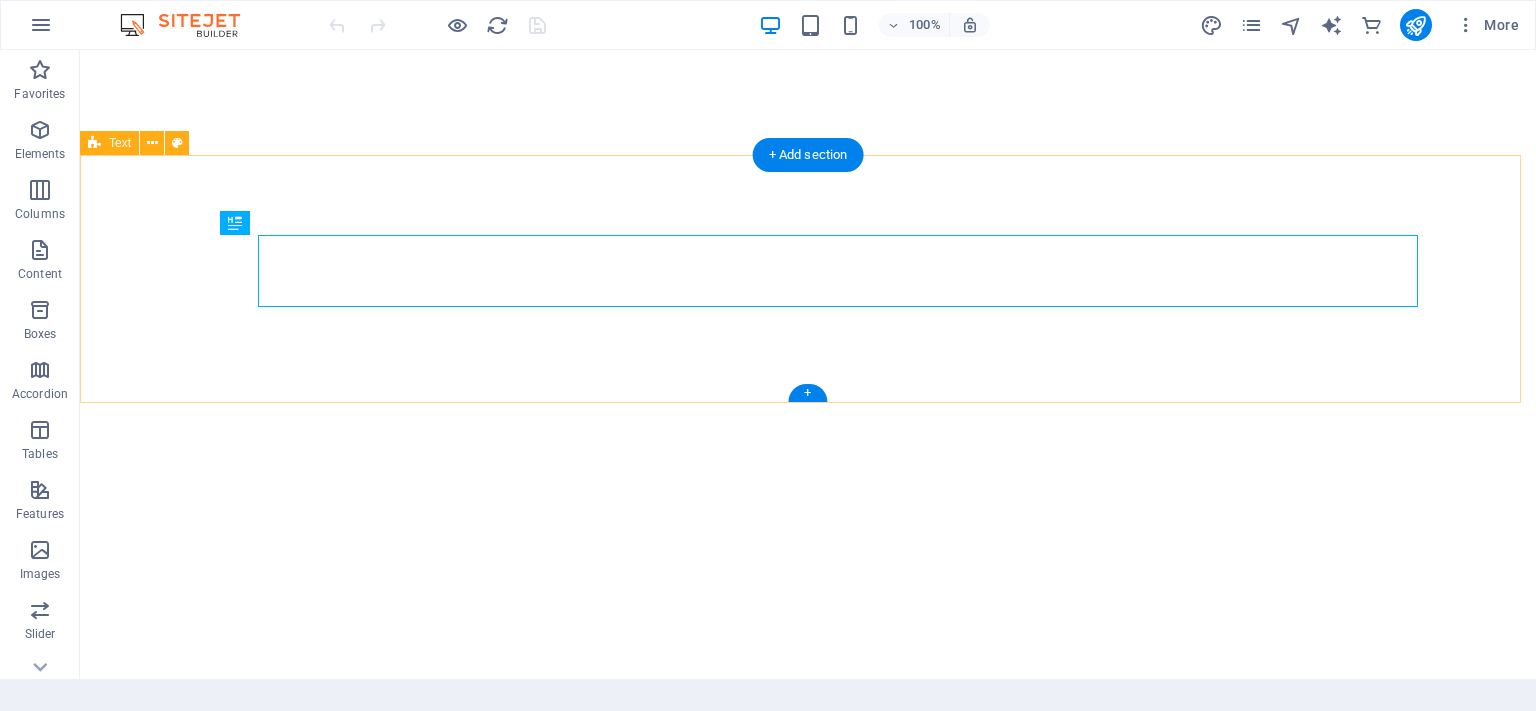 scroll, scrollTop: 0, scrollLeft: 0, axis: both 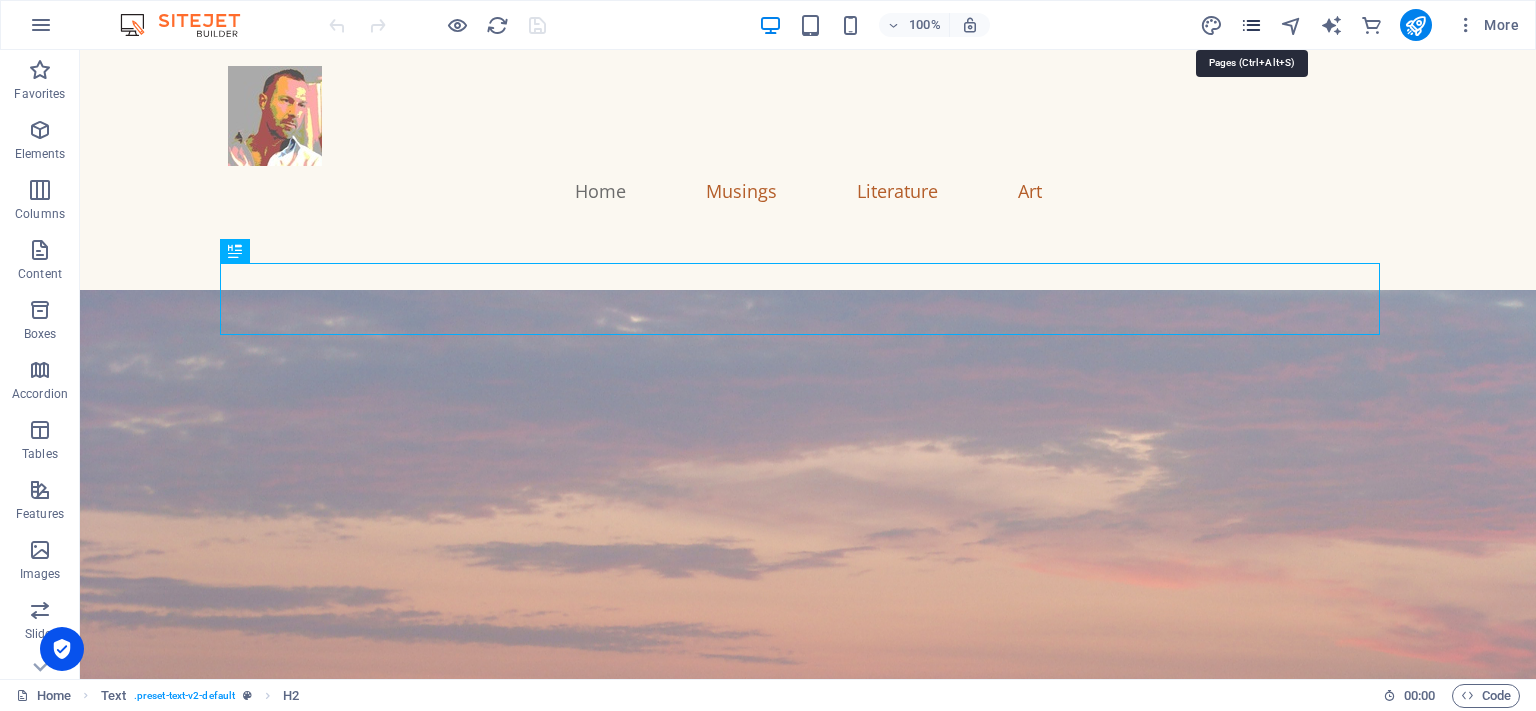 click at bounding box center (1251, 25) 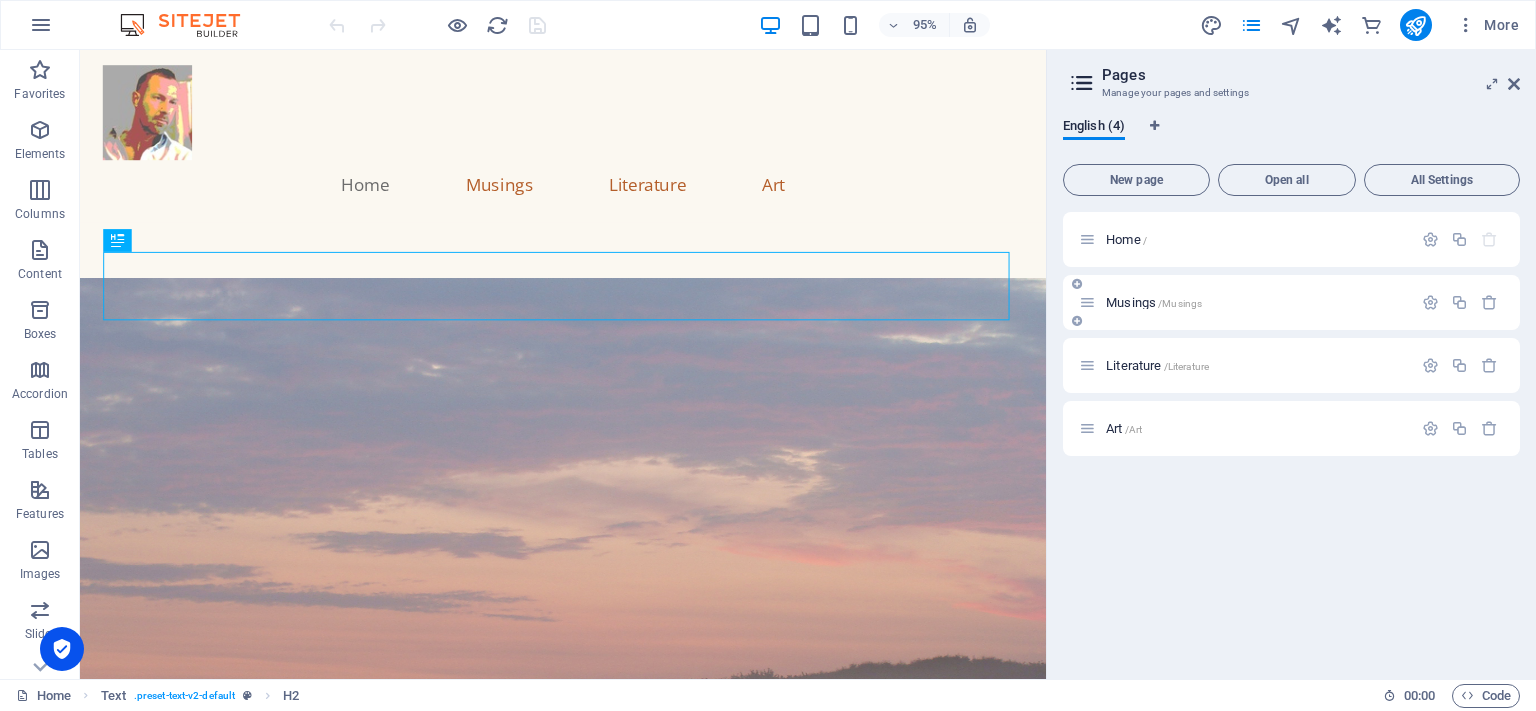 click on "/Musings" at bounding box center (1180, 303) 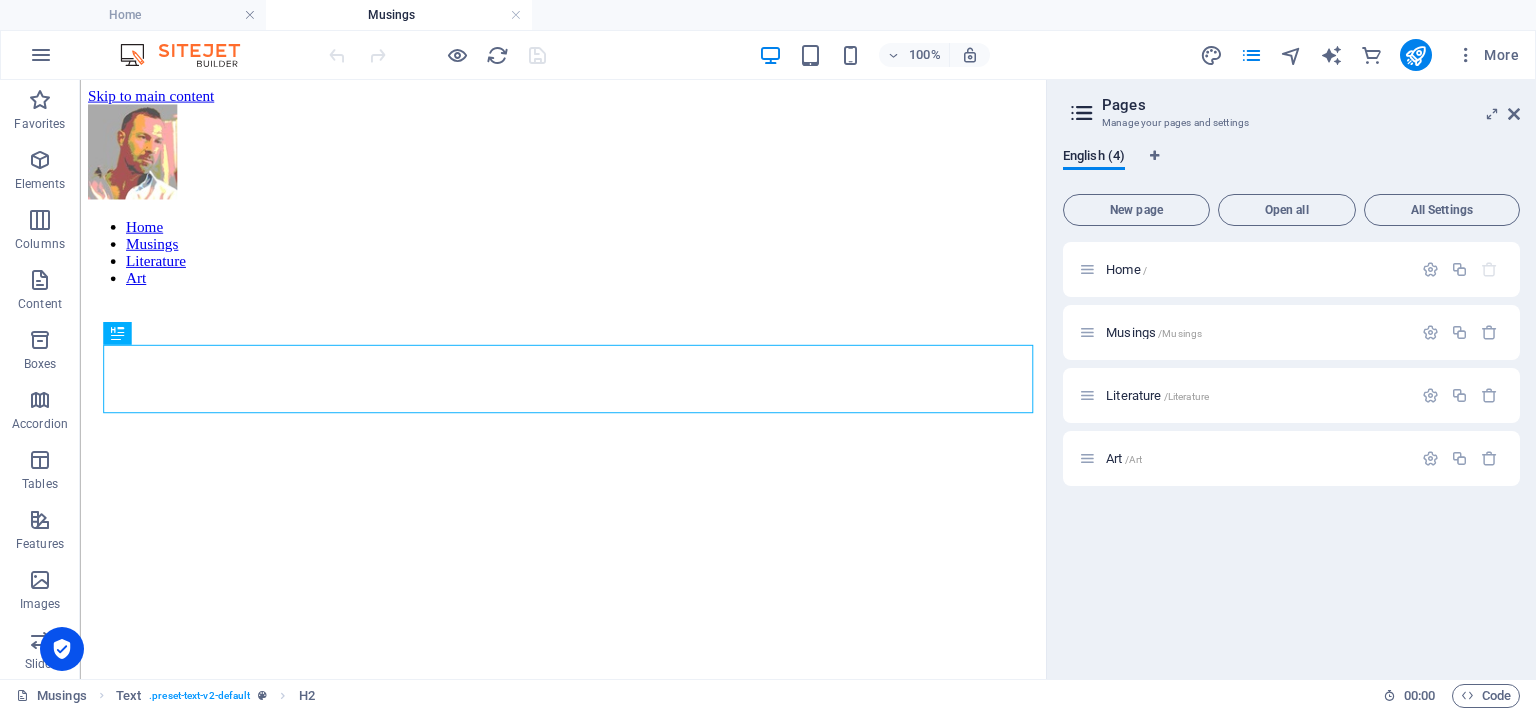 scroll, scrollTop: 790, scrollLeft: 0, axis: vertical 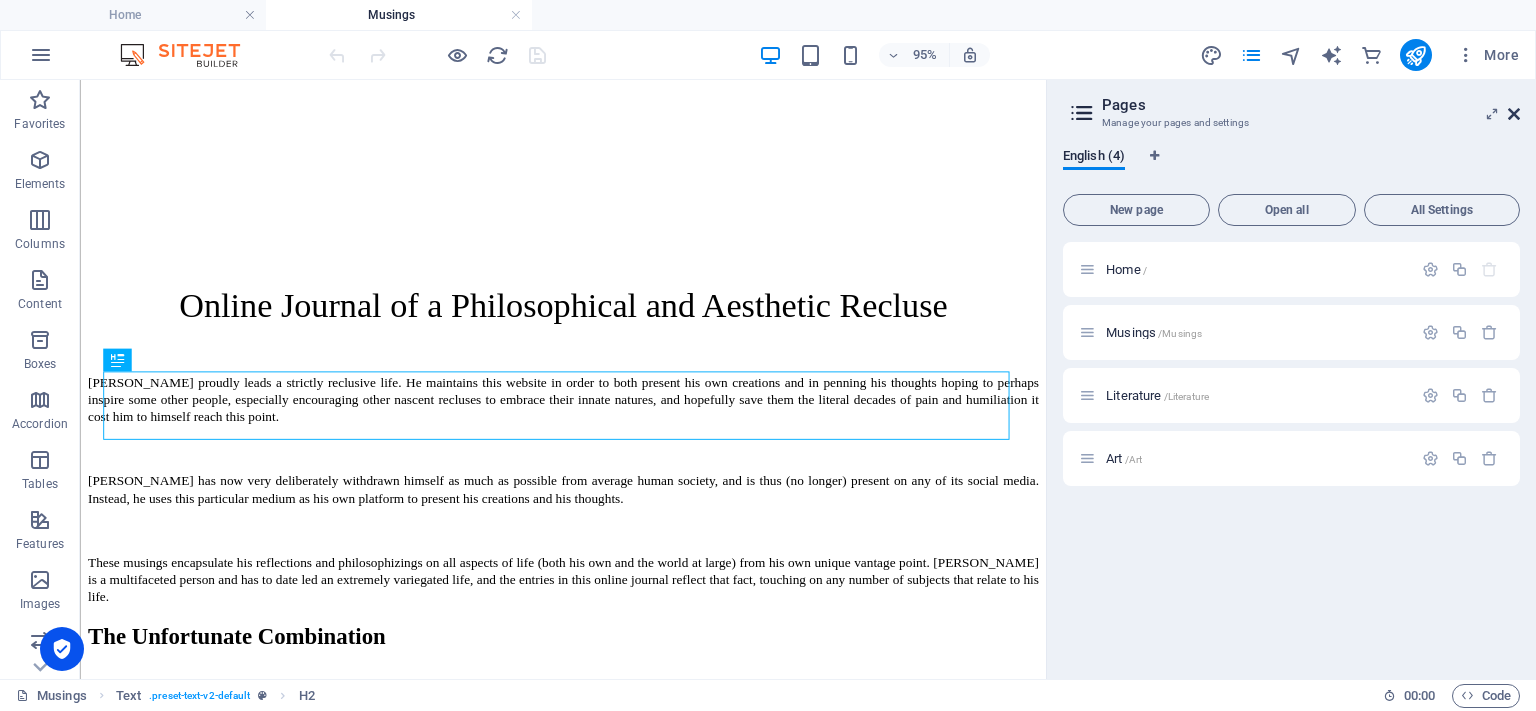 click at bounding box center [1514, 114] 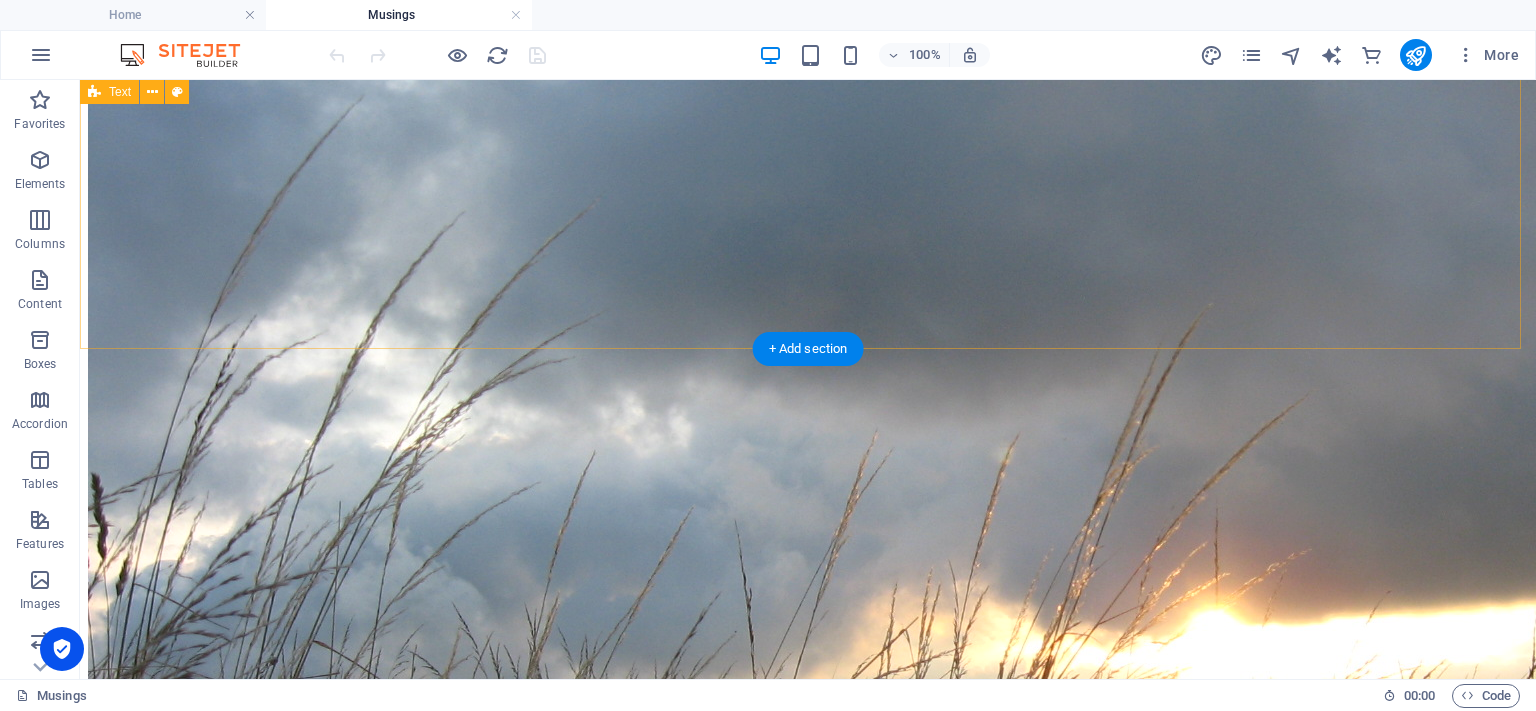 scroll, scrollTop: 2690, scrollLeft: 0, axis: vertical 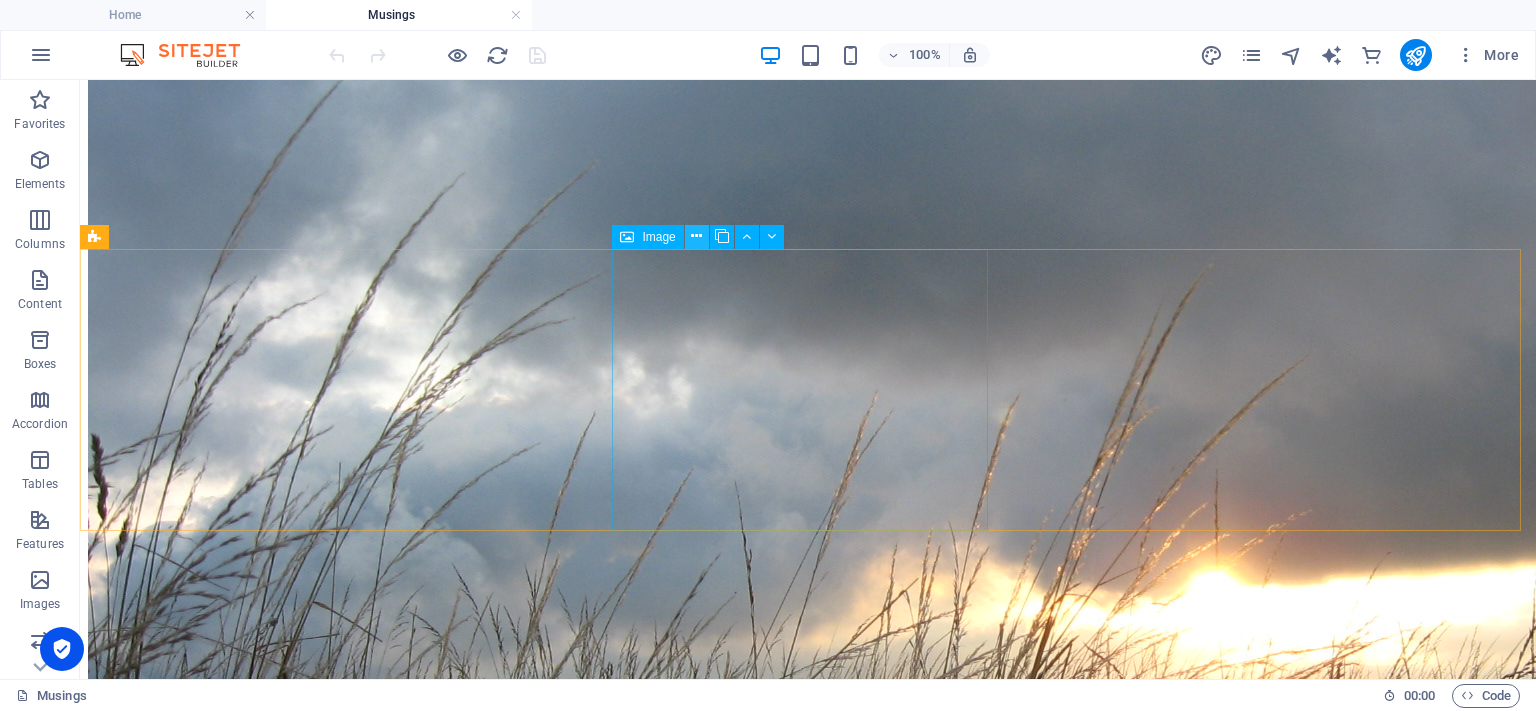 click at bounding box center (696, 236) 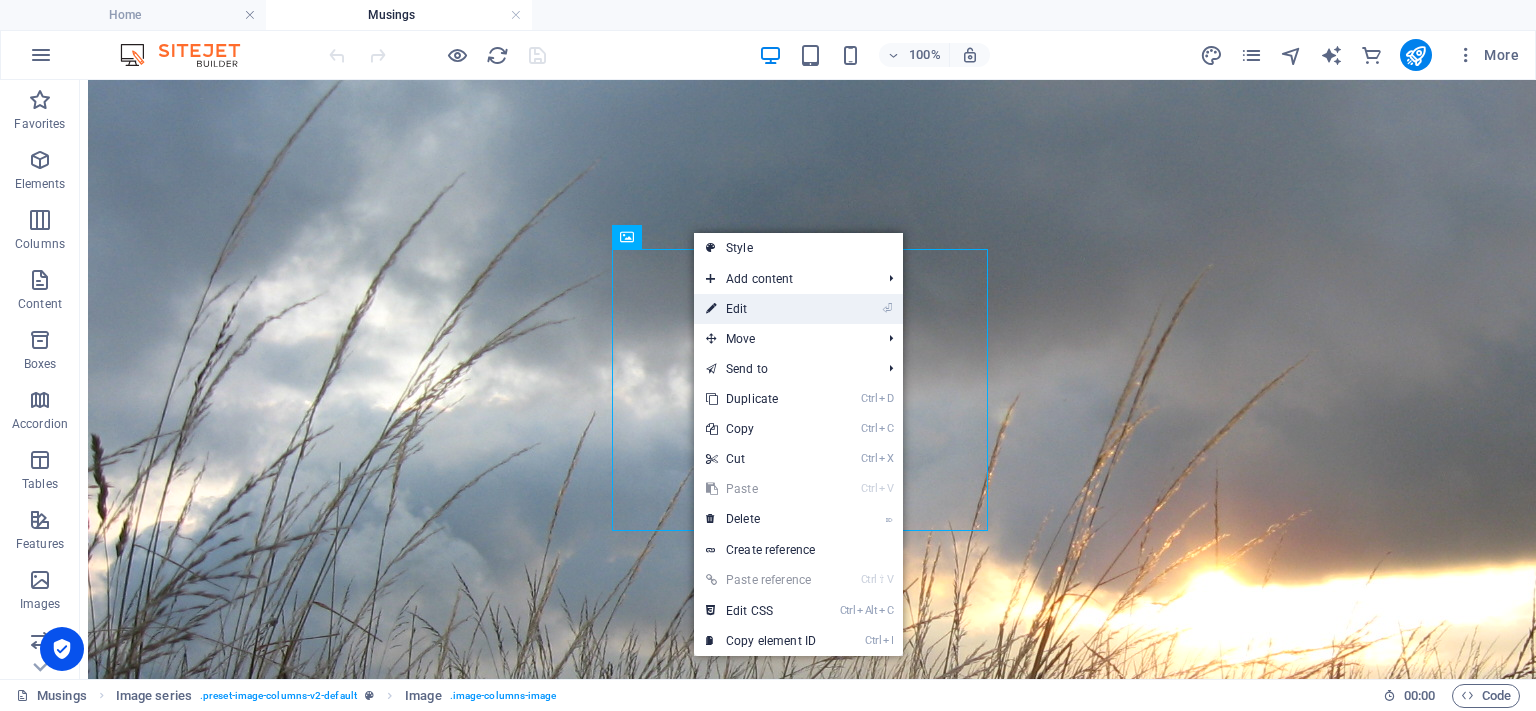 click on "⏎  Edit" at bounding box center (761, 309) 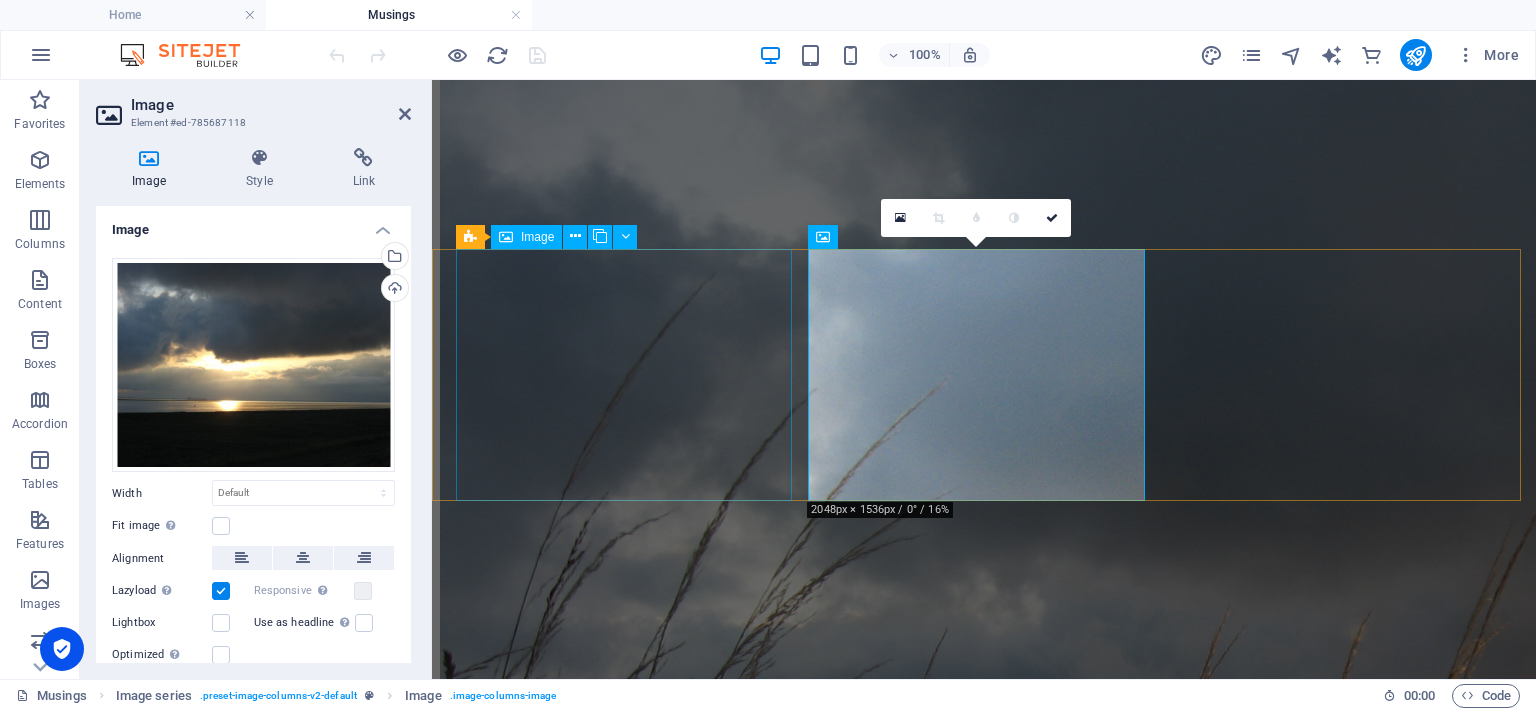 scroll, scrollTop: 2987, scrollLeft: 0, axis: vertical 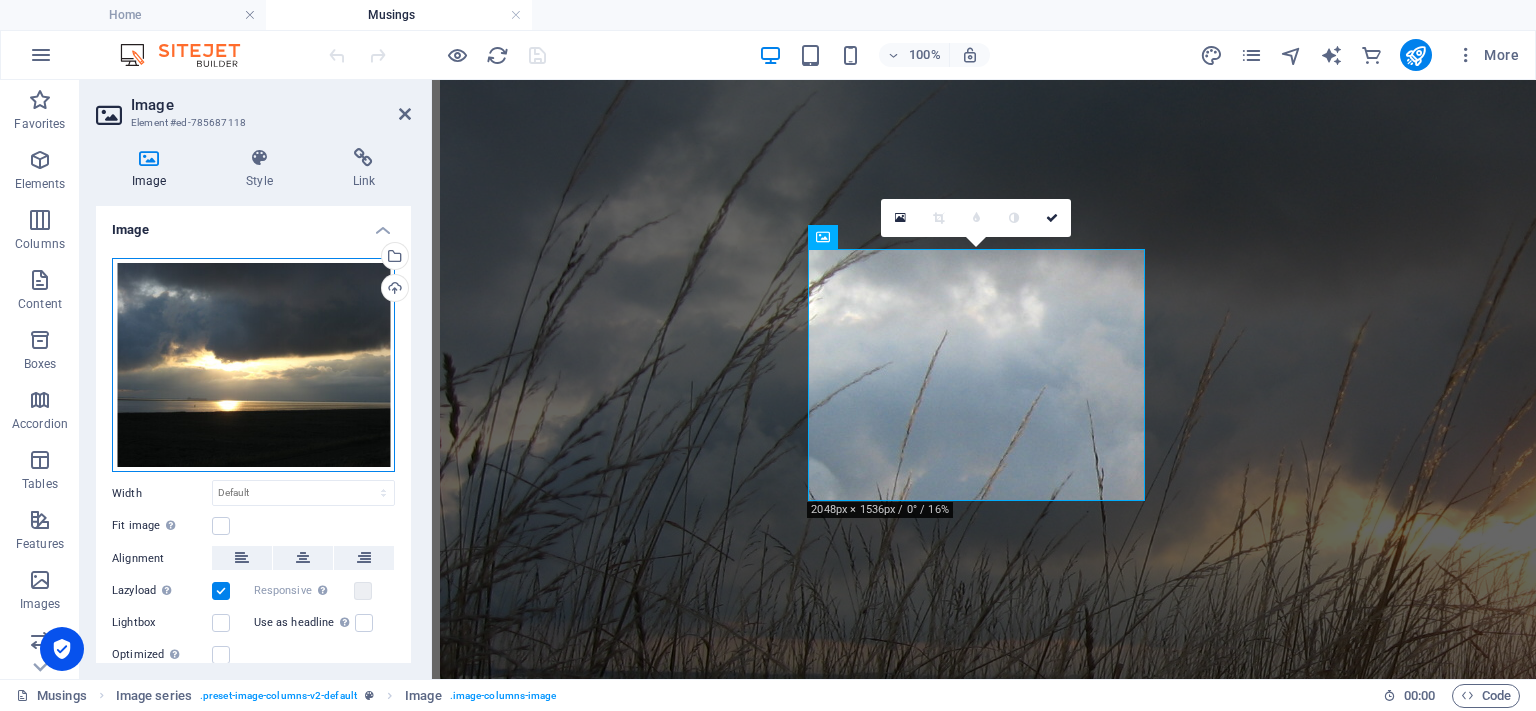 click on "Drag files here, click to choose files or select files from Files or our free stock photos & videos" at bounding box center (253, 365) 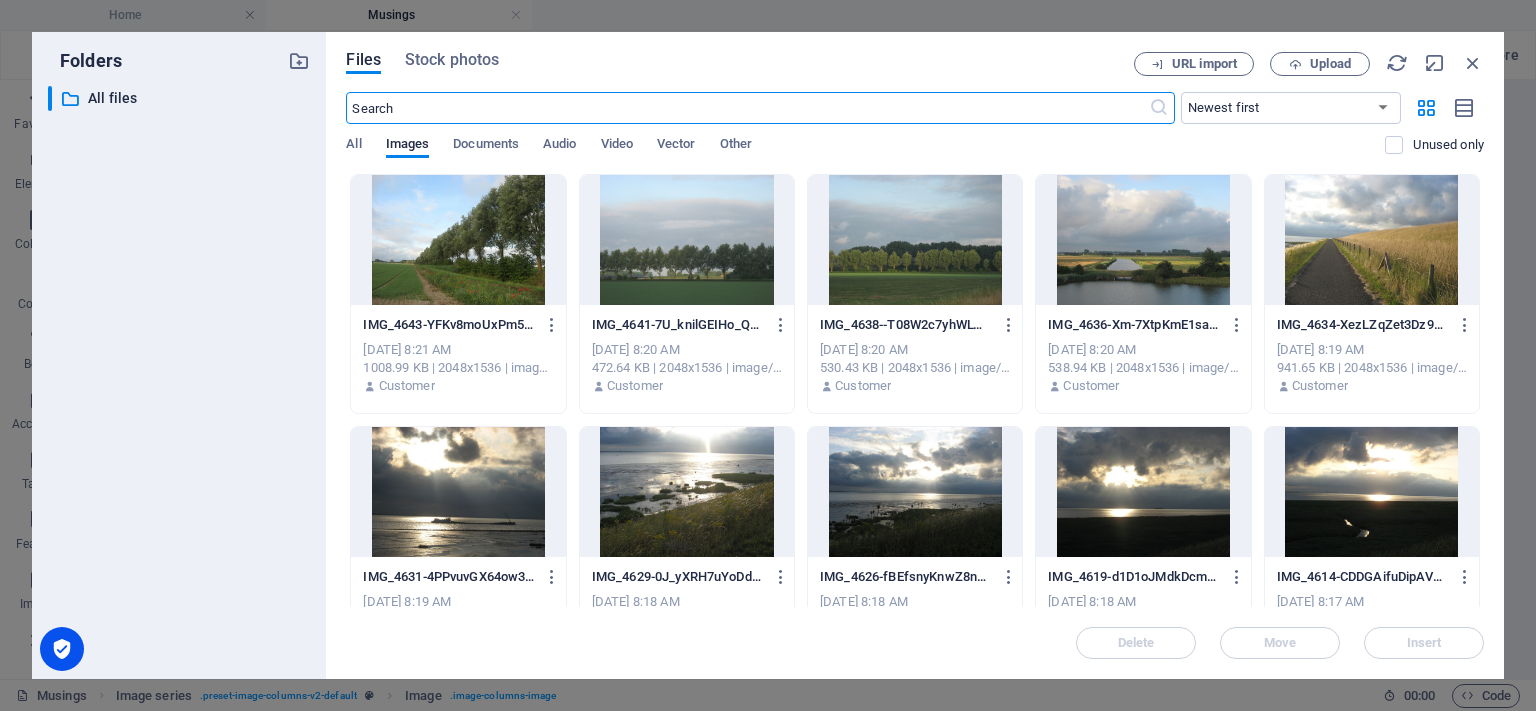 scroll, scrollTop: 3068, scrollLeft: 0, axis: vertical 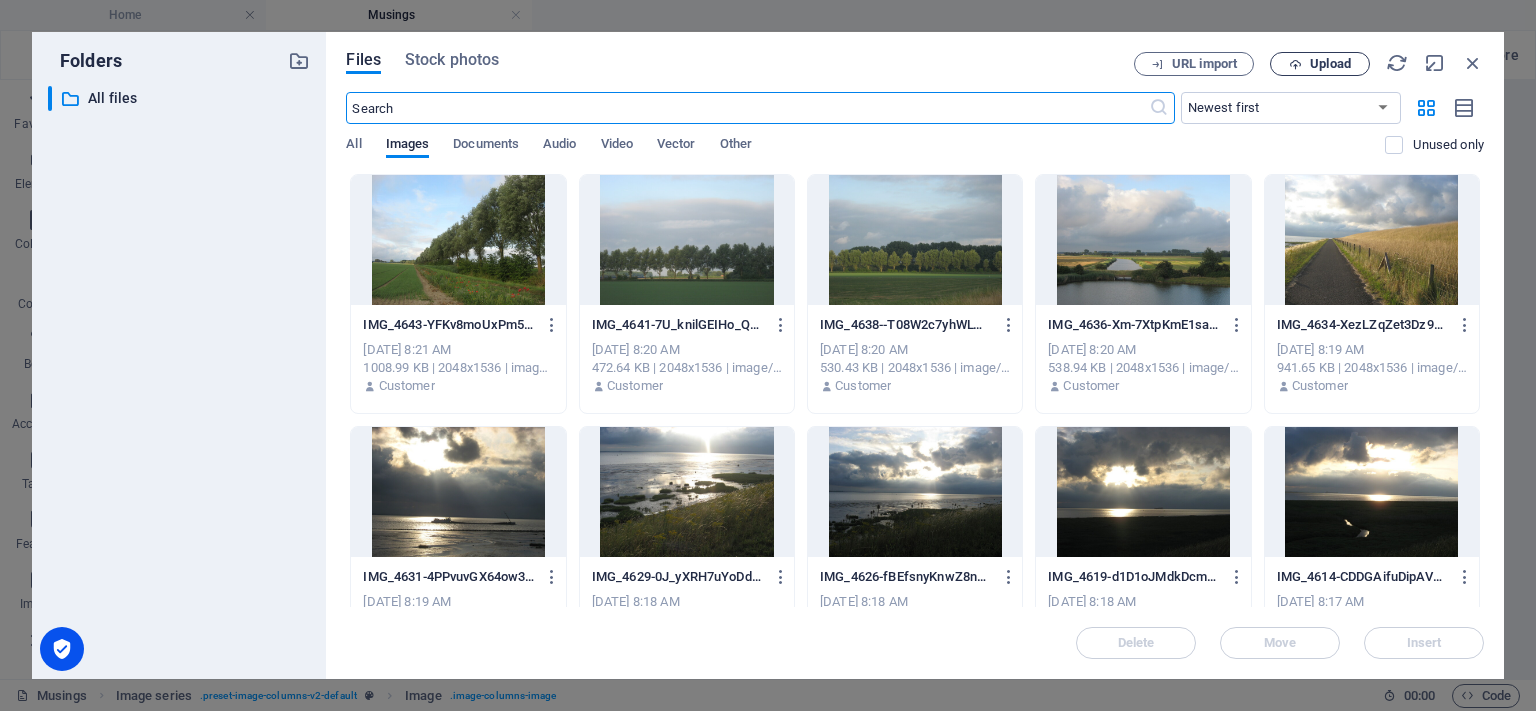 click on "Upload" at bounding box center (1330, 64) 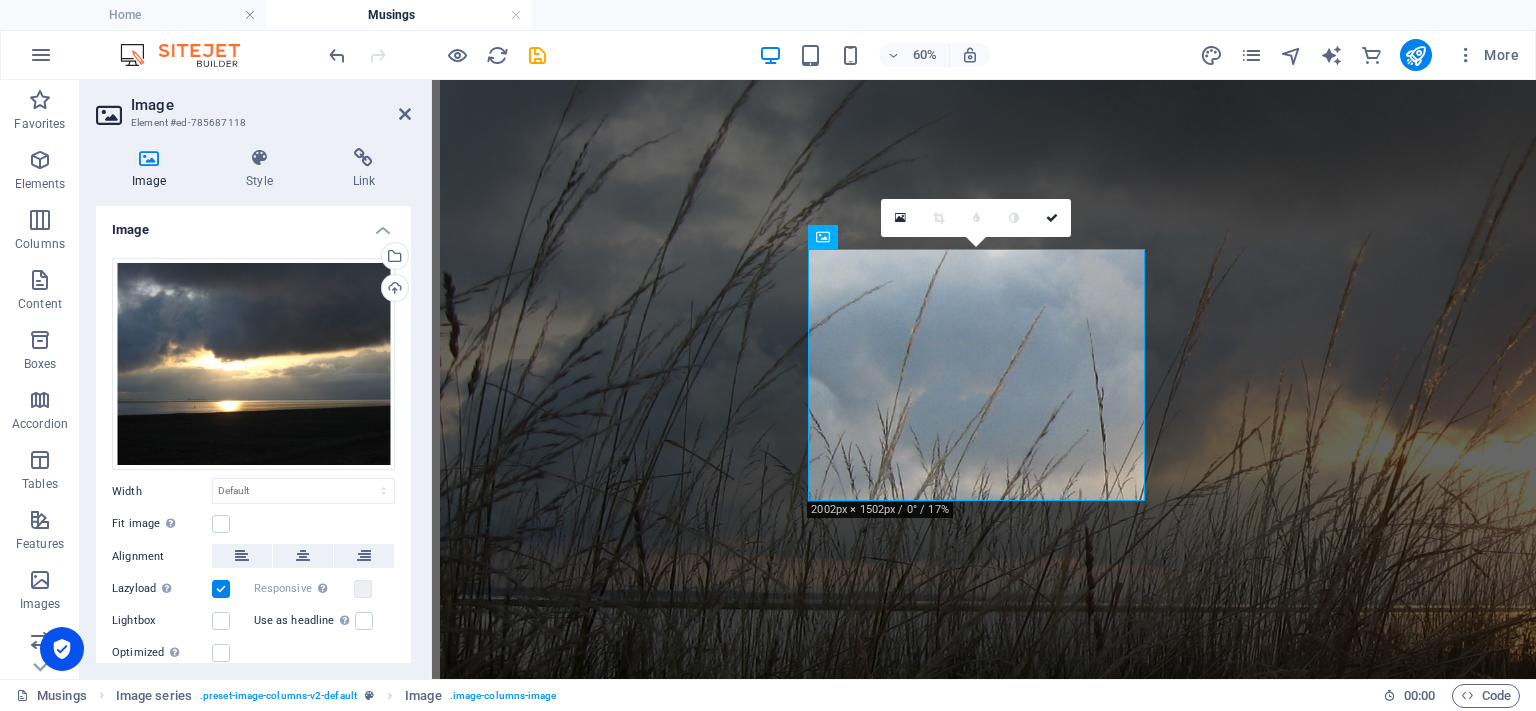 scroll, scrollTop: 2987, scrollLeft: 0, axis: vertical 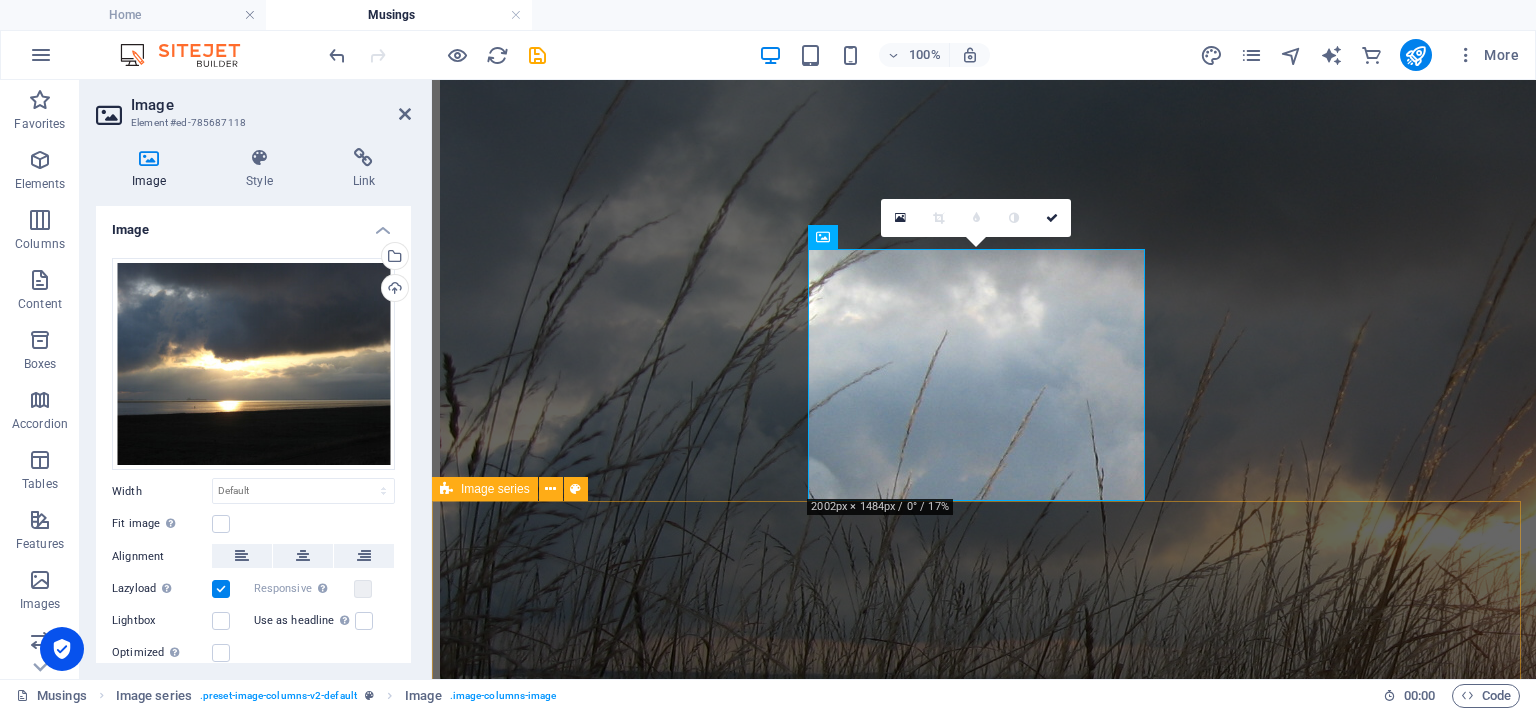 click at bounding box center [984, 6541] 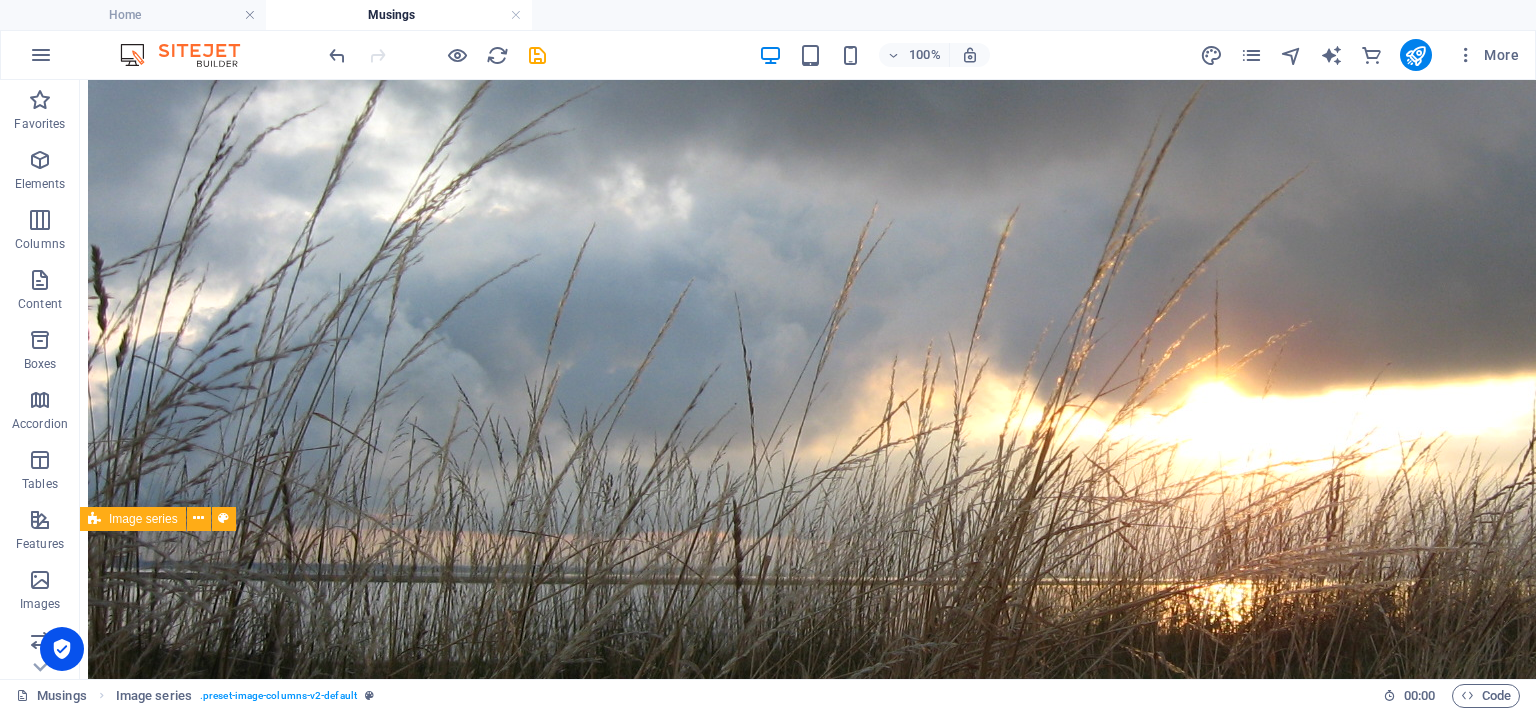 scroll, scrollTop: 2690, scrollLeft: 0, axis: vertical 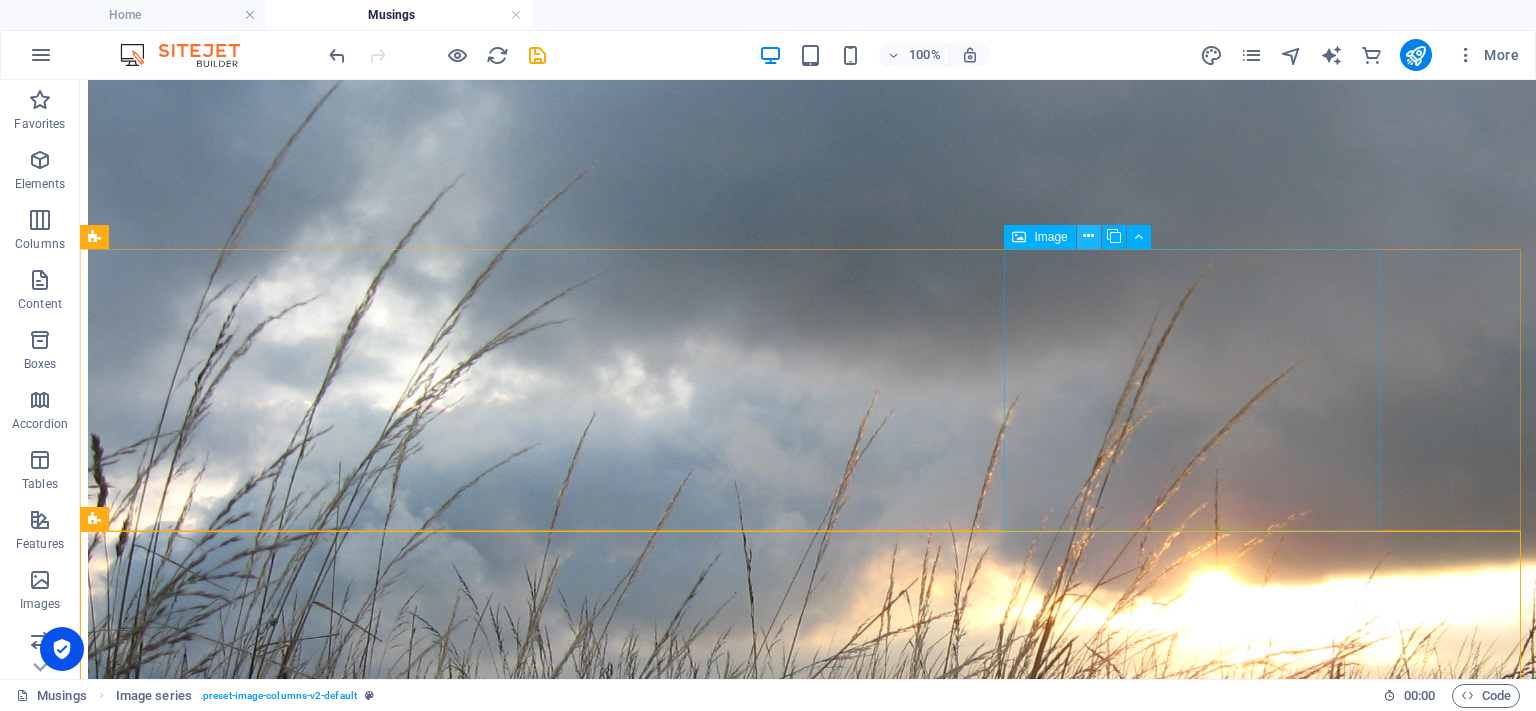click at bounding box center (1088, 236) 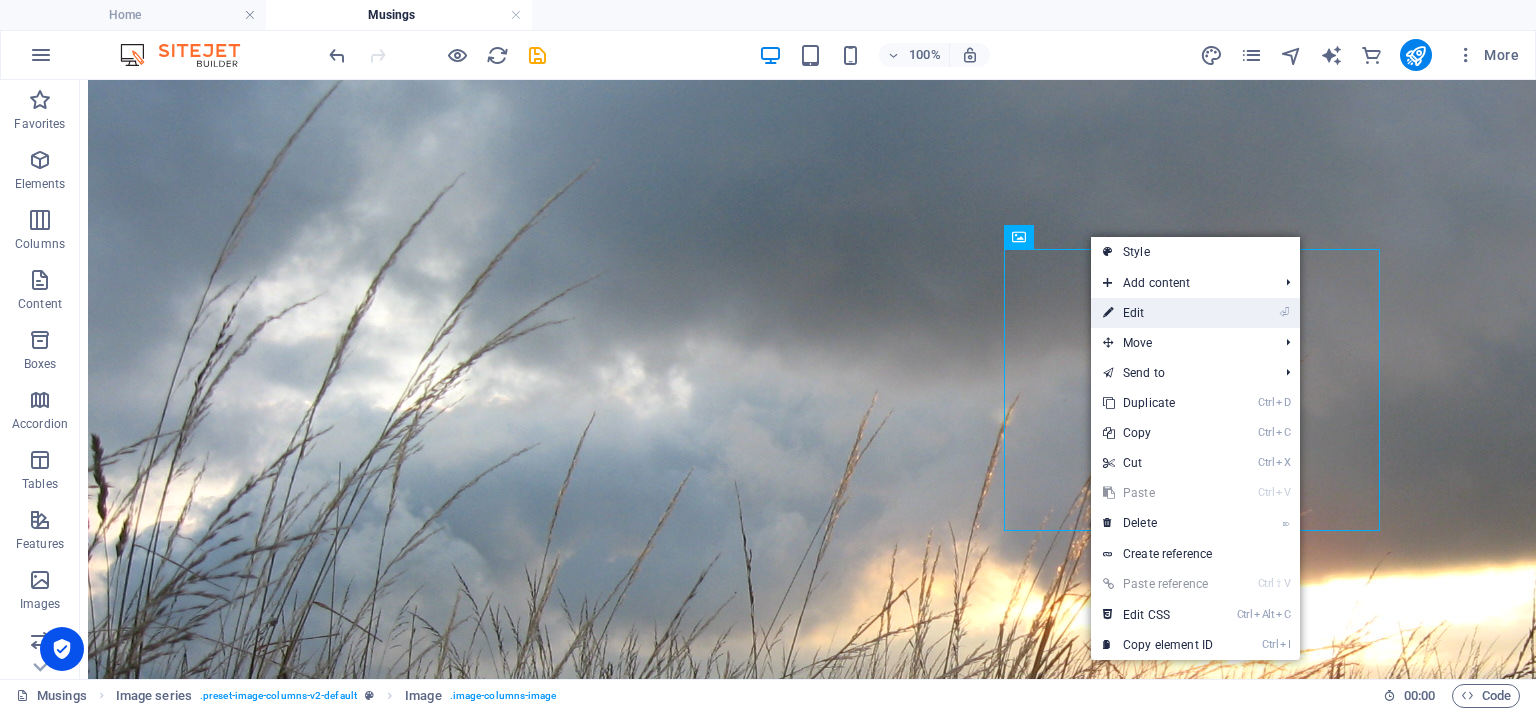 drag, startPoint x: 1132, startPoint y: 315, endPoint x: 656, endPoint y: 252, distance: 480.15103 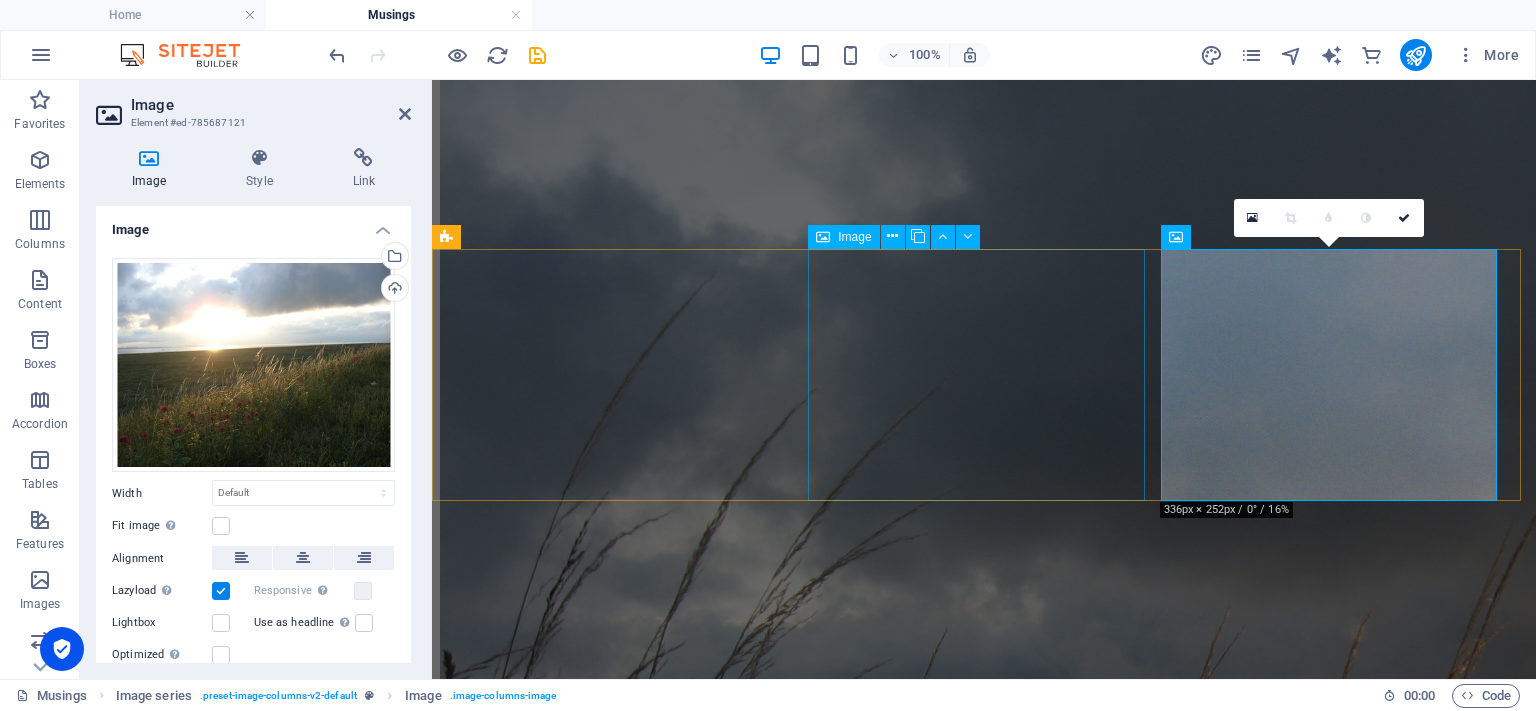 scroll, scrollTop: 2987, scrollLeft: 0, axis: vertical 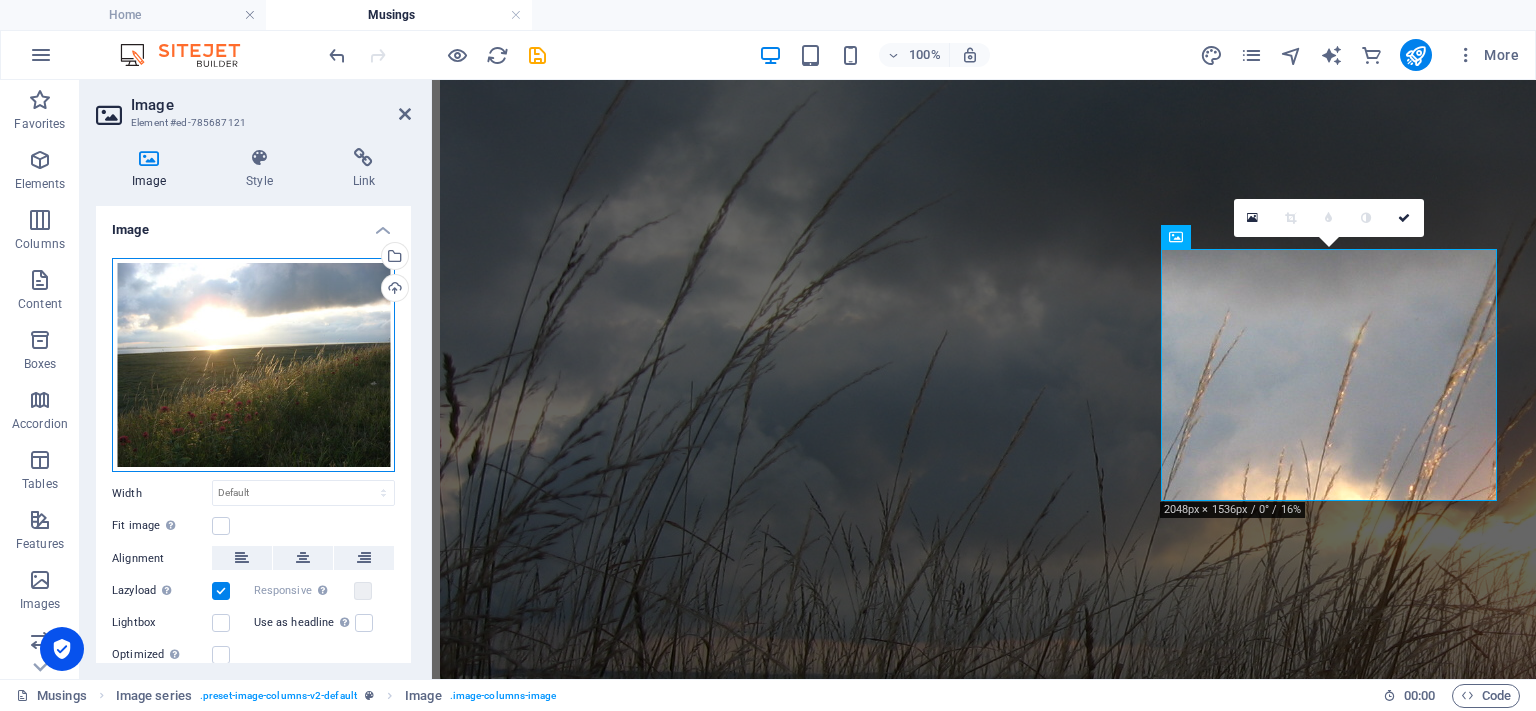 click on "Drag files here, click to choose files or select files from Files or our free stock photos & videos" at bounding box center [253, 365] 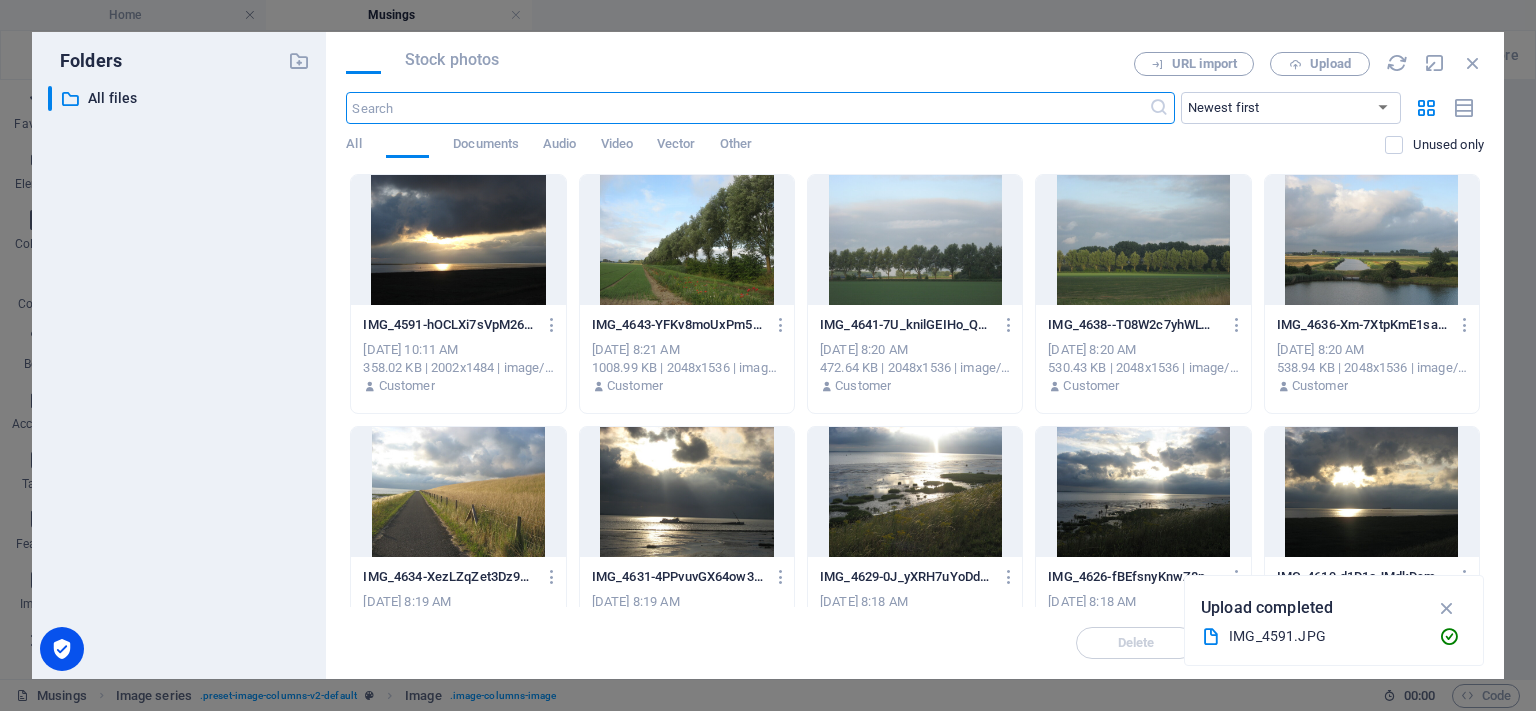scroll, scrollTop: 3068, scrollLeft: 0, axis: vertical 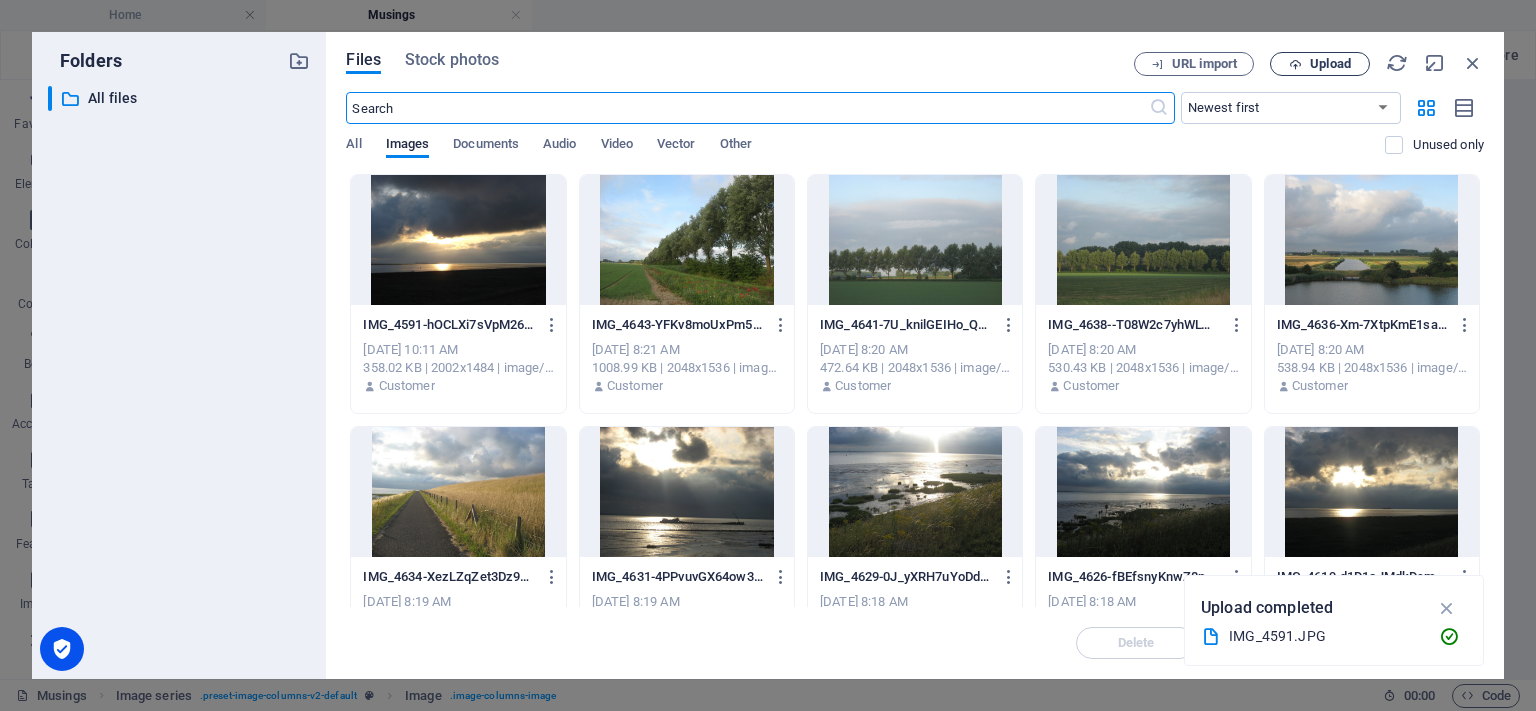 click on "Upload" at bounding box center [1330, 64] 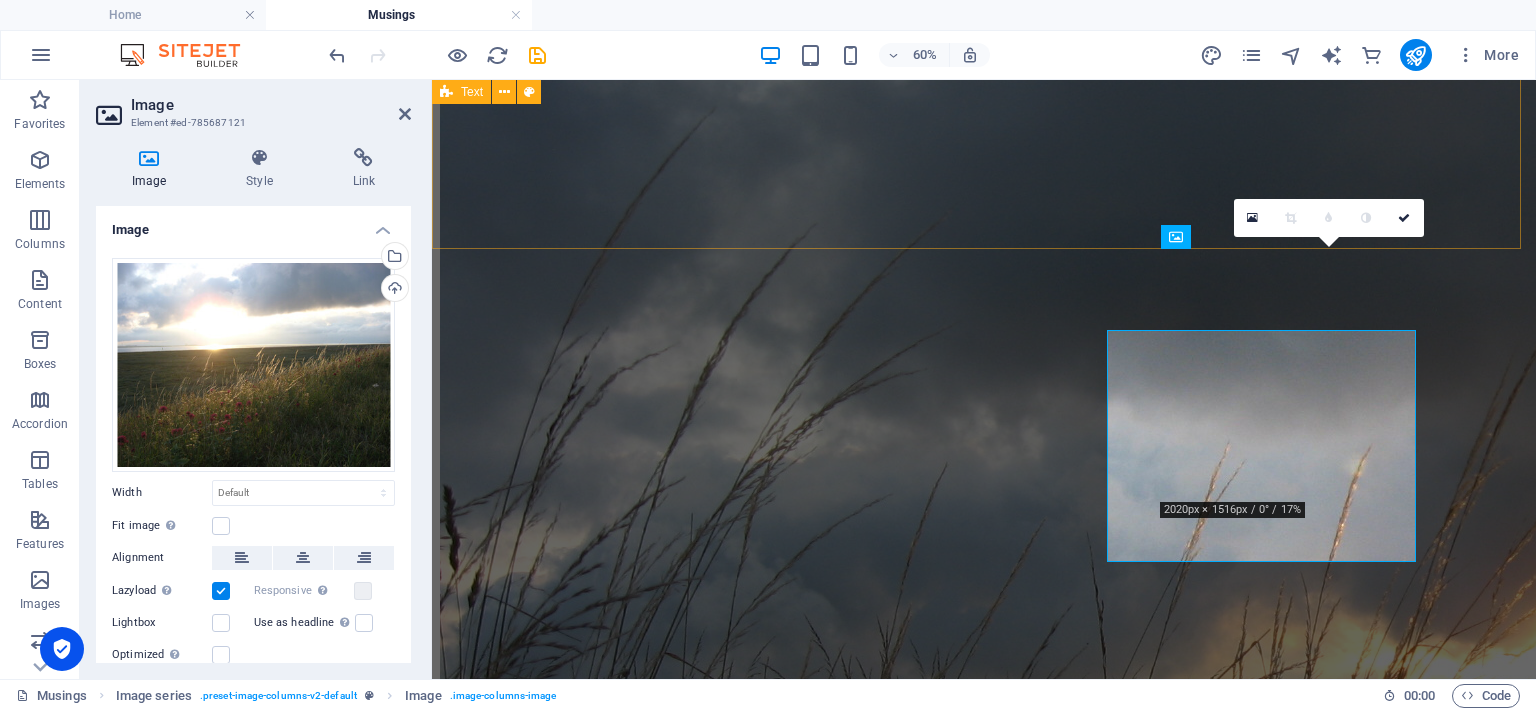 scroll, scrollTop: 2987, scrollLeft: 0, axis: vertical 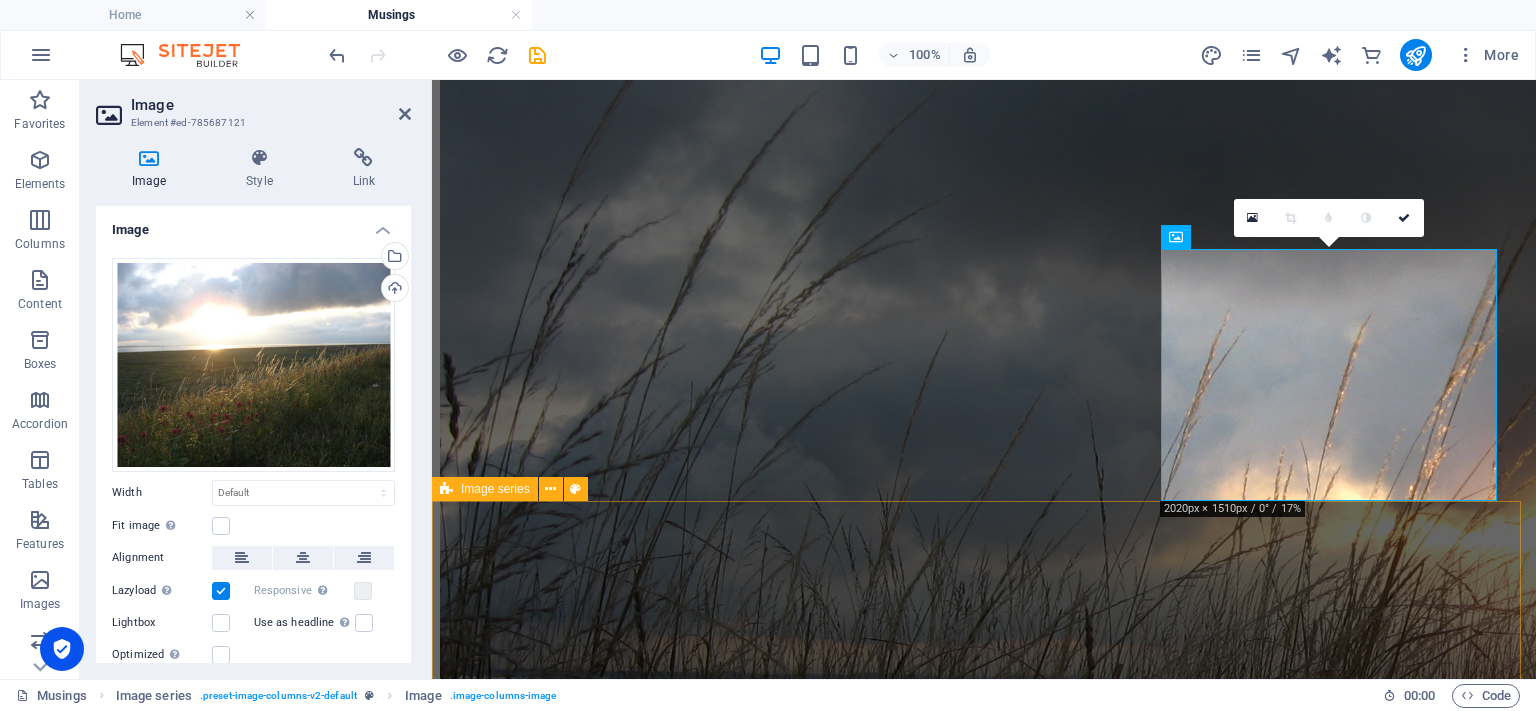 click at bounding box center [984, 6515] 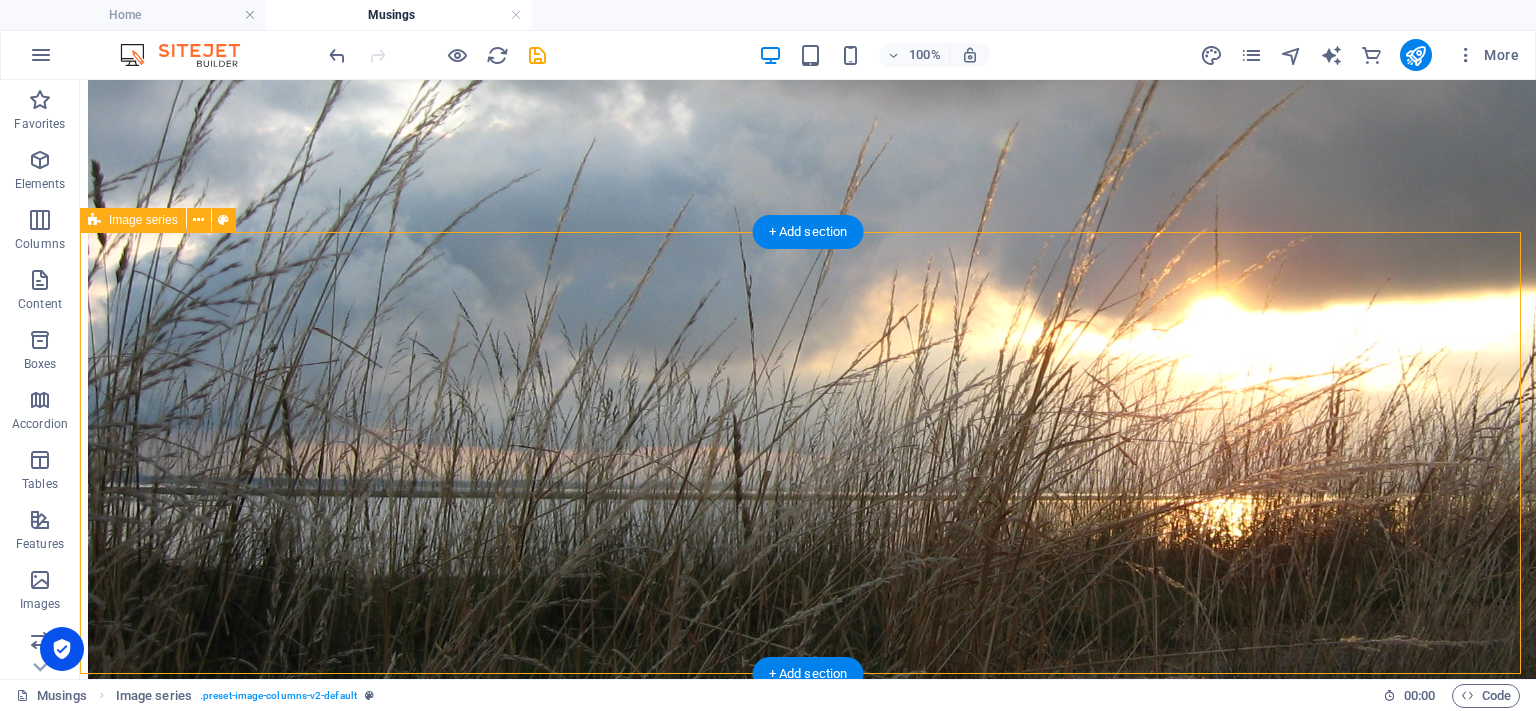 scroll, scrollTop: 2990, scrollLeft: 0, axis: vertical 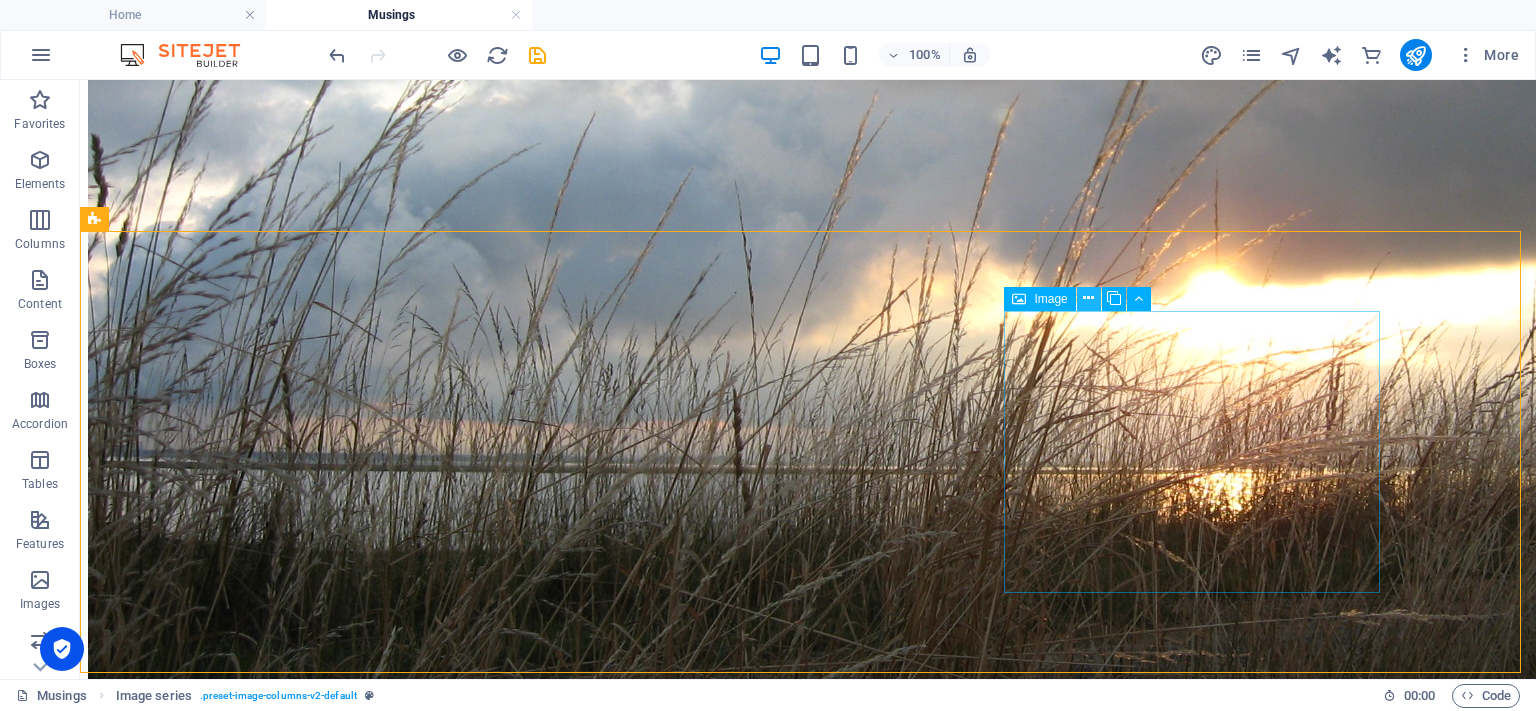 click at bounding box center (1088, 298) 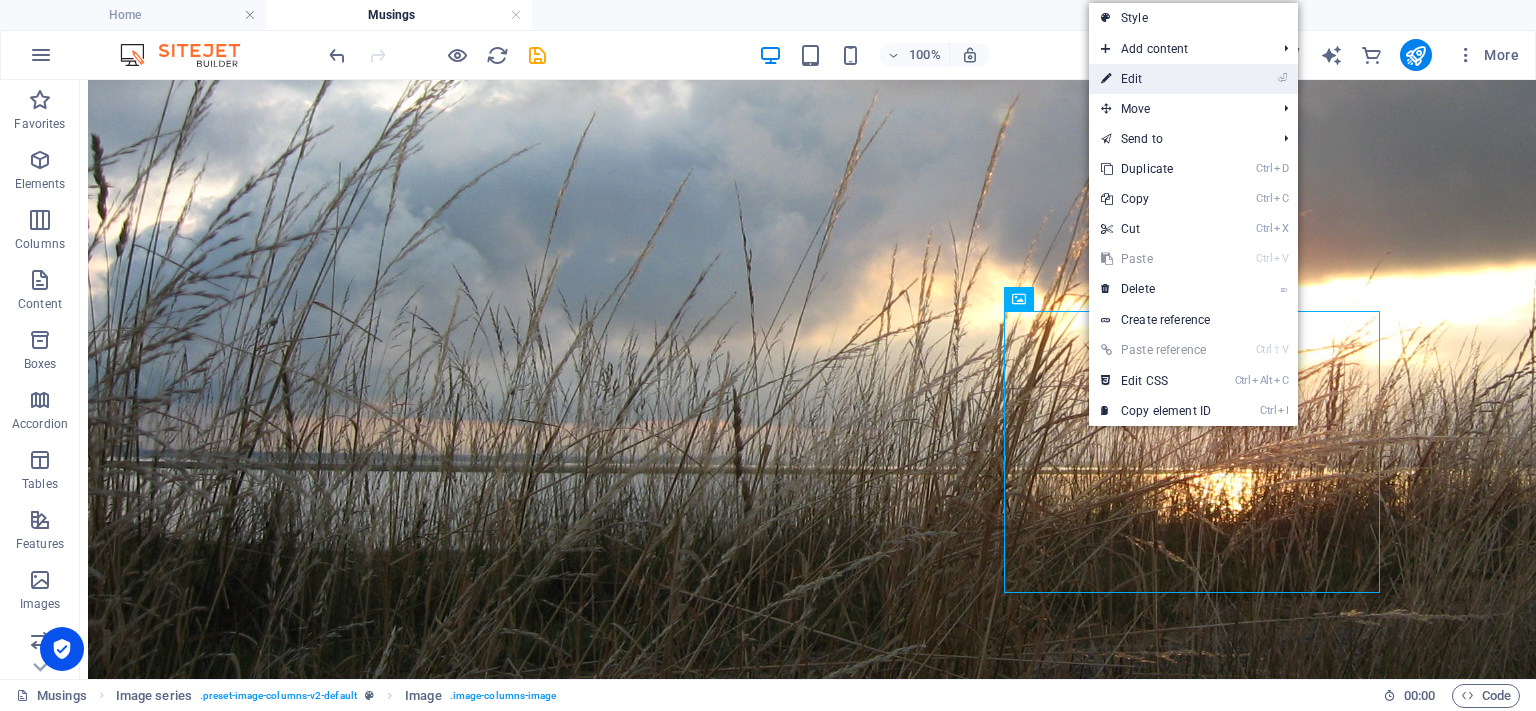 click on "⏎  Edit" at bounding box center [1156, 79] 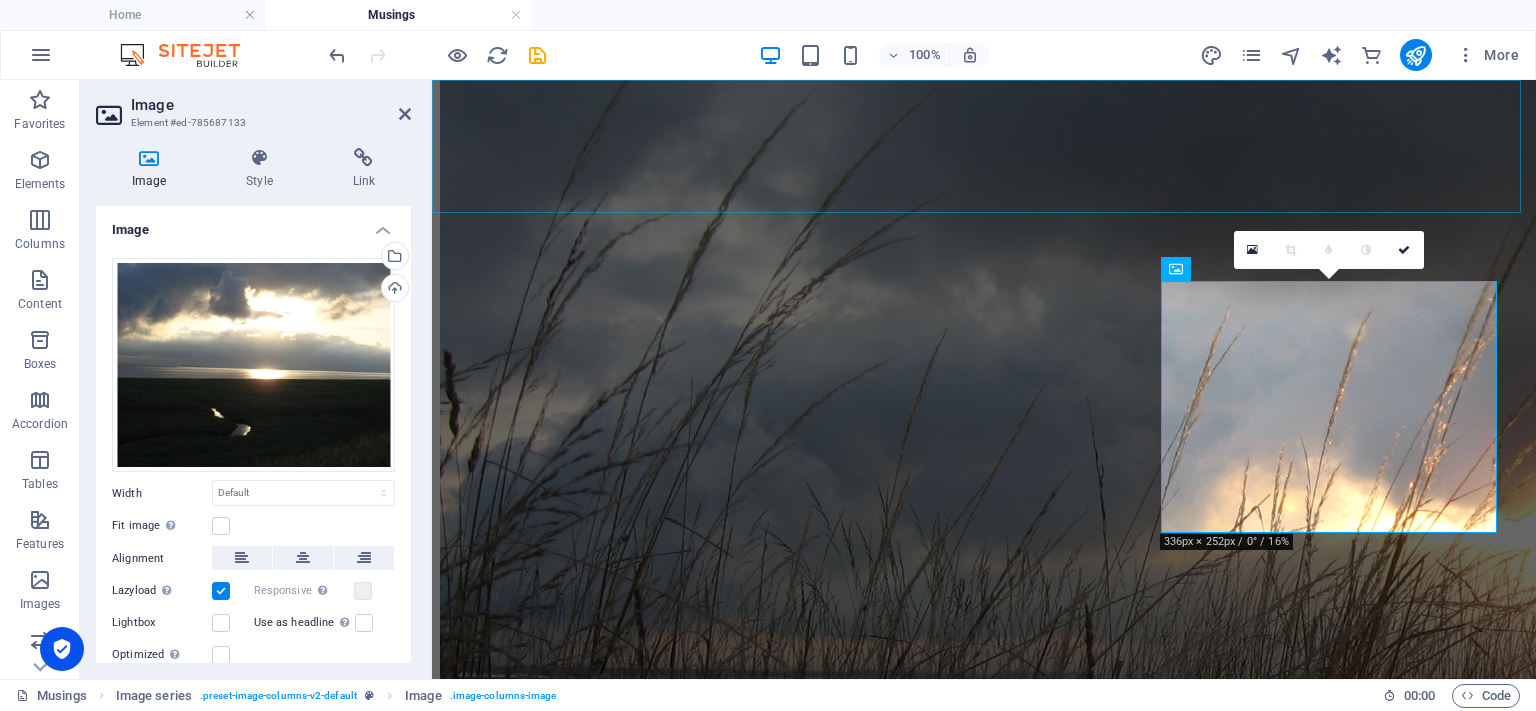 scroll, scrollTop: 3287, scrollLeft: 0, axis: vertical 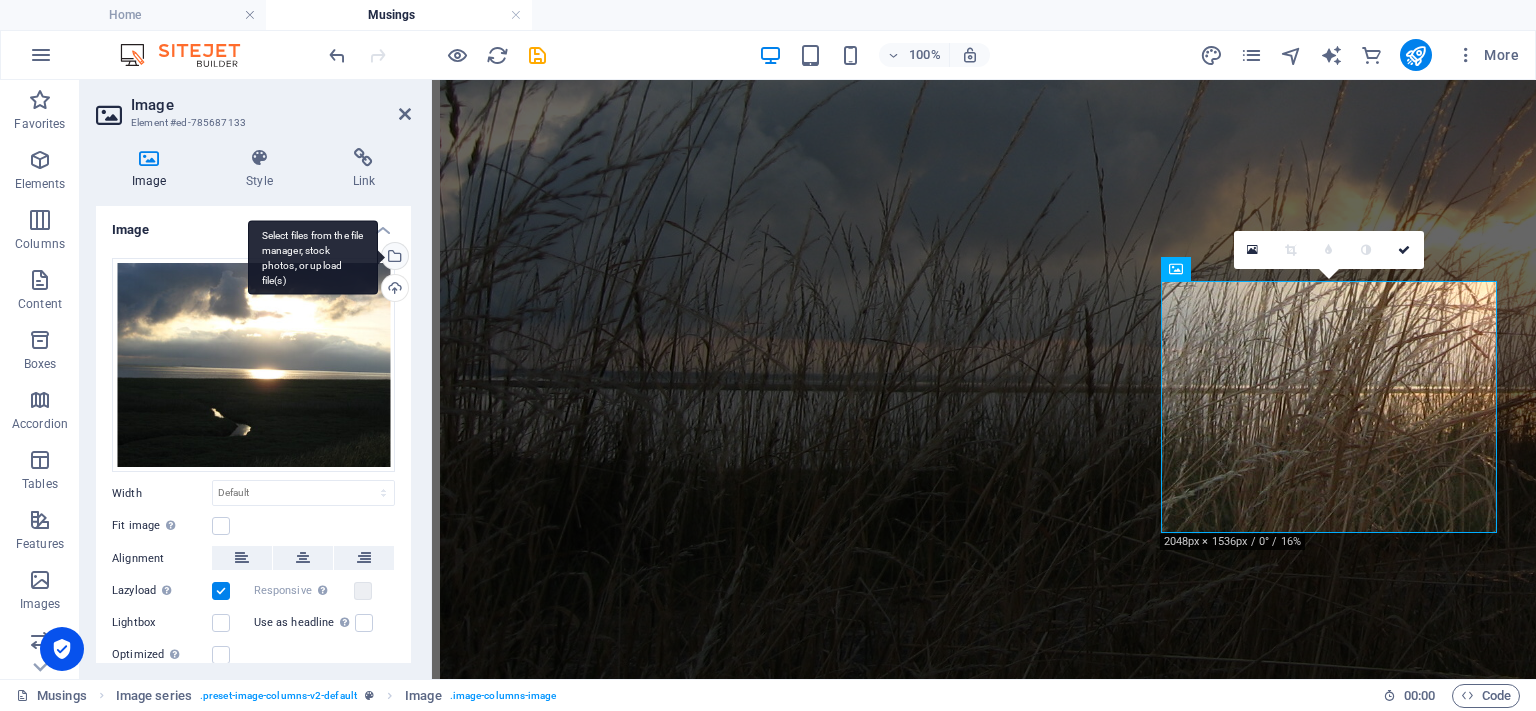 click on "Select files from the file manager, stock photos, or upload file(s)" at bounding box center [313, 257] 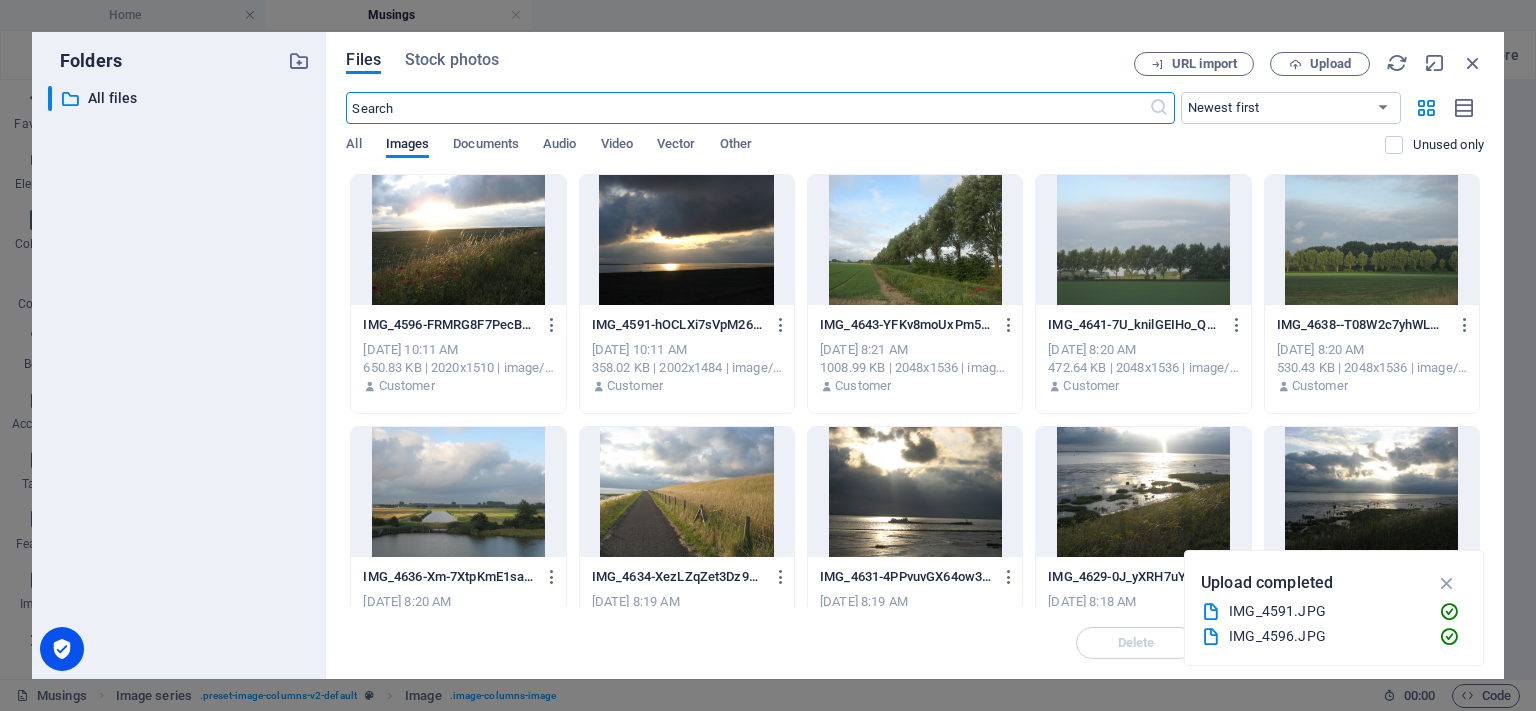 scroll, scrollTop: 3368, scrollLeft: 0, axis: vertical 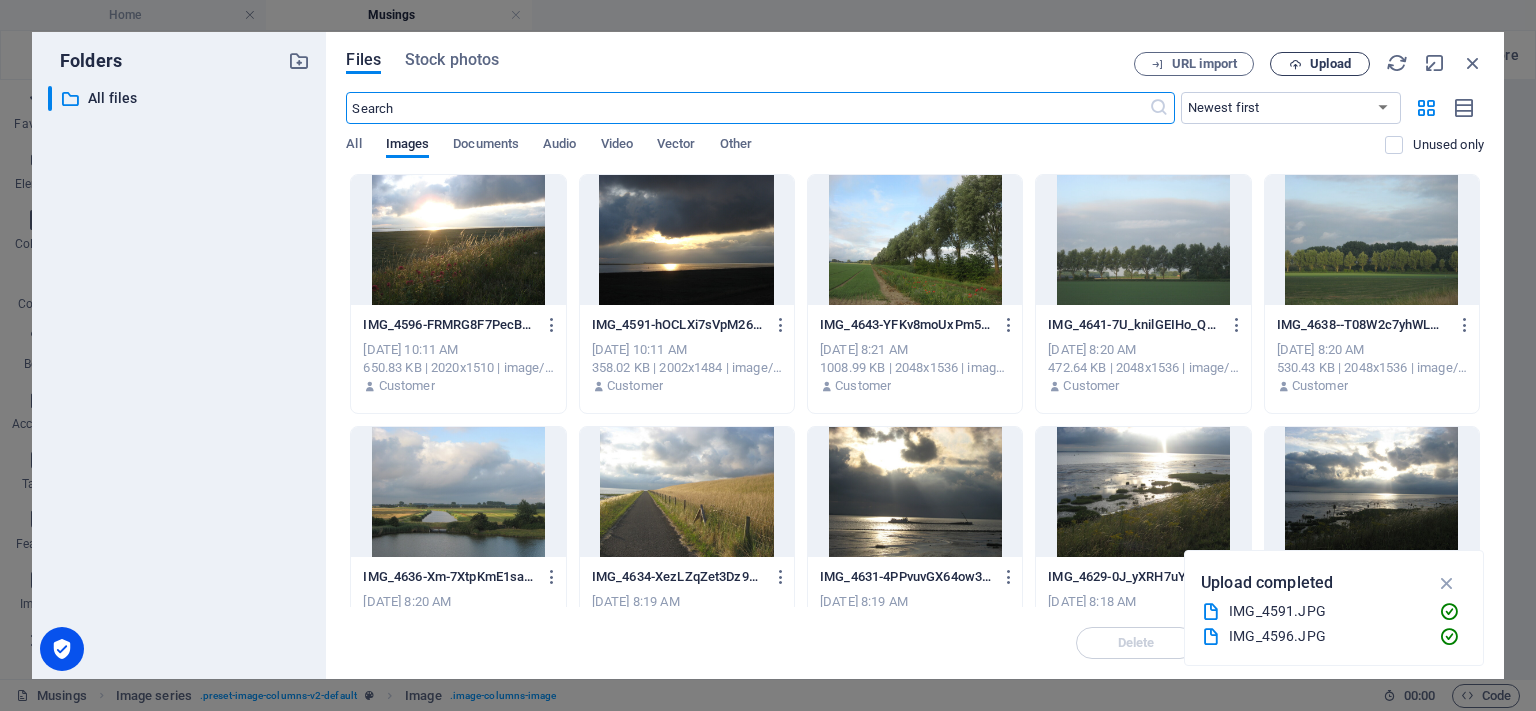 click on "Upload" at bounding box center [1330, 64] 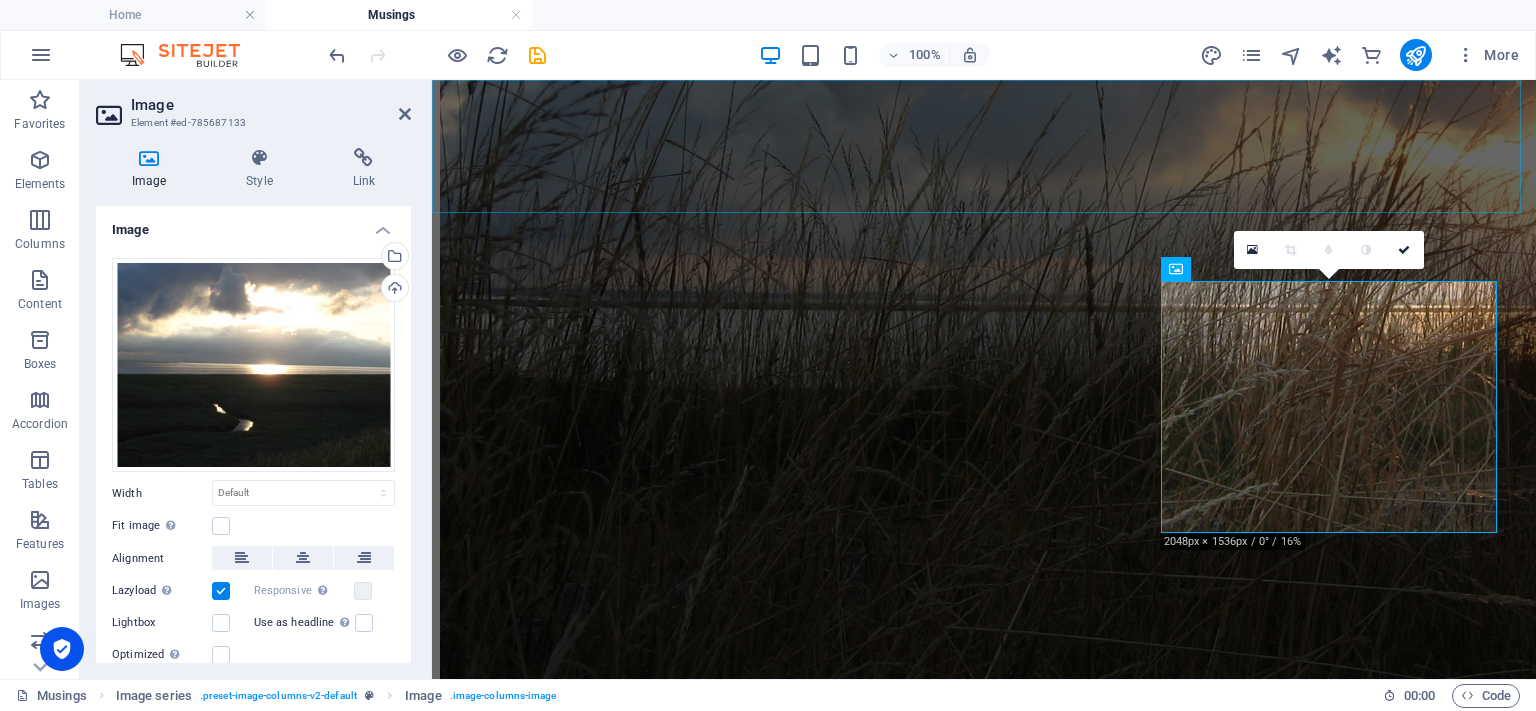 scroll, scrollTop: 3287, scrollLeft: 0, axis: vertical 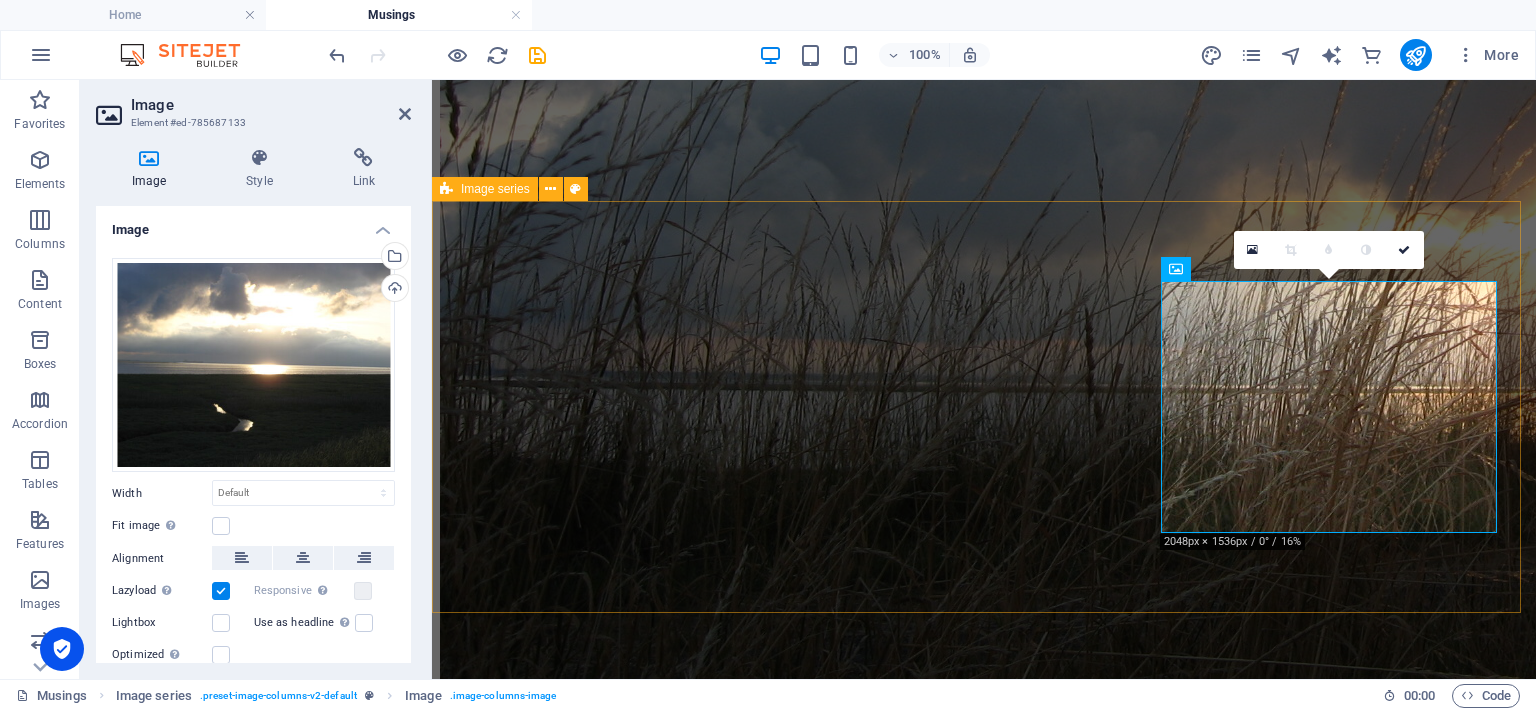 click at bounding box center (984, 6215) 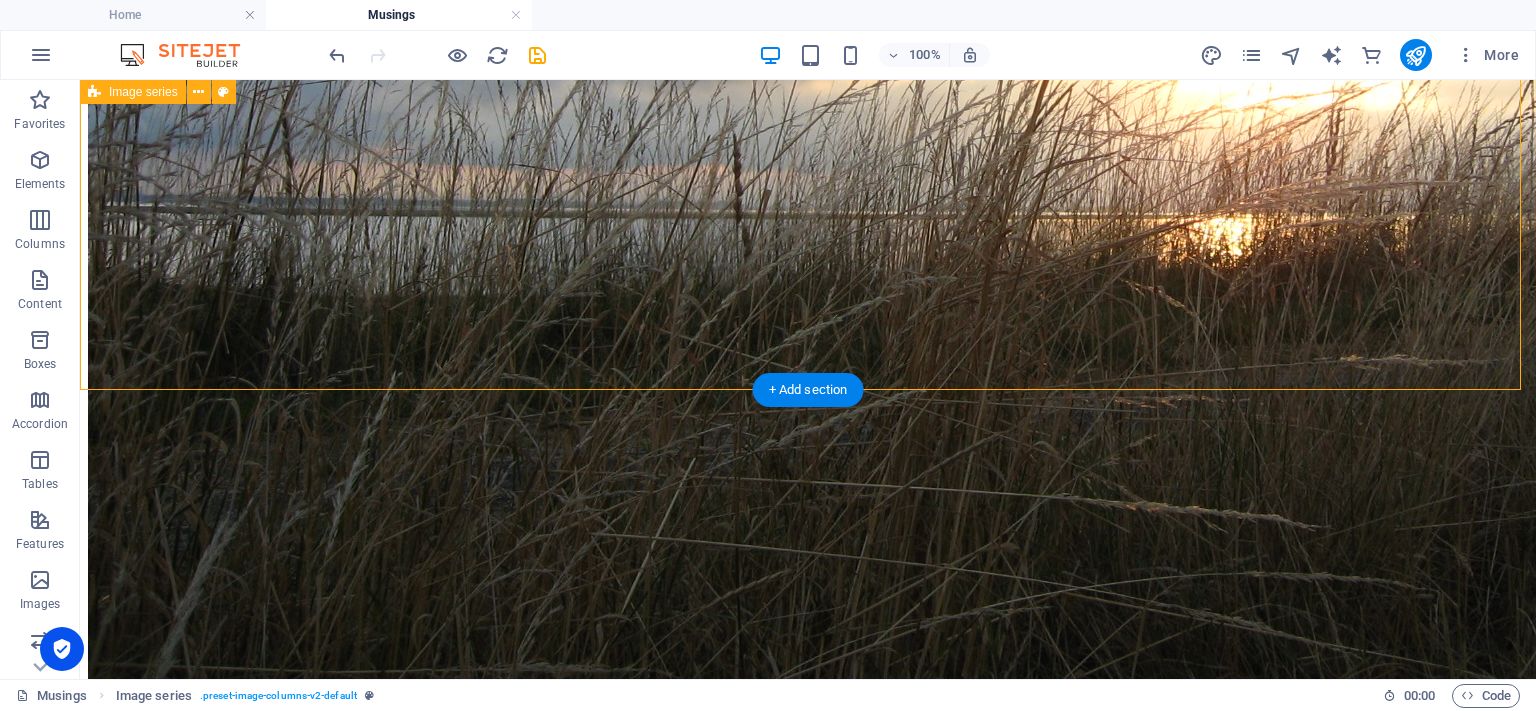 scroll, scrollTop: 3290, scrollLeft: 0, axis: vertical 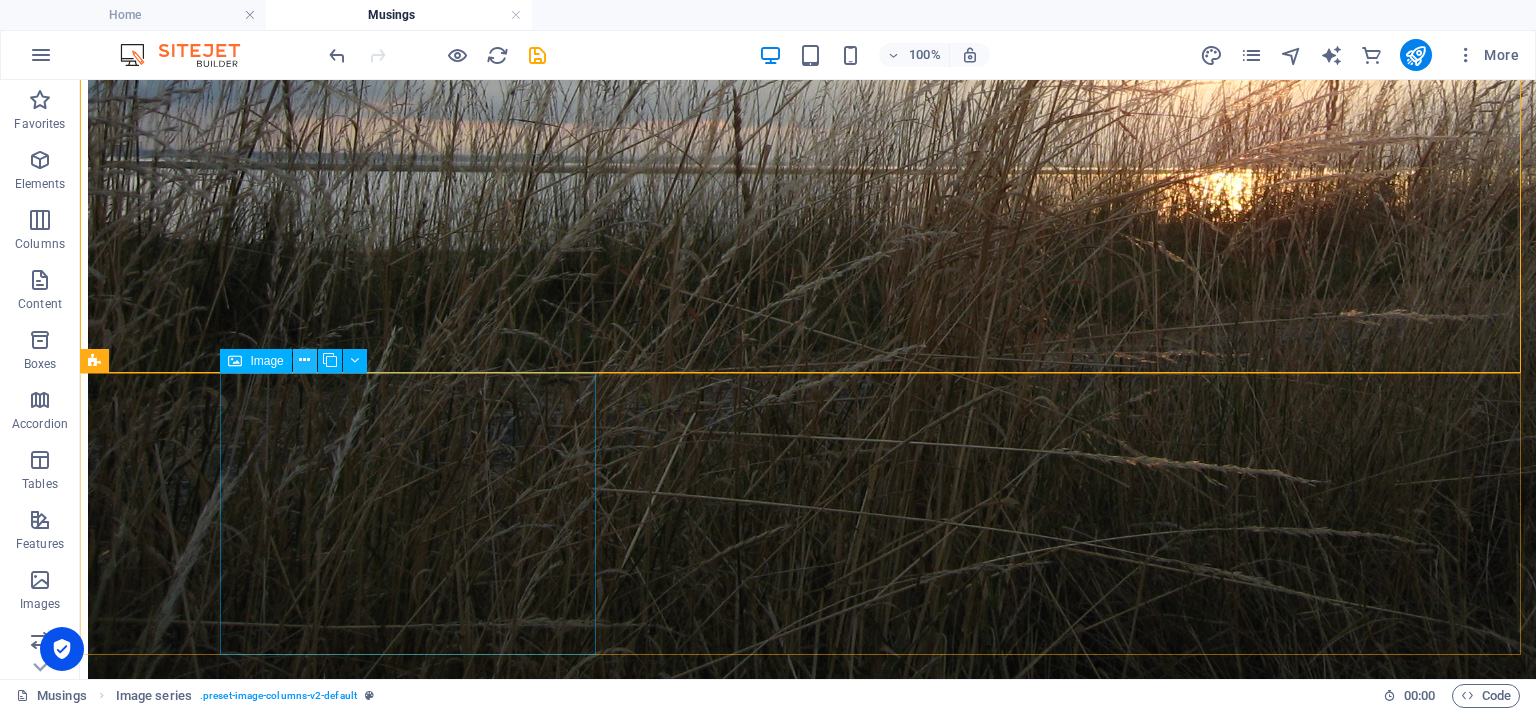 click at bounding box center [304, 360] 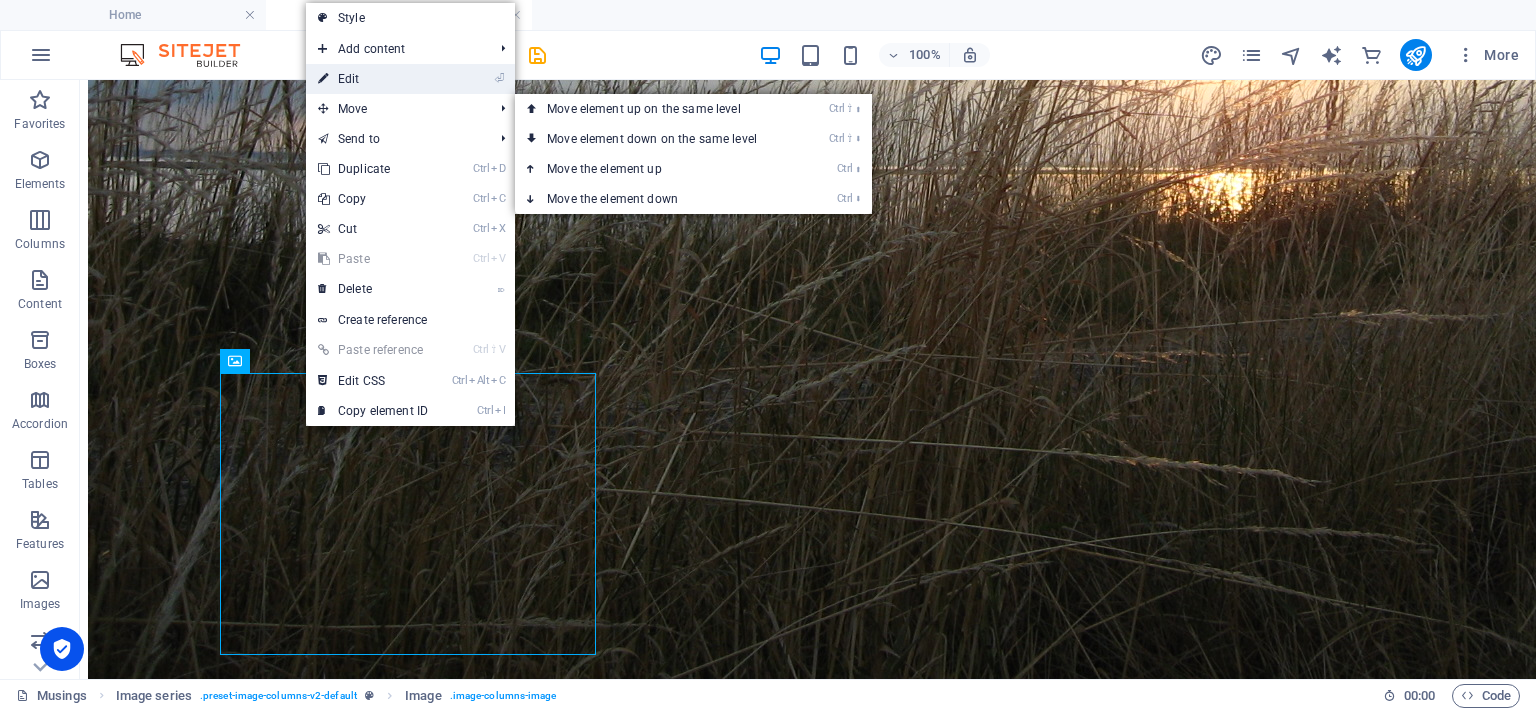 click on "⏎  Edit" at bounding box center [373, 79] 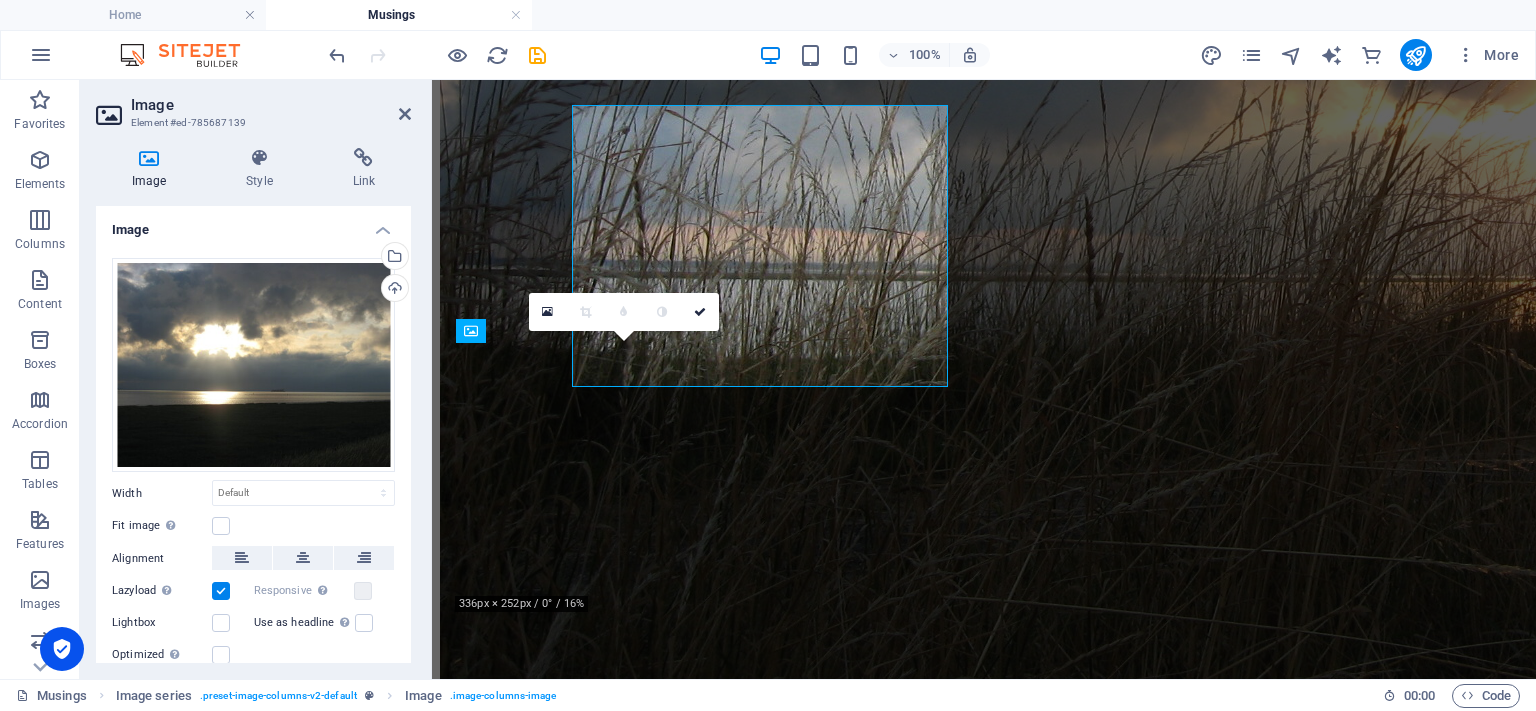 scroll, scrollTop: 3557, scrollLeft: 0, axis: vertical 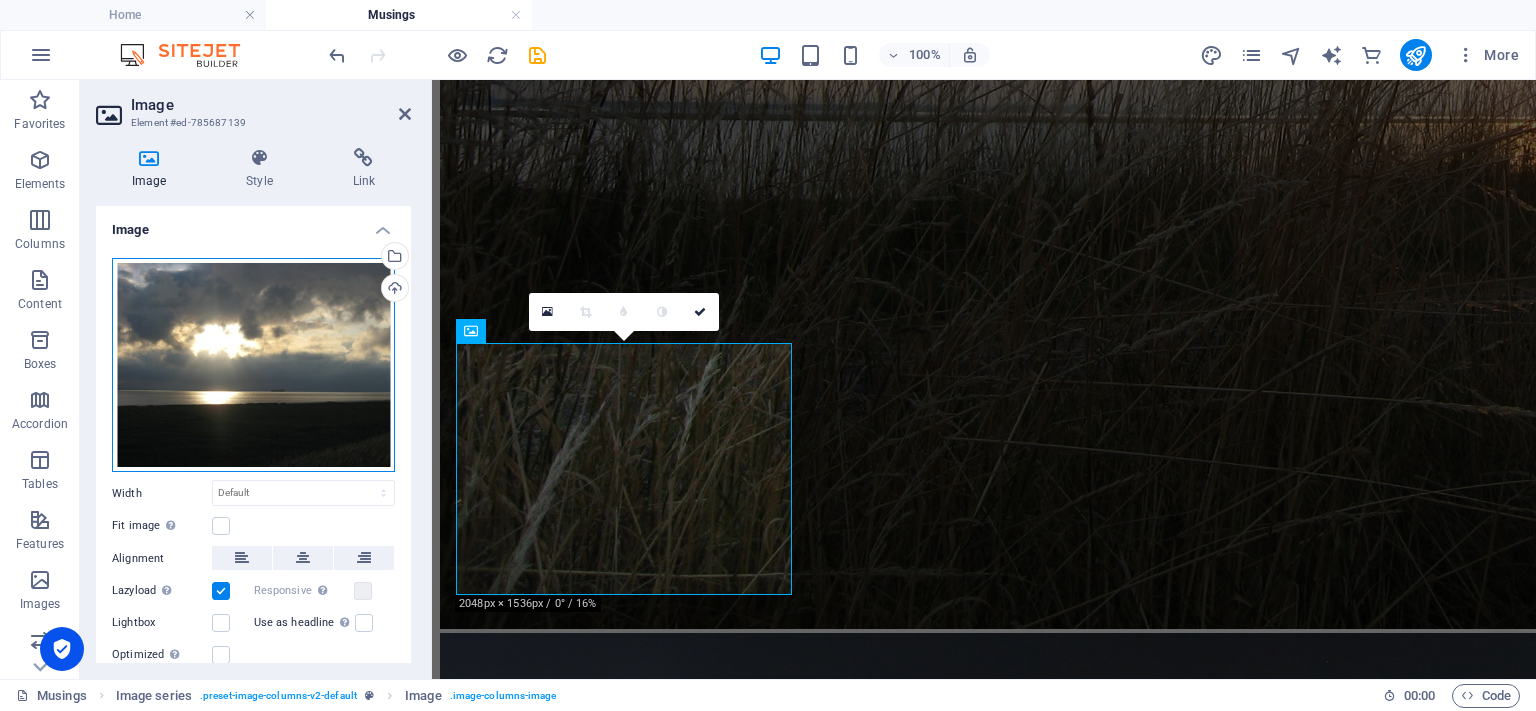 click on "Drag files here, click to choose files or select files from Files or our free stock photos & videos" at bounding box center (253, 365) 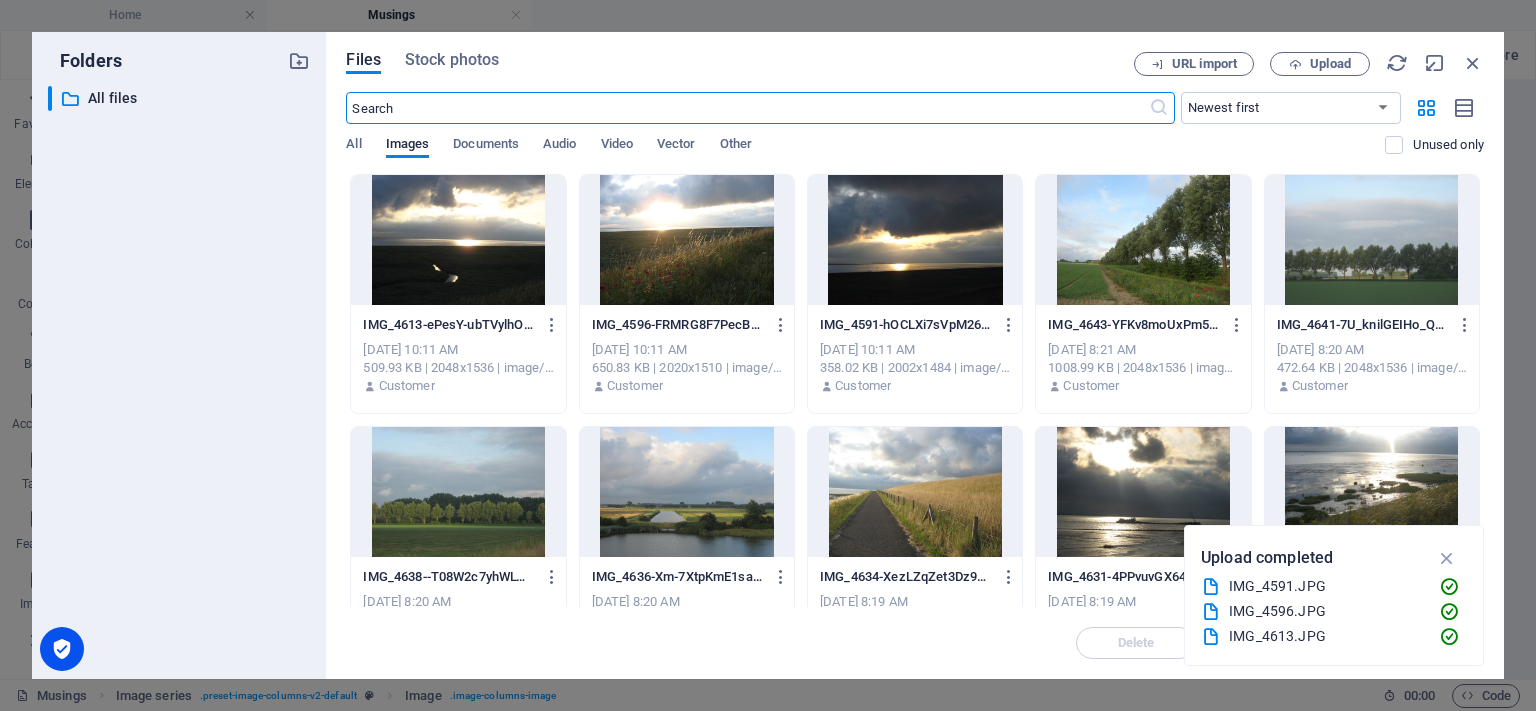 scroll, scrollTop: 3618, scrollLeft: 0, axis: vertical 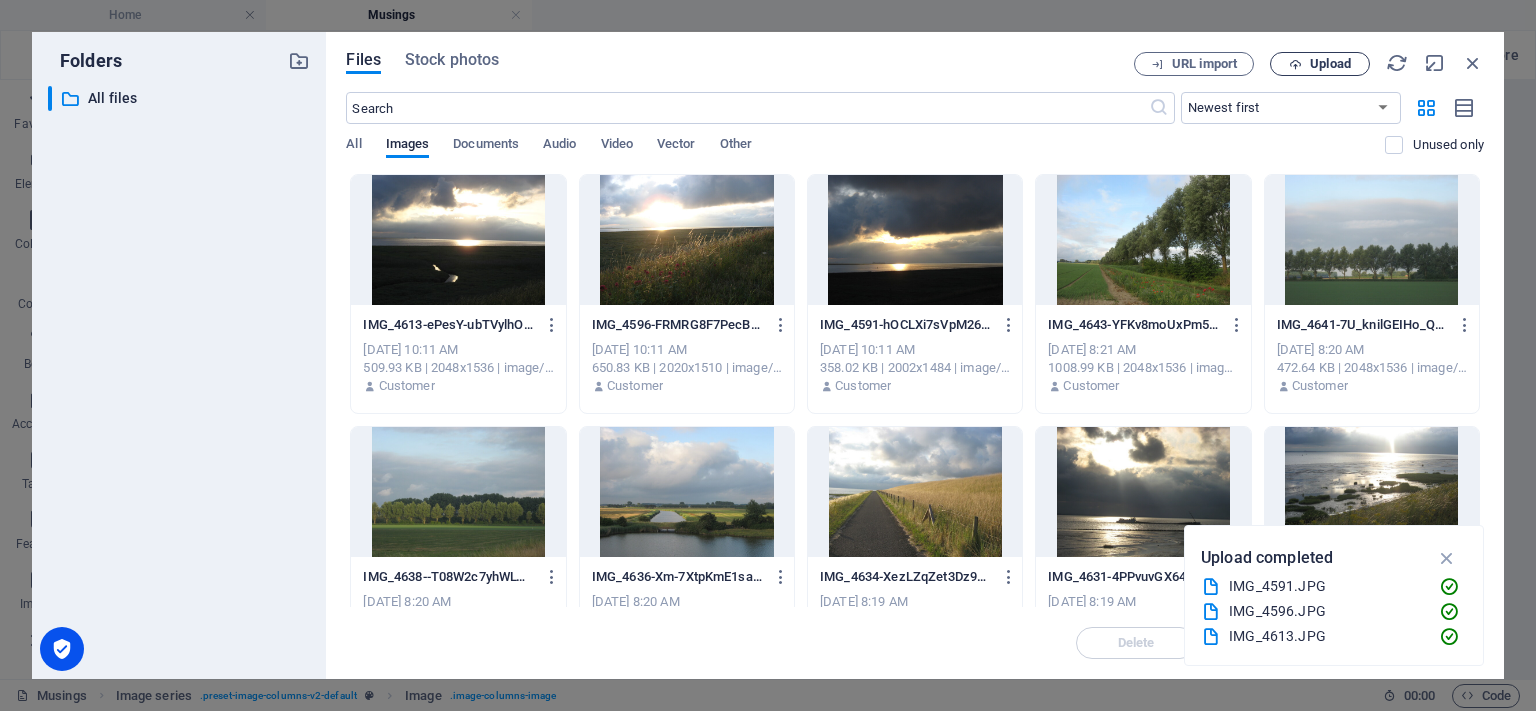 click on "Upload" at bounding box center [1330, 64] 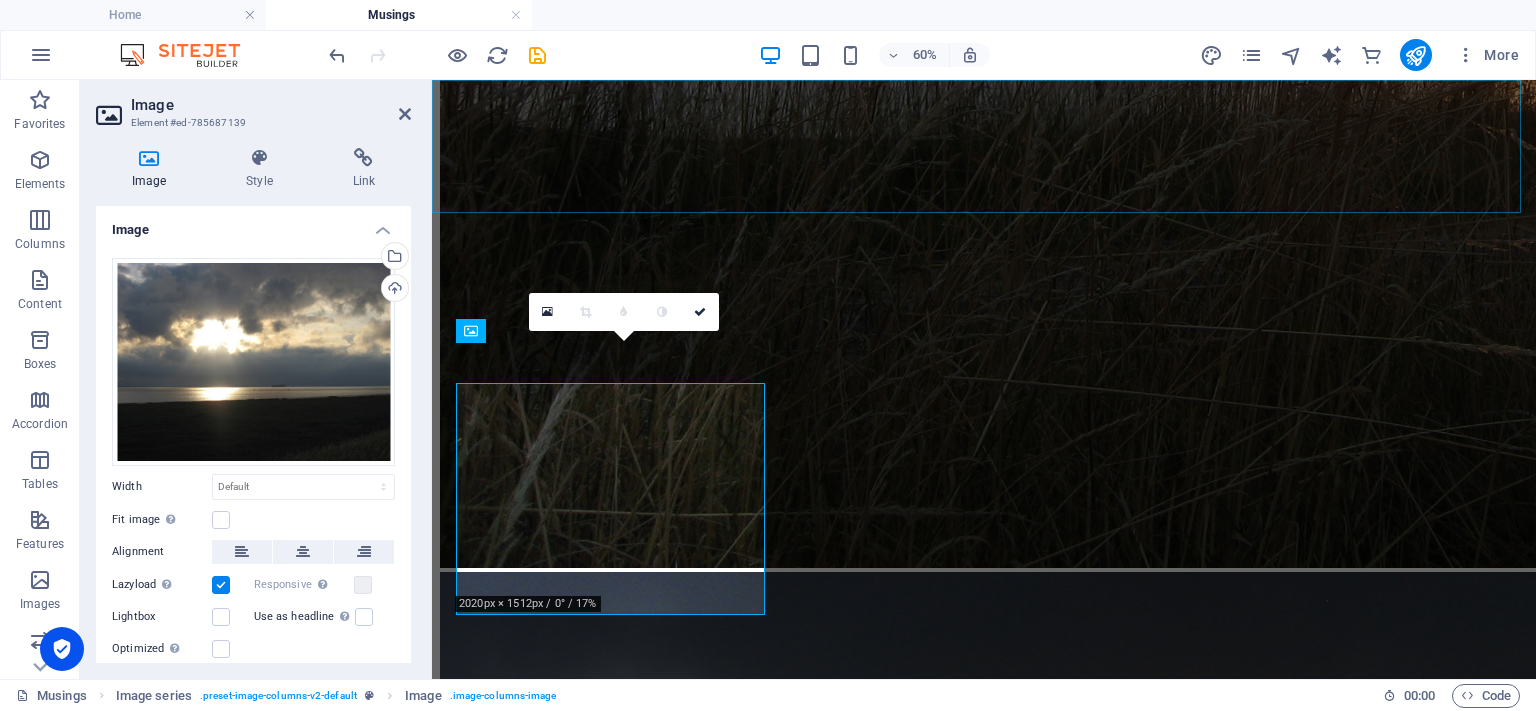 scroll, scrollTop: 3557, scrollLeft: 0, axis: vertical 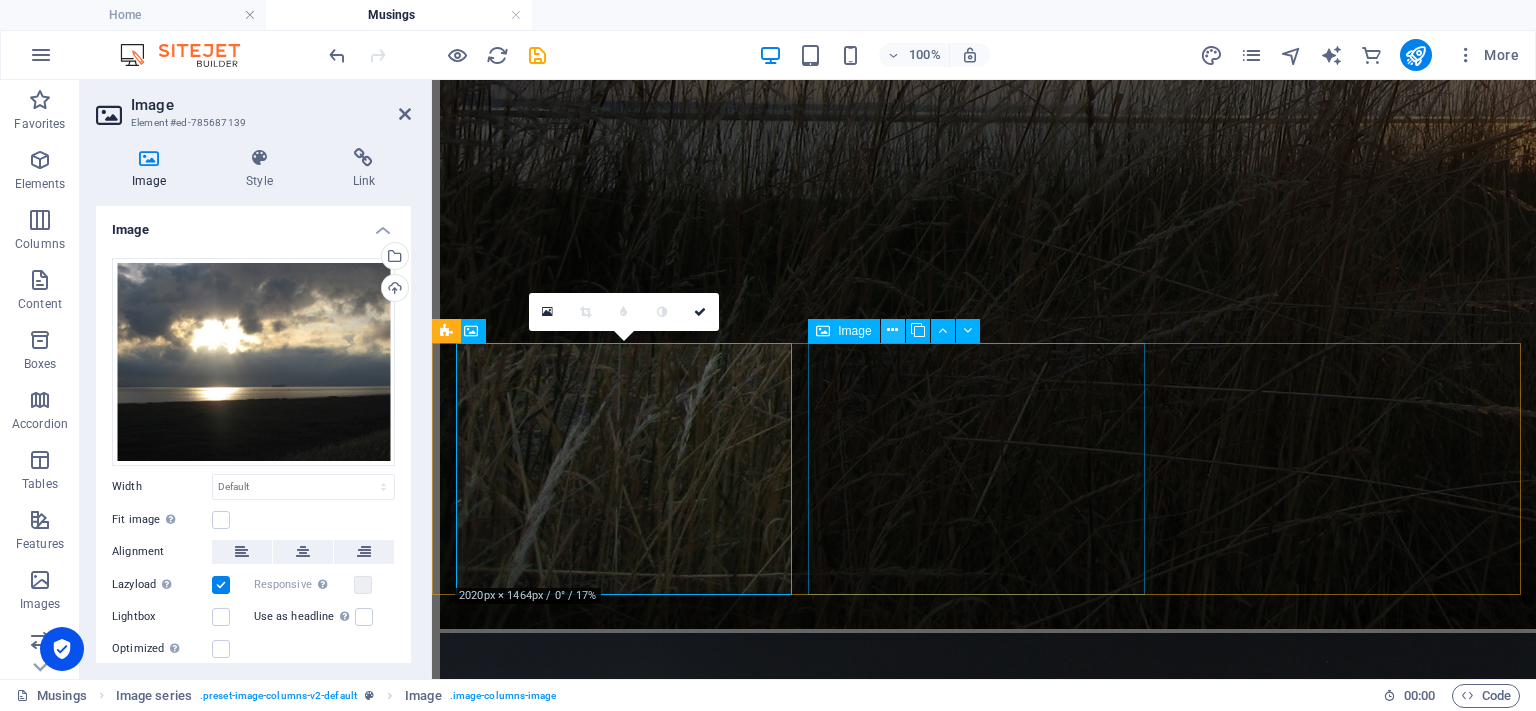 click at bounding box center [892, 330] 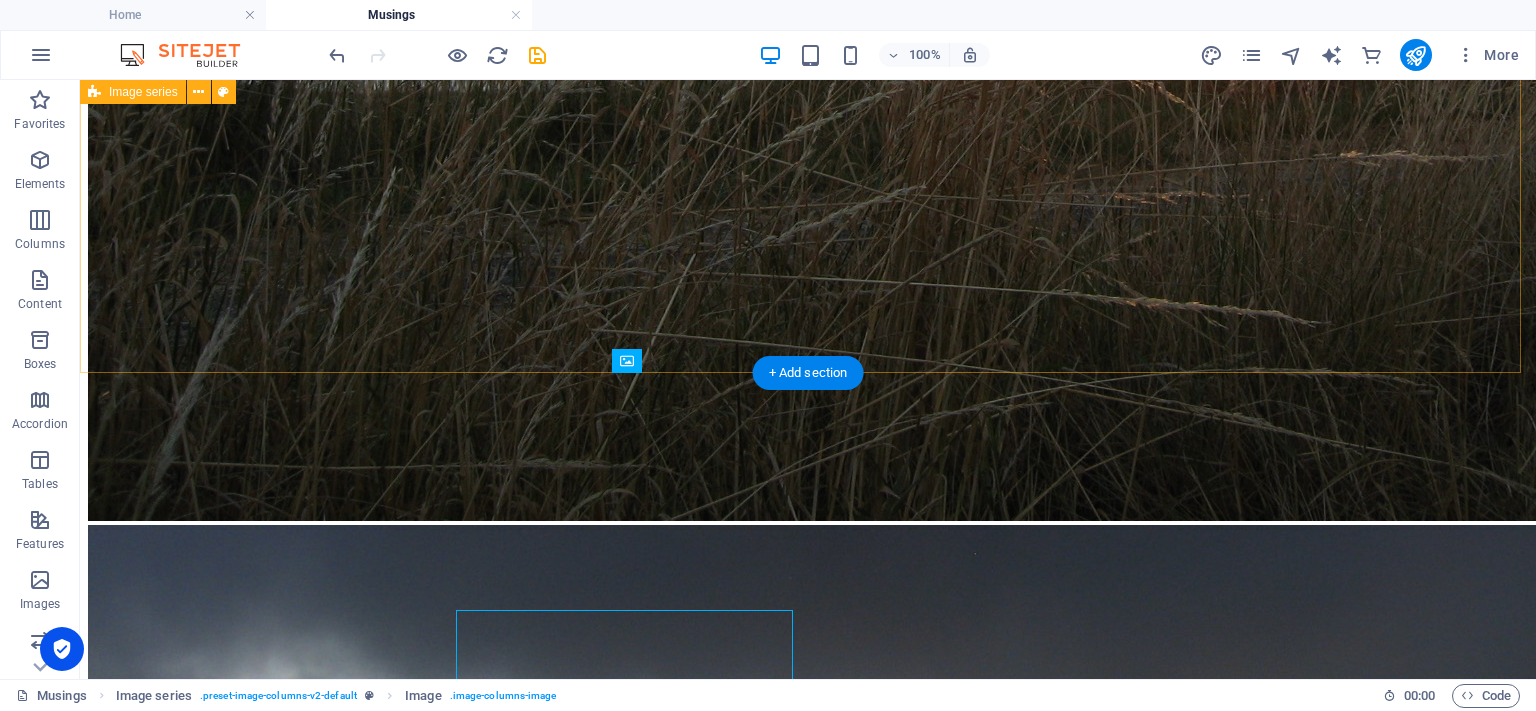 scroll, scrollTop: 3290, scrollLeft: 0, axis: vertical 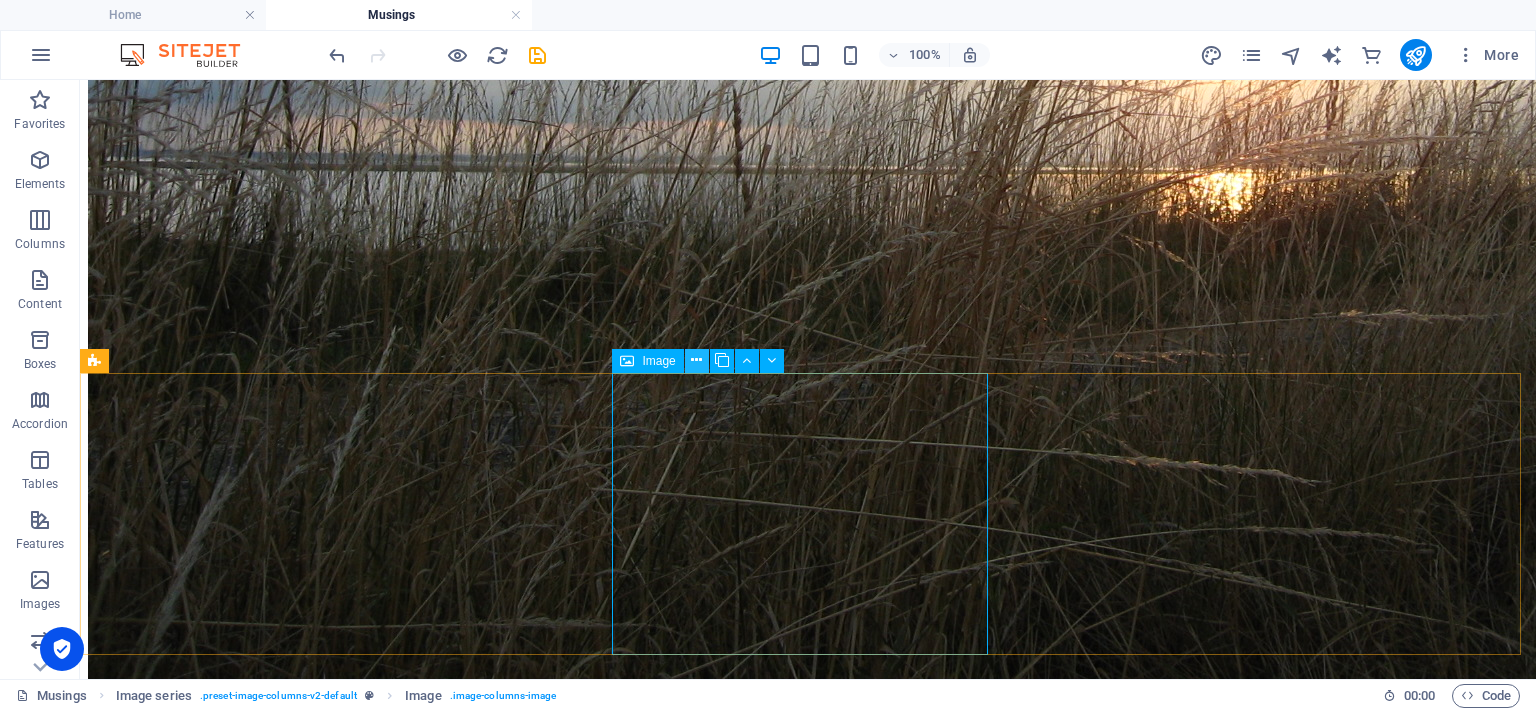 click at bounding box center (697, 361) 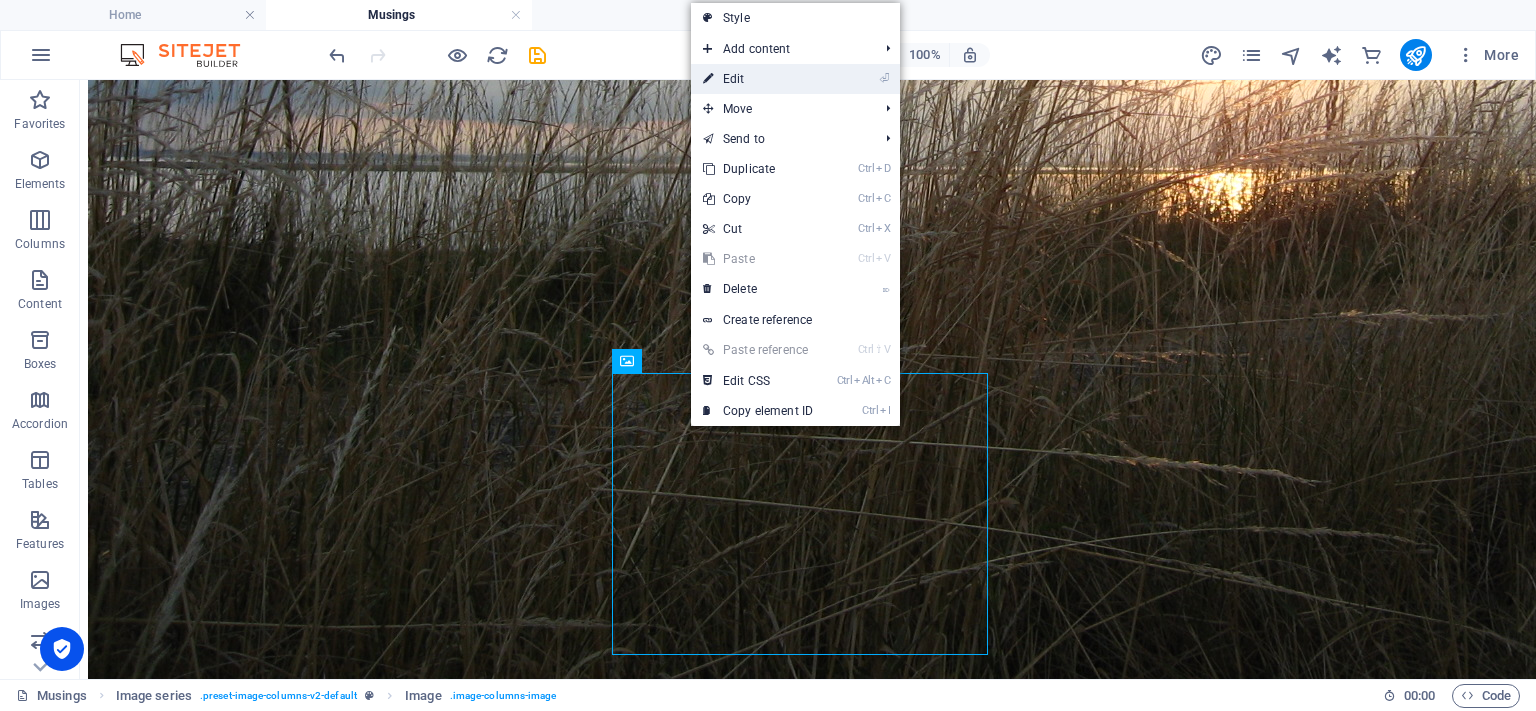 click on "⏎  Edit" at bounding box center (758, 79) 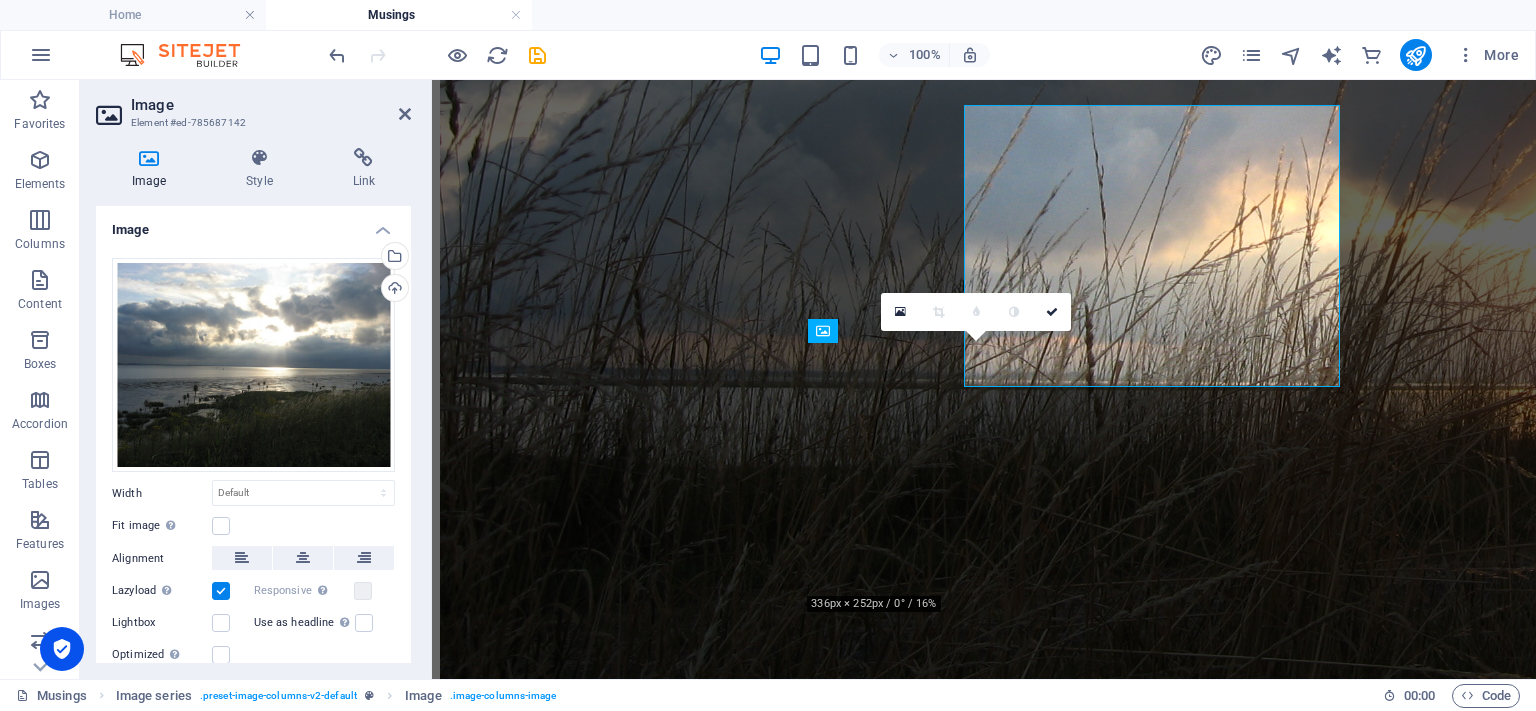 scroll, scrollTop: 3557, scrollLeft: 0, axis: vertical 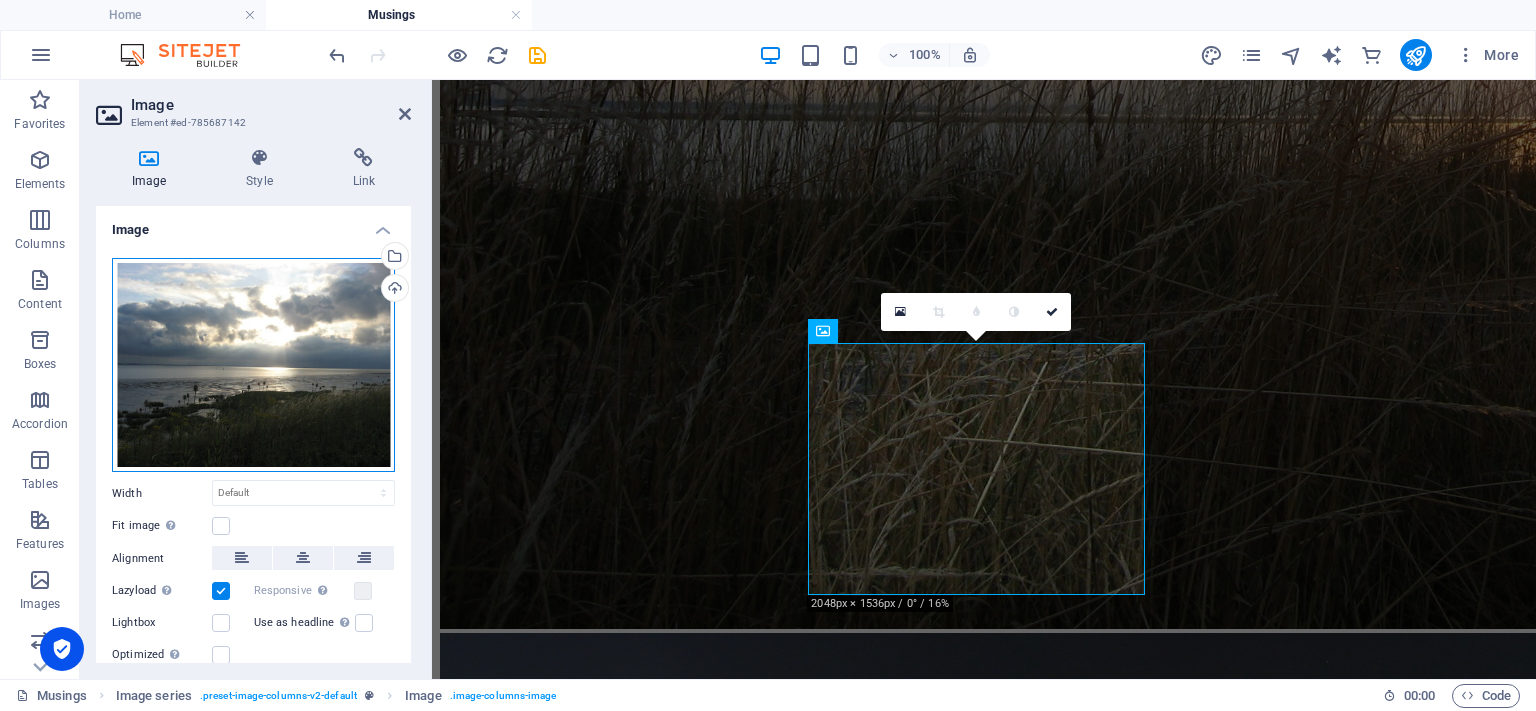 click on "Drag files here, click to choose files or select files from Files or our free stock photos & videos" at bounding box center (253, 365) 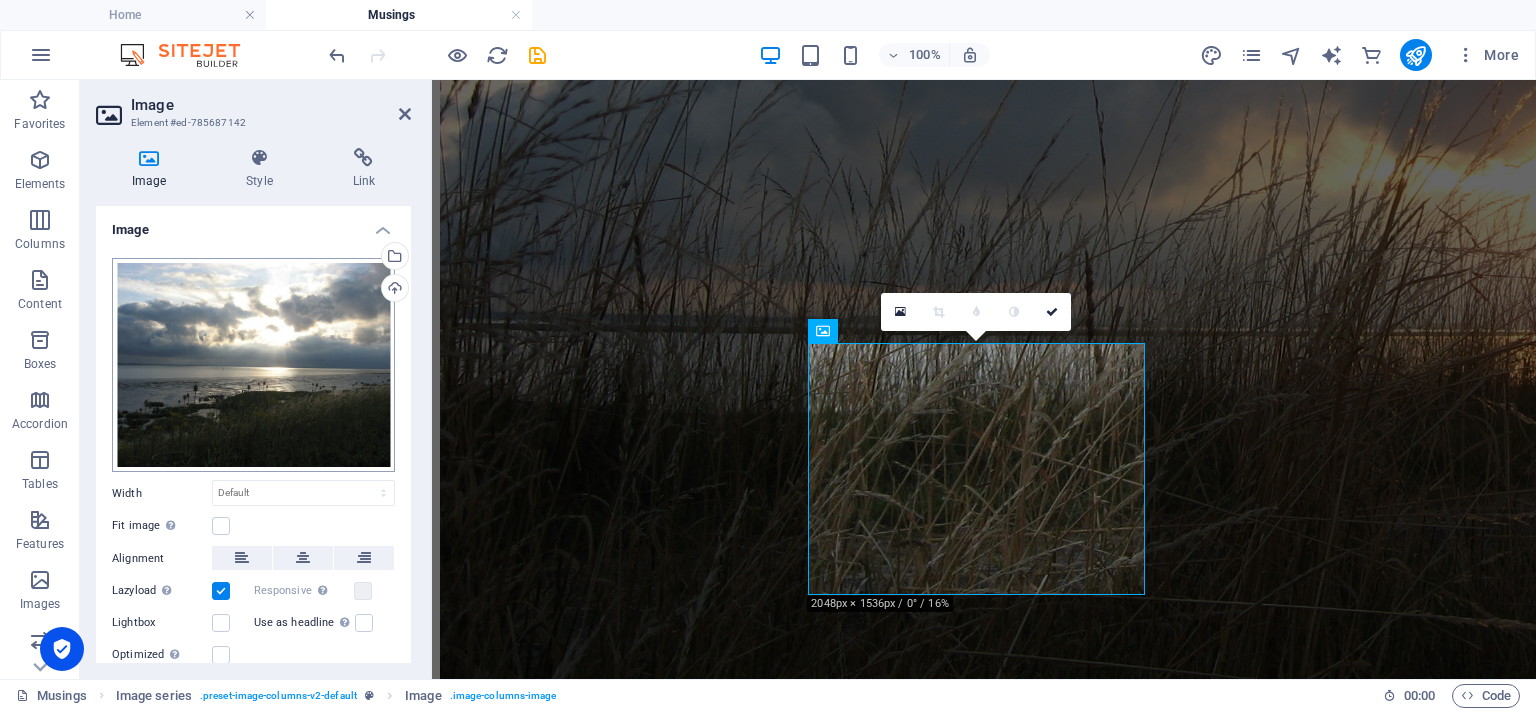 scroll, scrollTop: 3618, scrollLeft: 0, axis: vertical 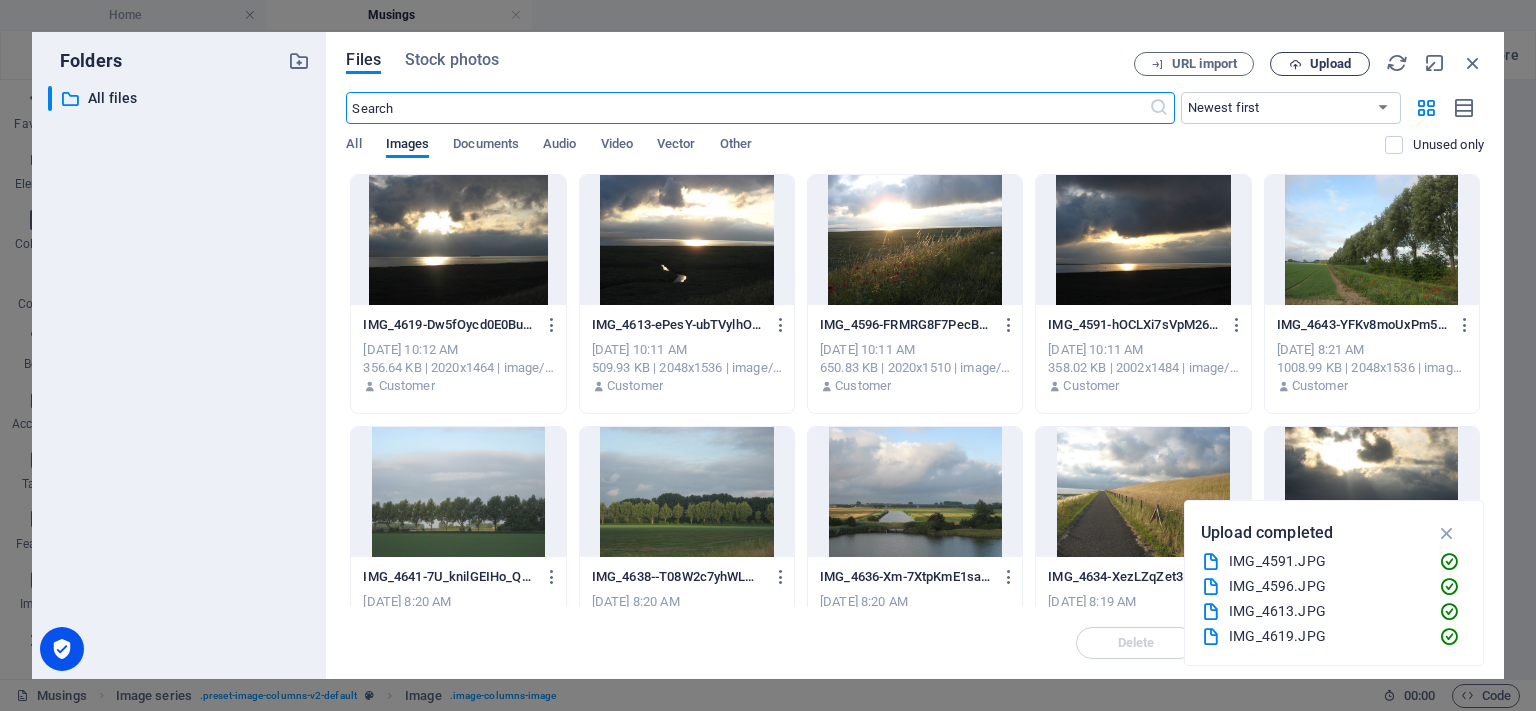 click on "Upload" at bounding box center [1330, 64] 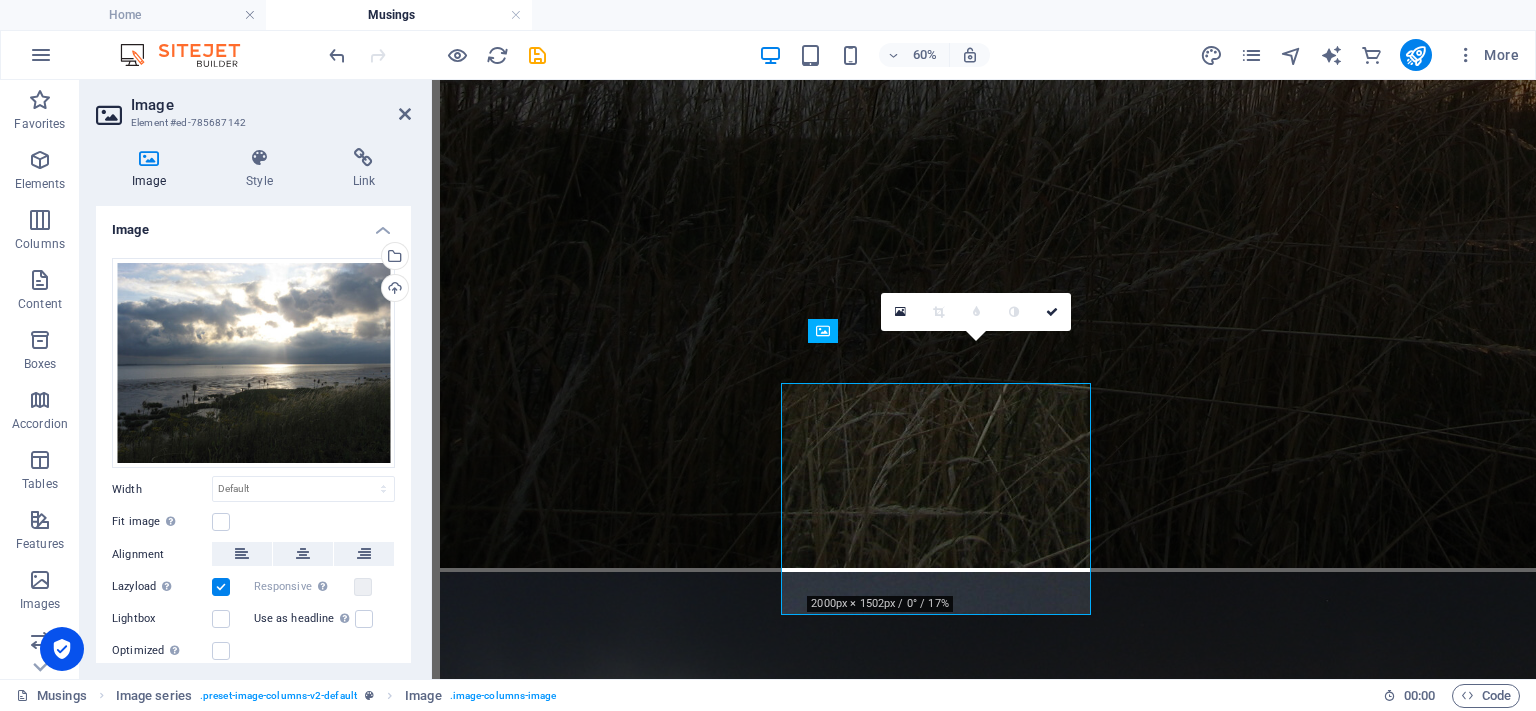 scroll, scrollTop: 3557, scrollLeft: 0, axis: vertical 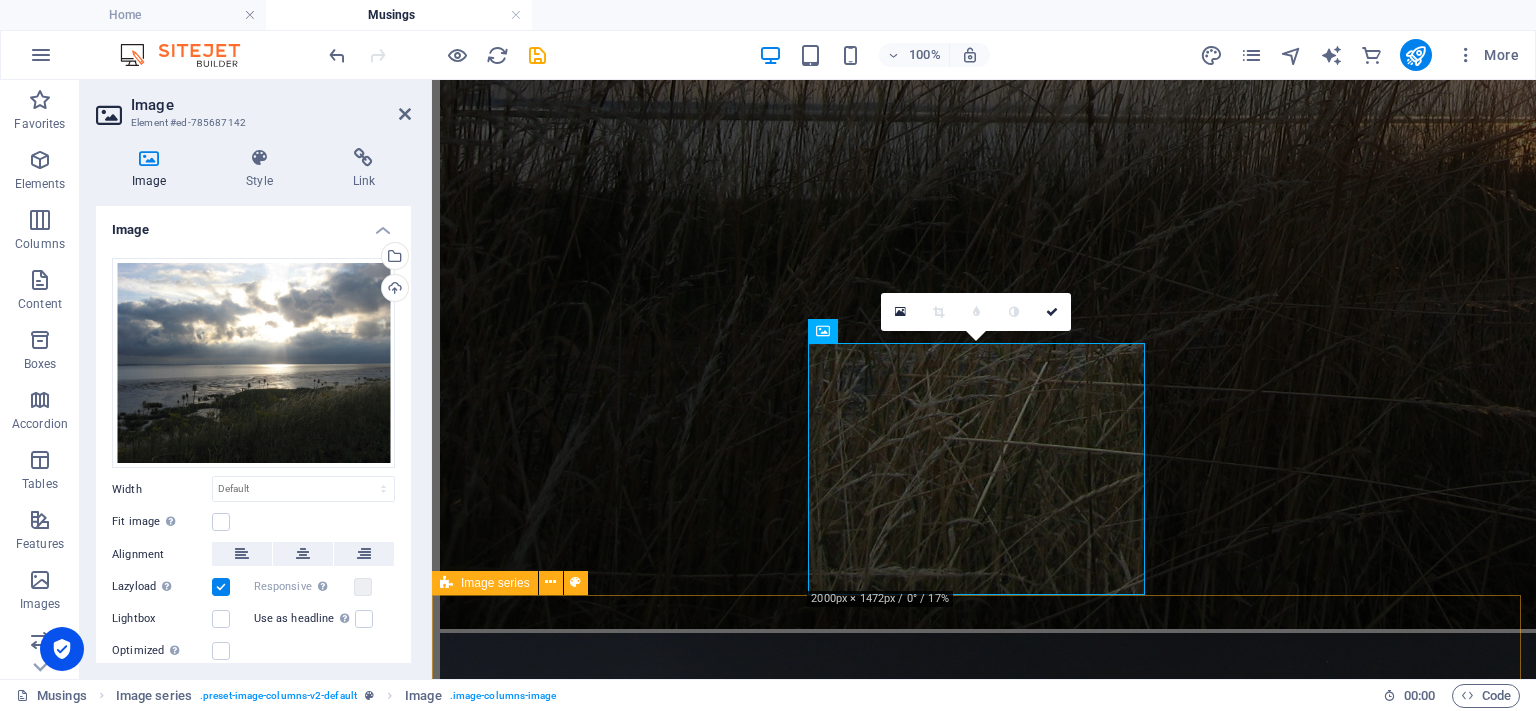 click at bounding box center [984, 15049] 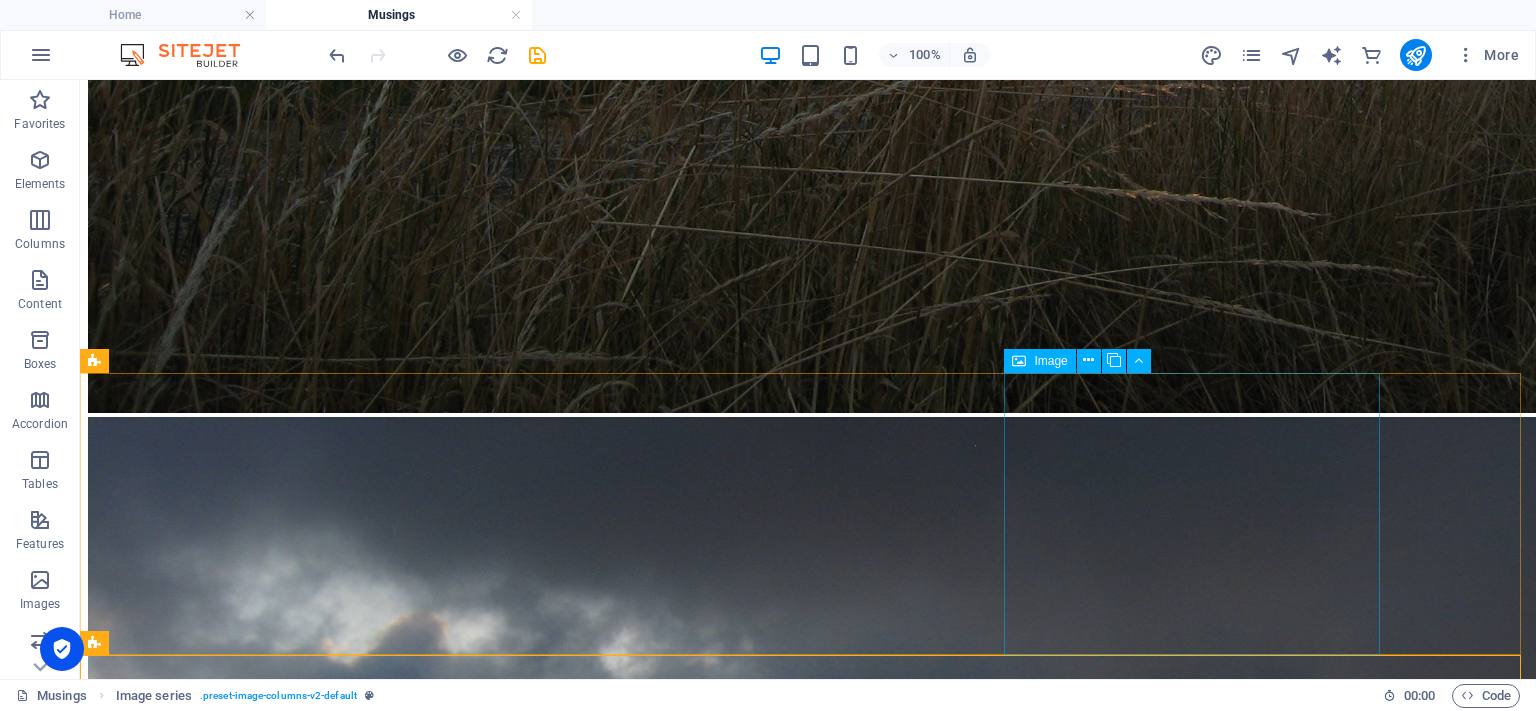 scroll, scrollTop: 3290, scrollLeft: 0, axis: vertical 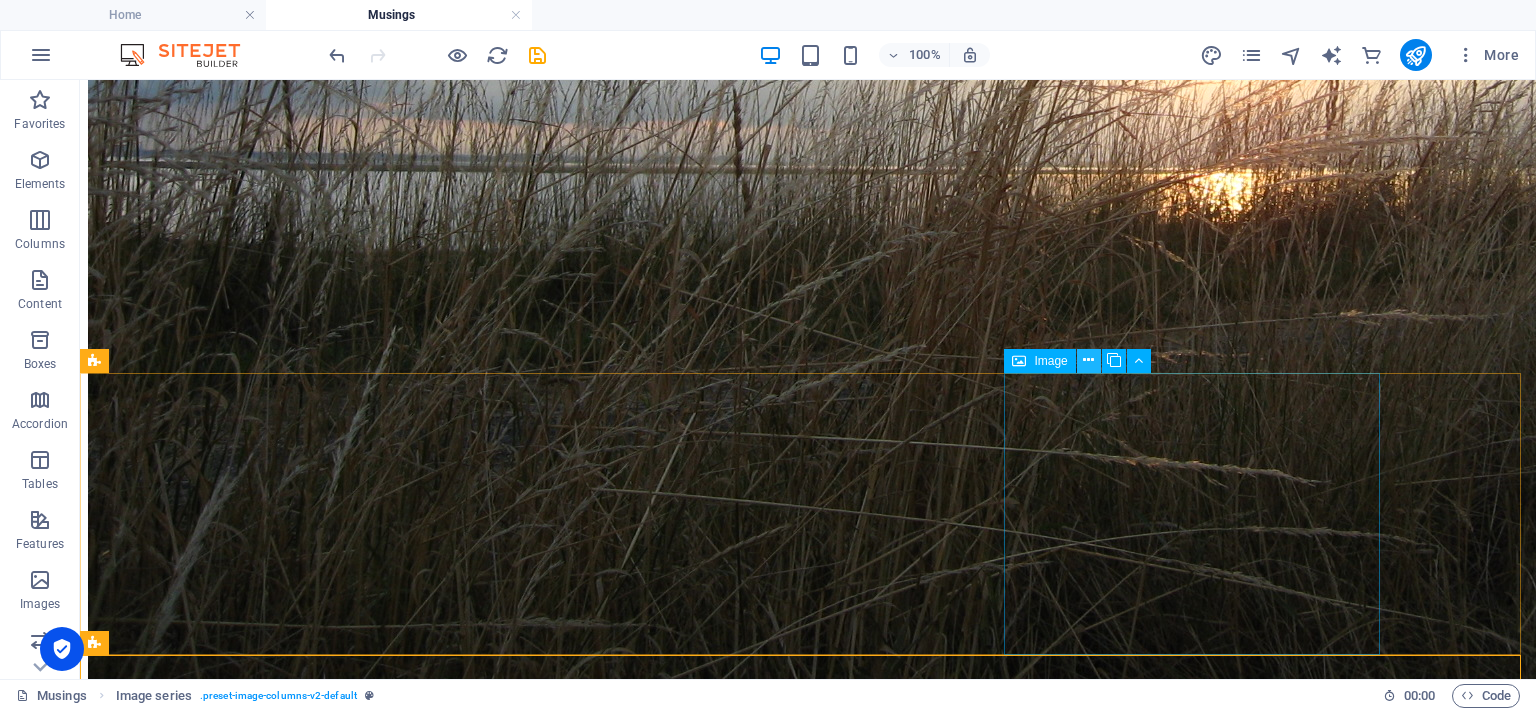 click at bounding box center [1088, 360] 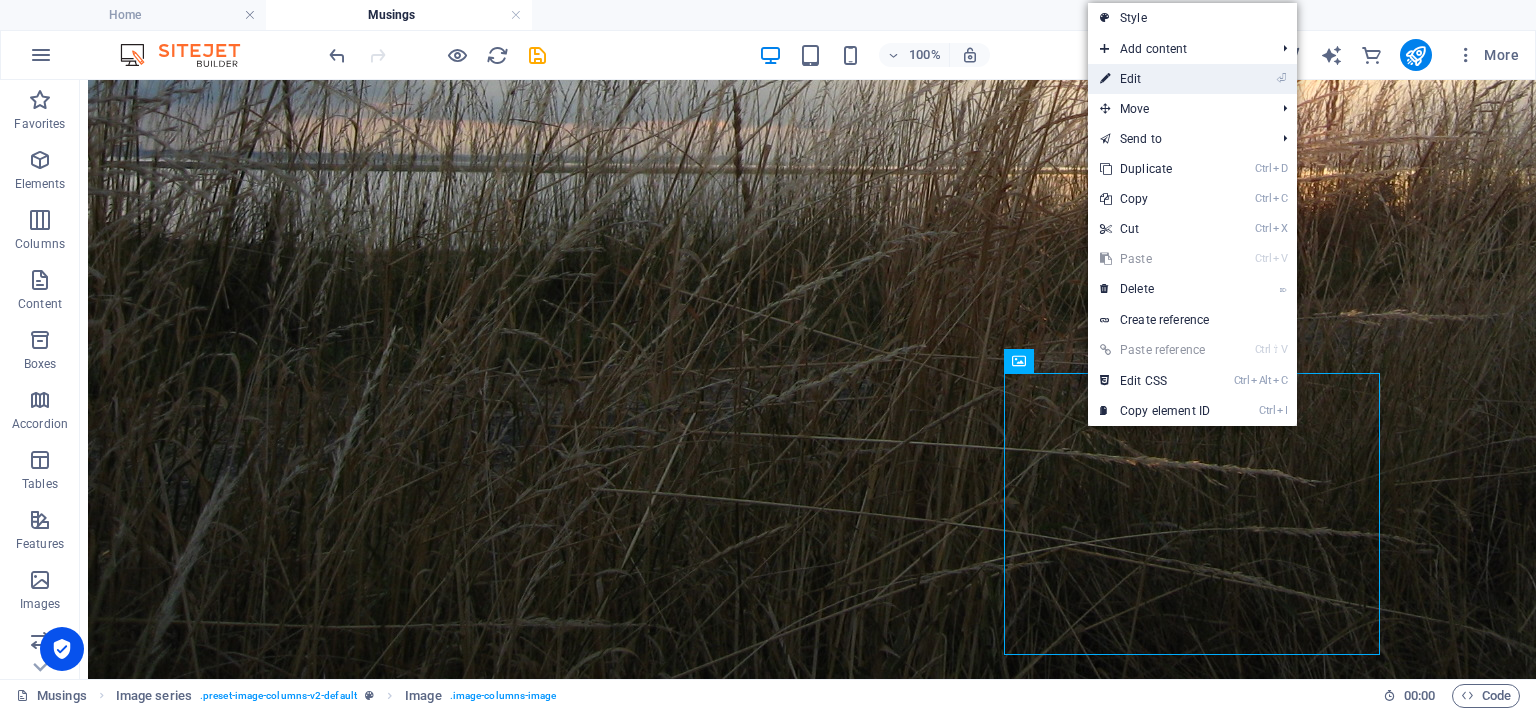 click on "⏎  Edit" at bounding box center (1155, 79) 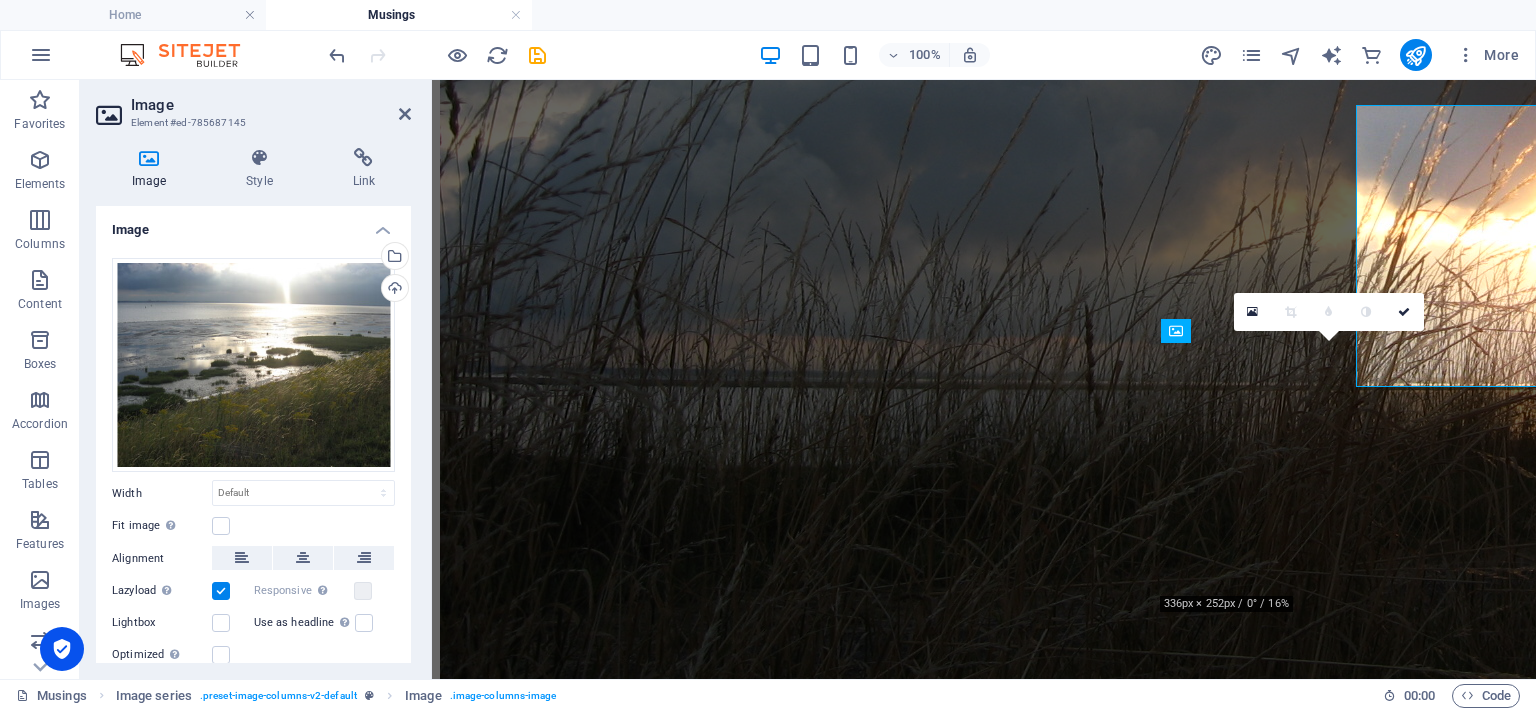 scroll, scrollTop: 3557, scrollLeft: 0, axis: vertical 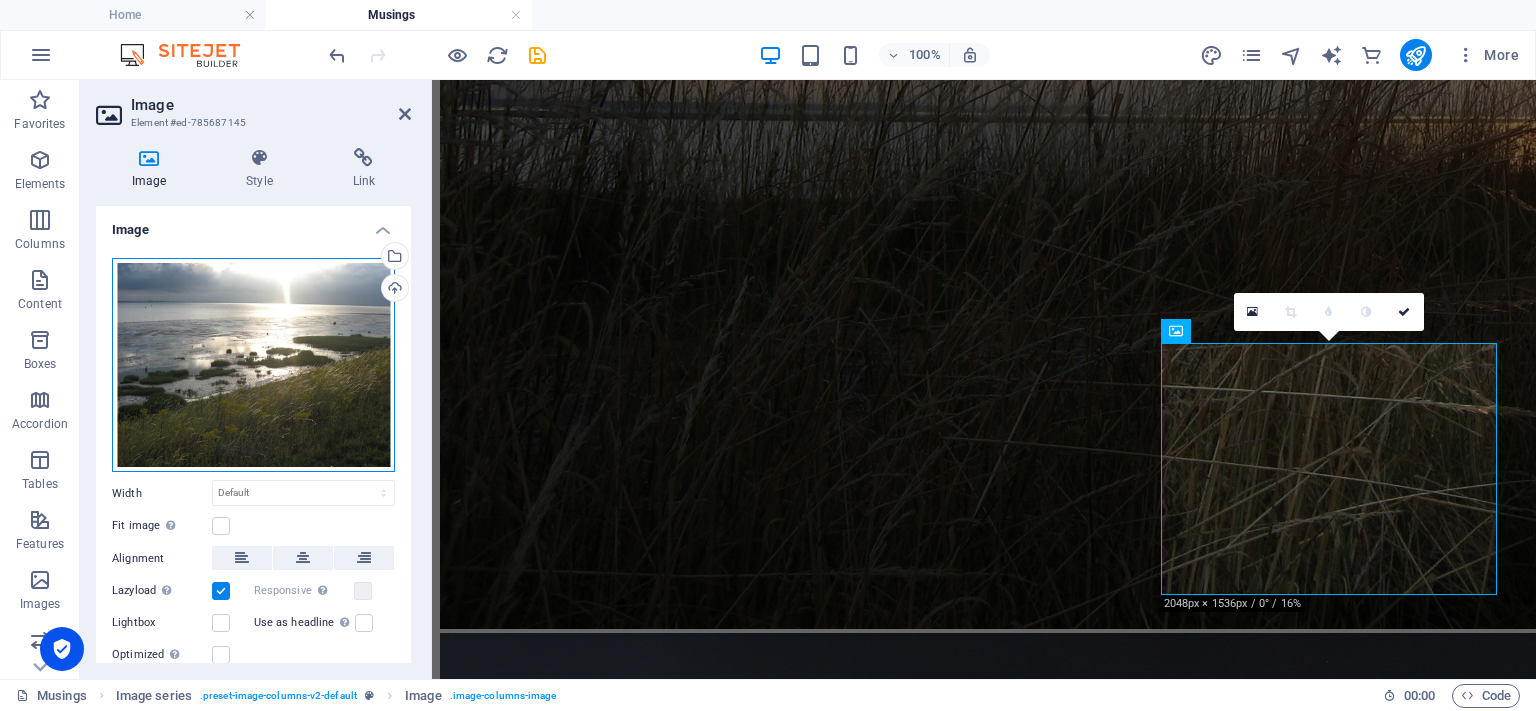 click on "Drag files here, click to choose files or select files from Files or our free stock photos & videos" at bounding box center (253, 365) 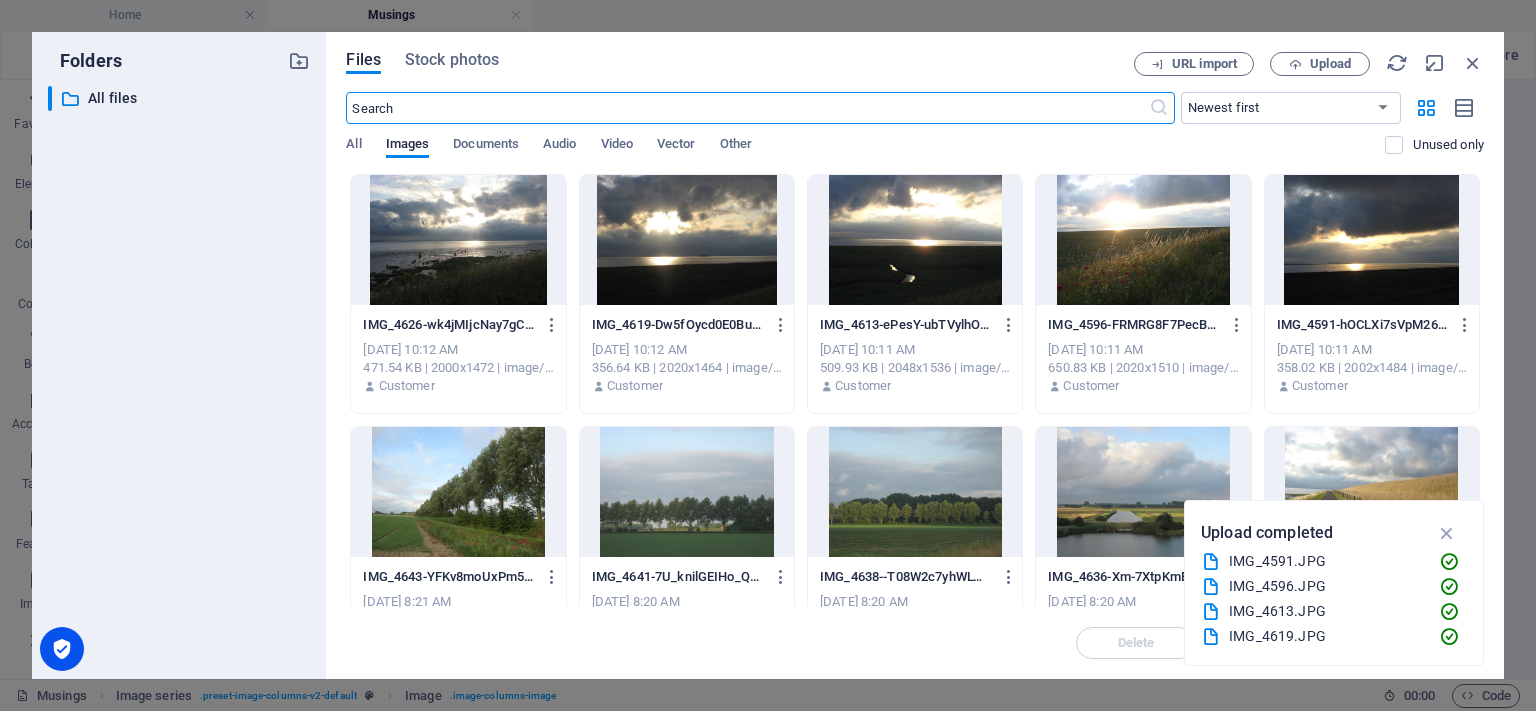 scroll, scrollTop: 3618, scrollLeft: 0, axis: vertical 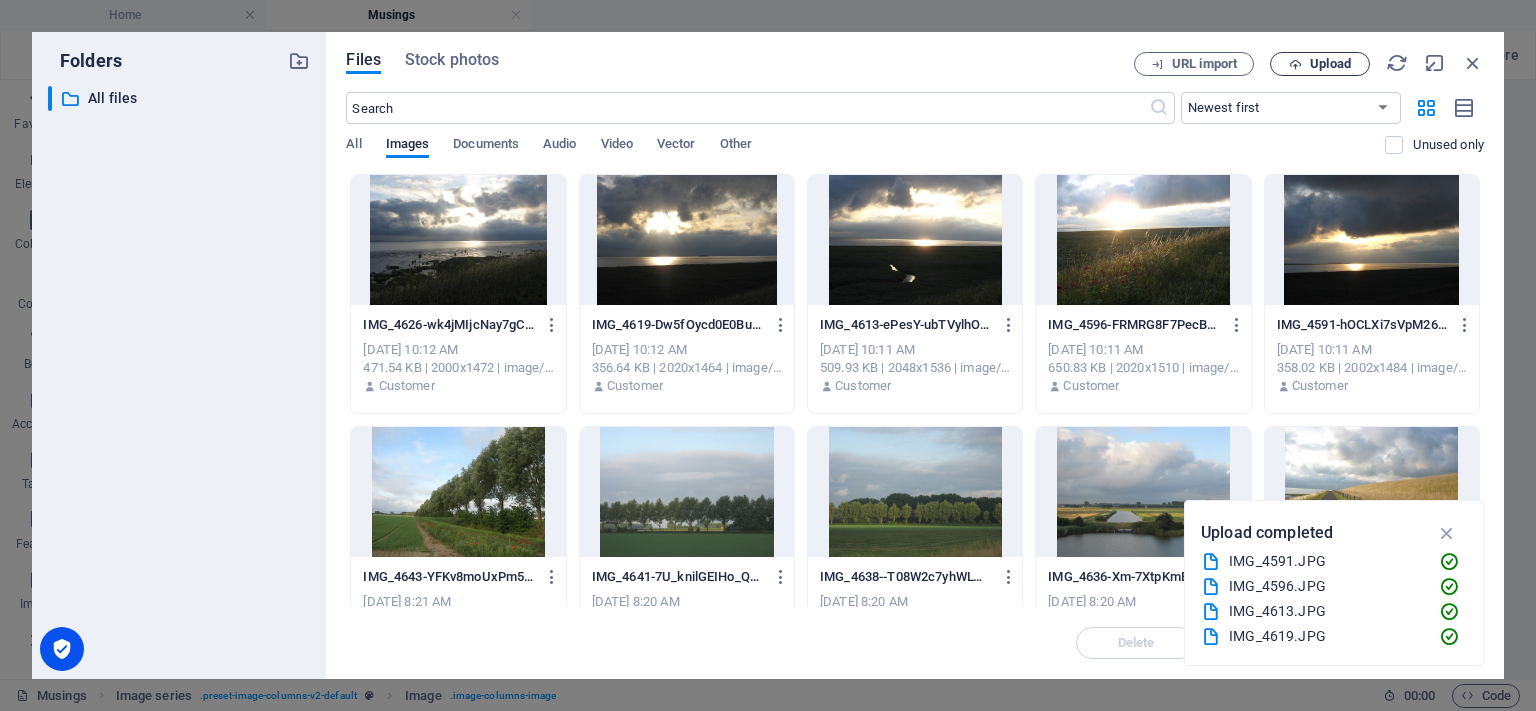 click on "Upload" at bounding box center [1330, 64] 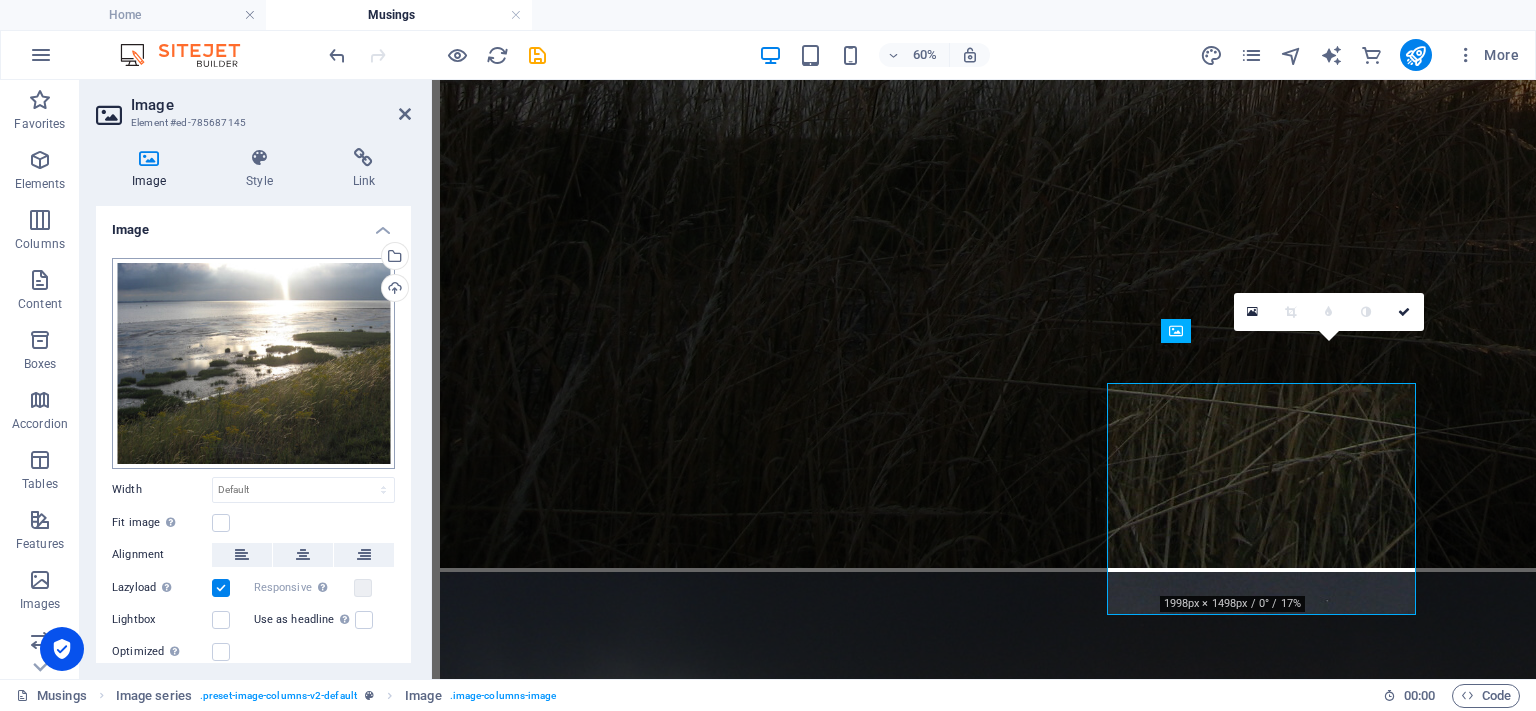 scroll, scrollTop: 3557, scrollLeft: 0, axis: vertical 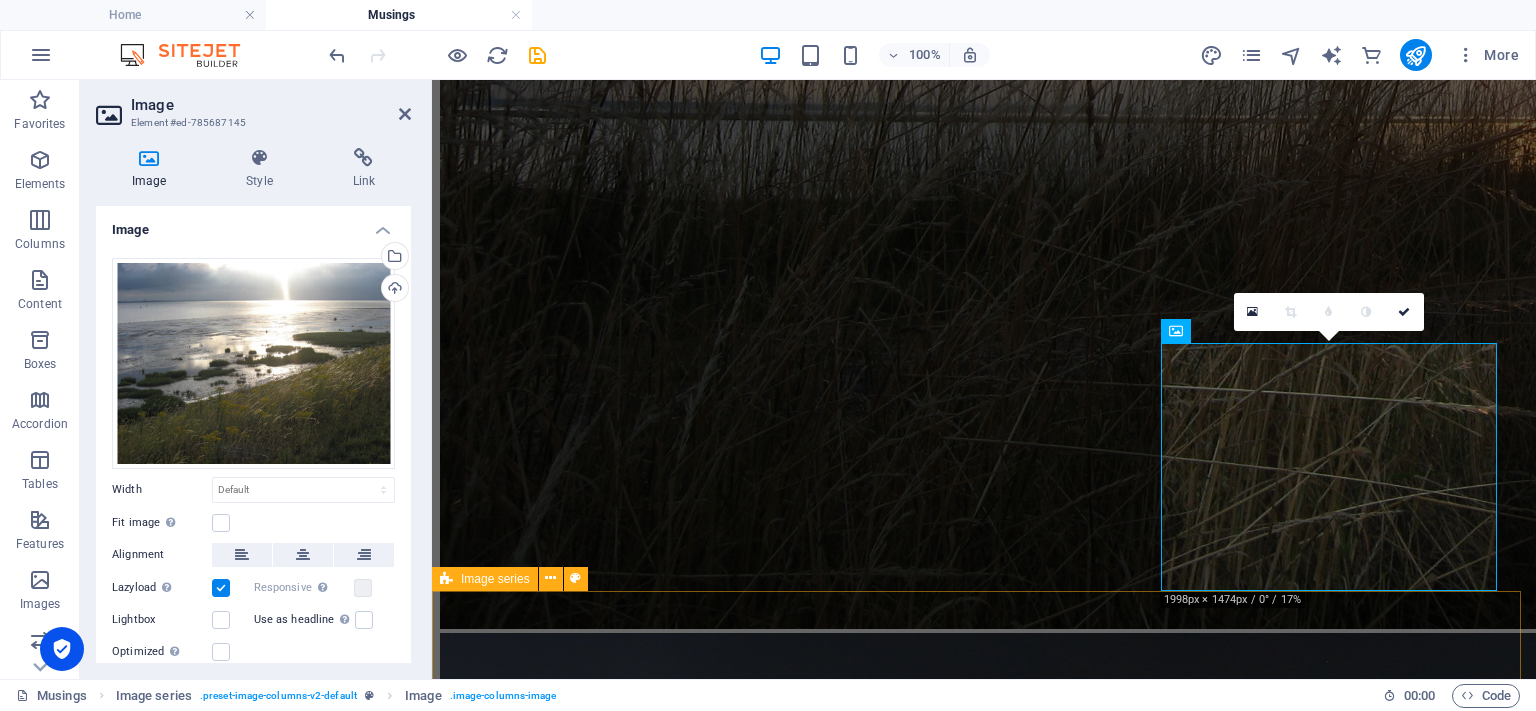 click at bounding box center [984, 14987] 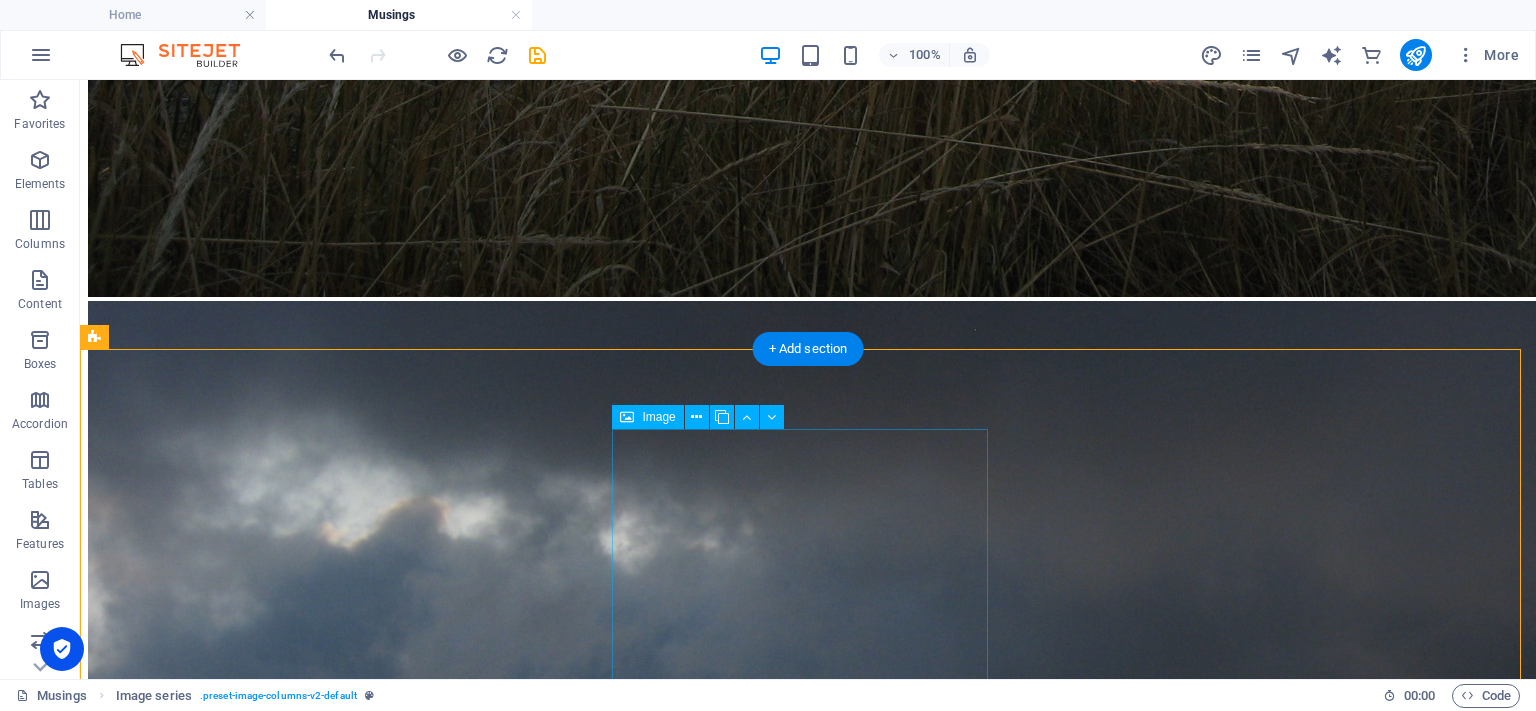scroll, scrollTop: 3690, scrollLeft: 0, axis: vertical 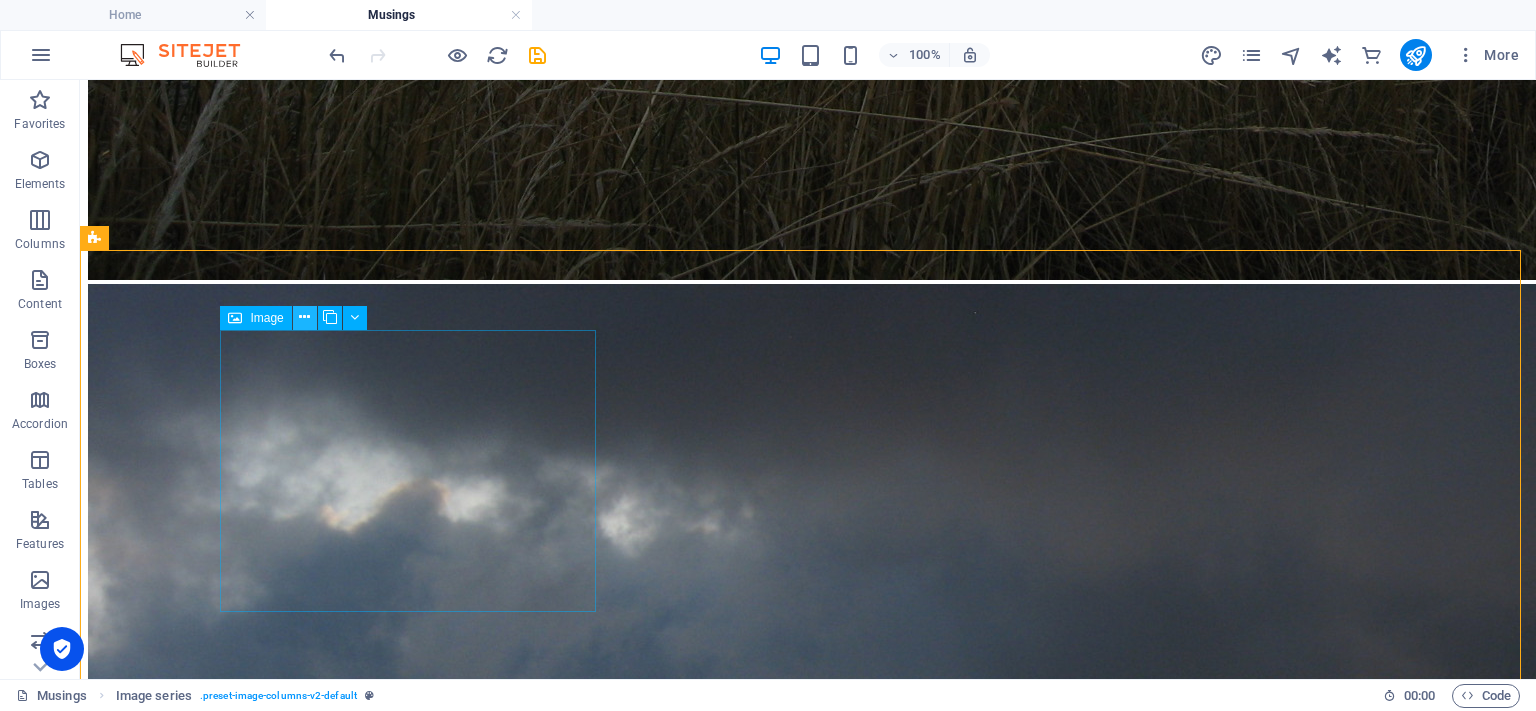 click at bounding box center (304, 317) 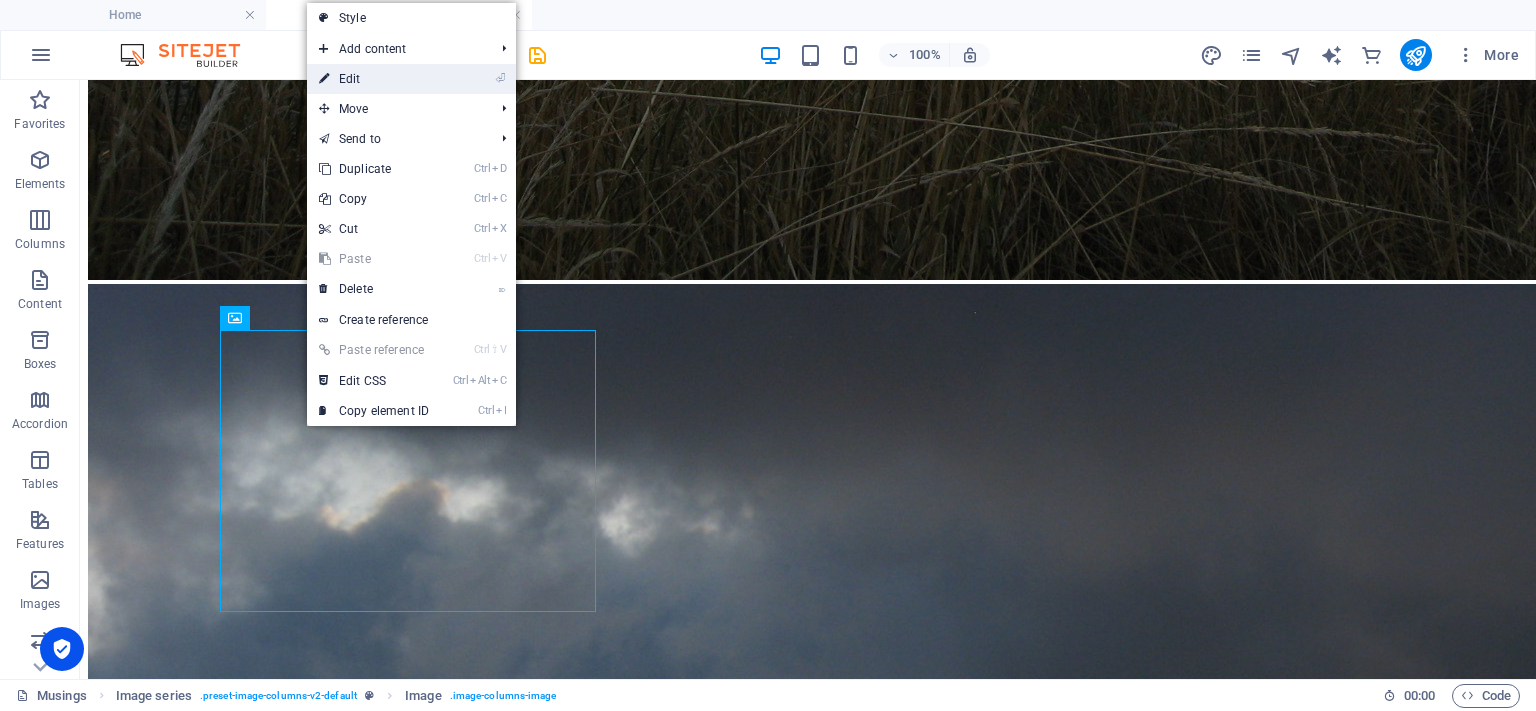 click on "⏎  Edit" at bounding box center (374, 79) 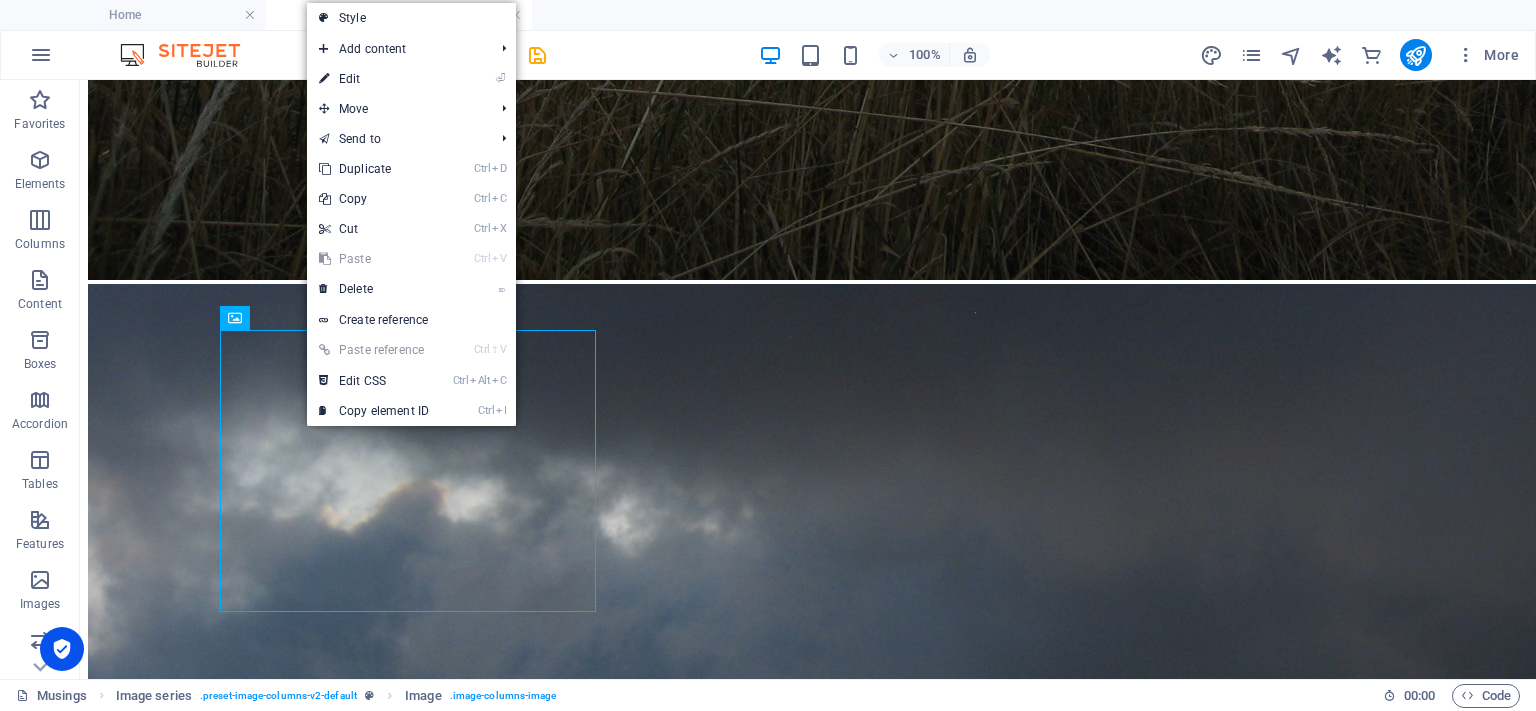 scroll, scrollTop: 3927, scrollLeft: 0, axis: vertical 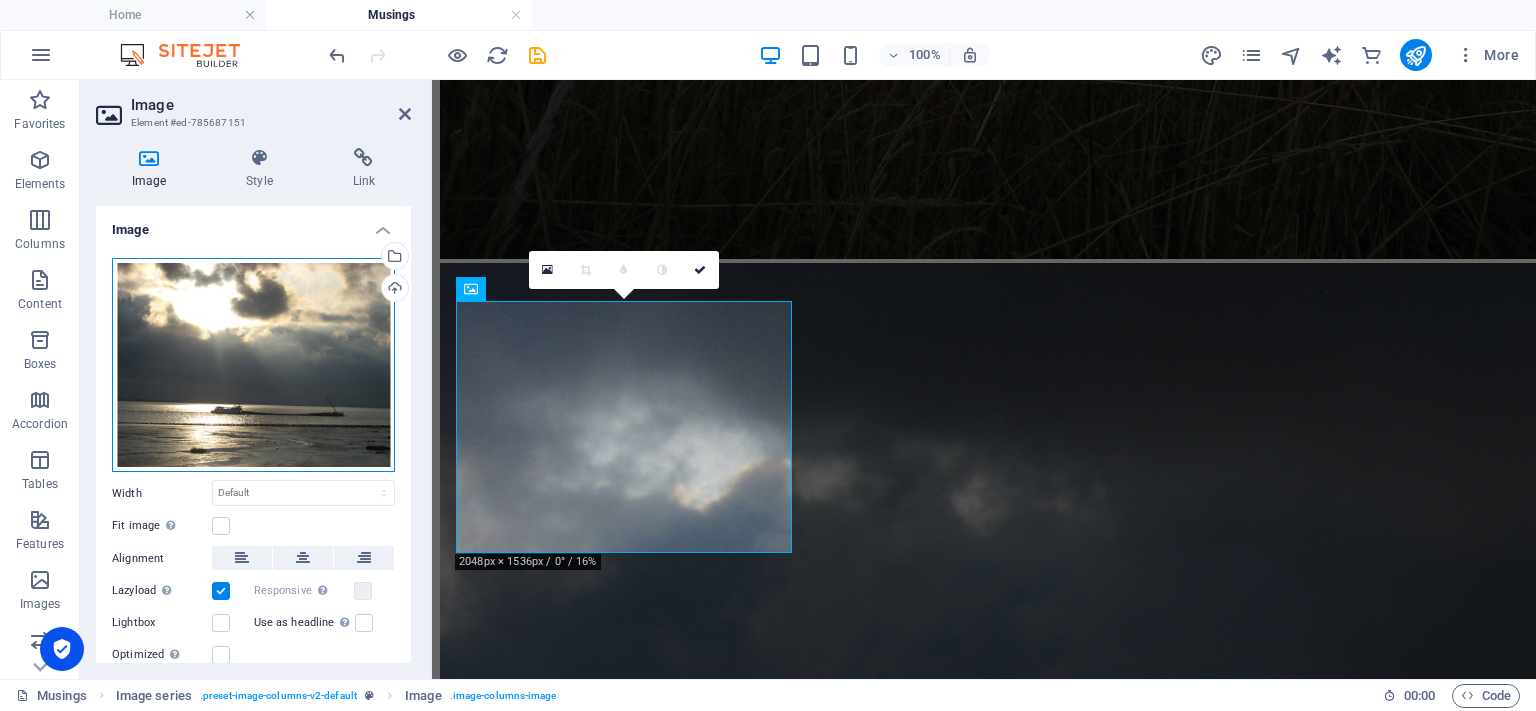 click on "Drag files here, click to choose files or select files from Files or our free stock photos & videos" at bounding box center (253, 365) 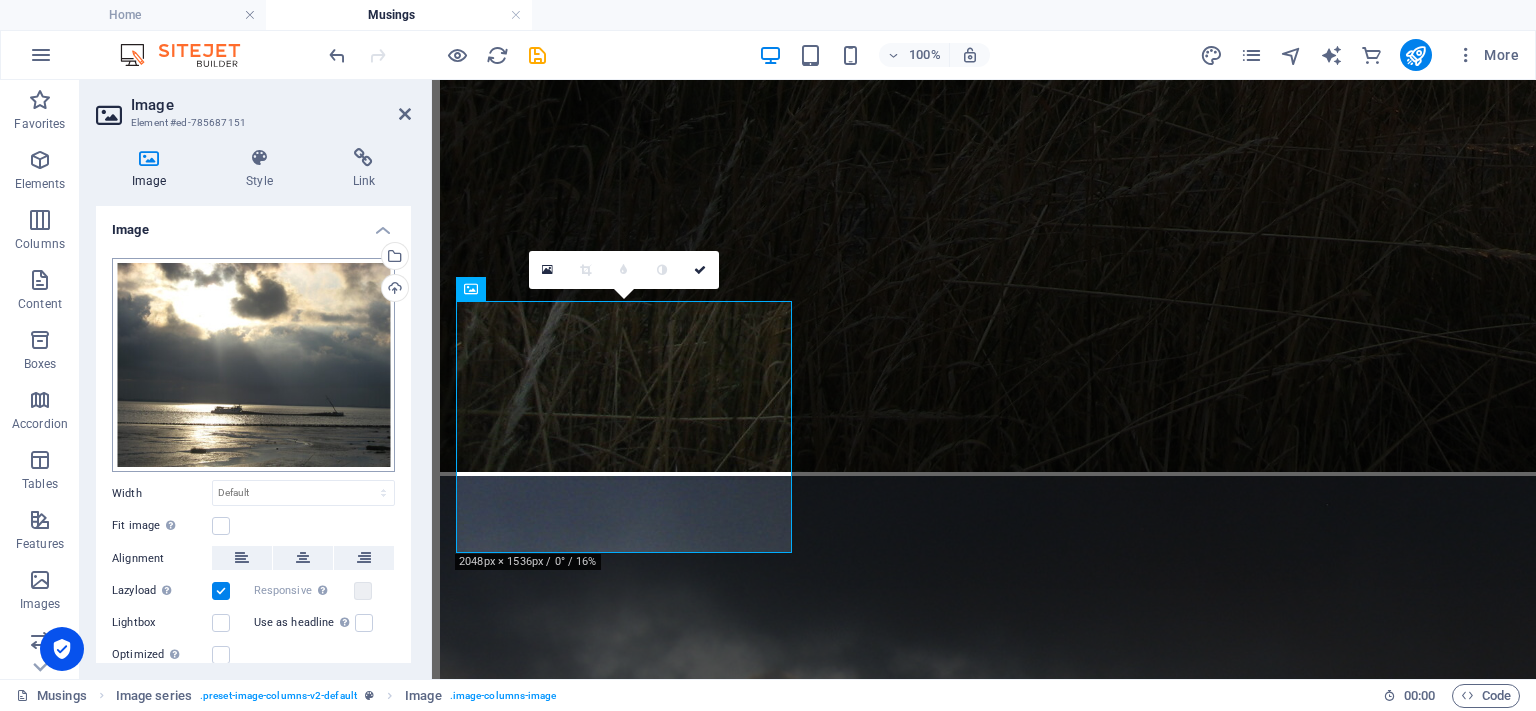 scroll, scrollTop: 3968, scrollLeft: 0, axis: vertical 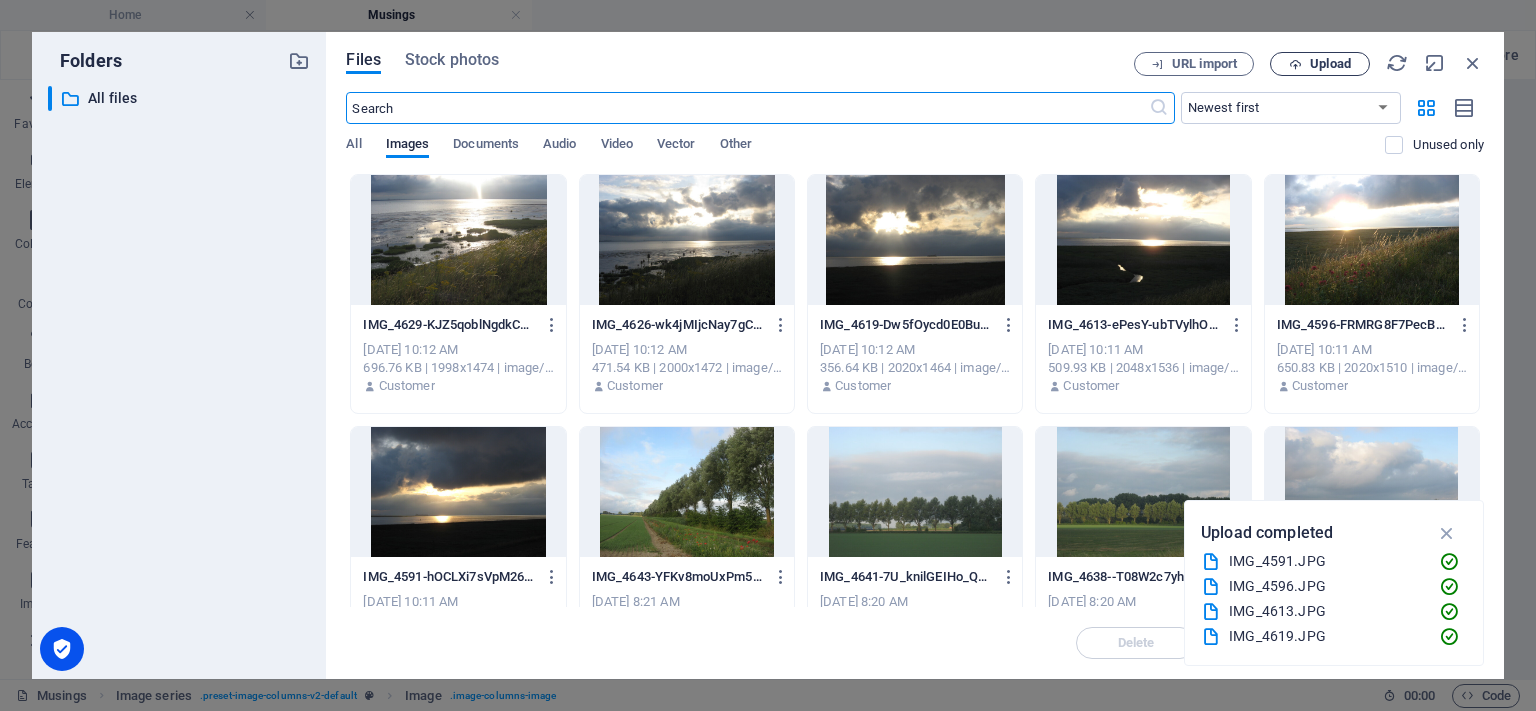 click on "Upload" at bounding box center (1330, 64) 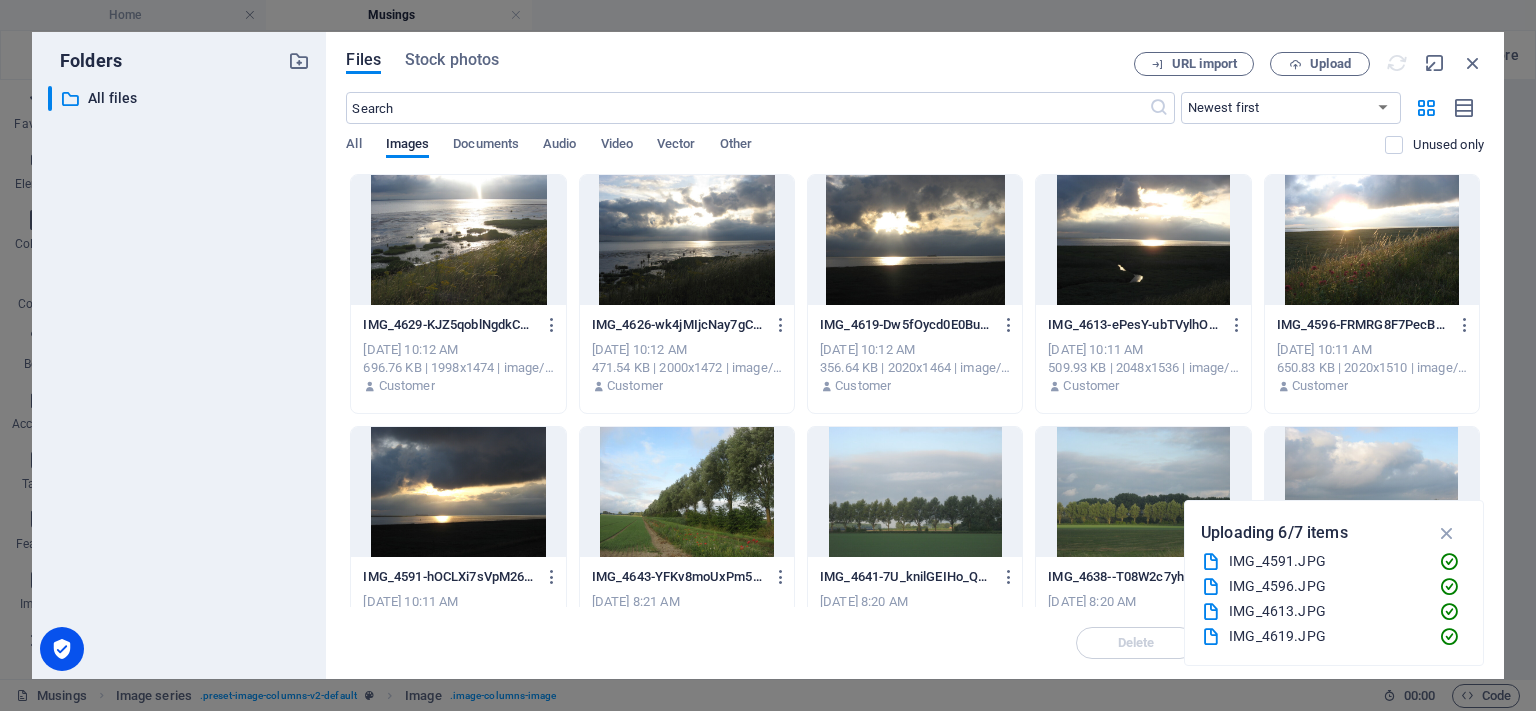scroll, scrollTop: 3927, scrollLeft: 0, axis: vertical 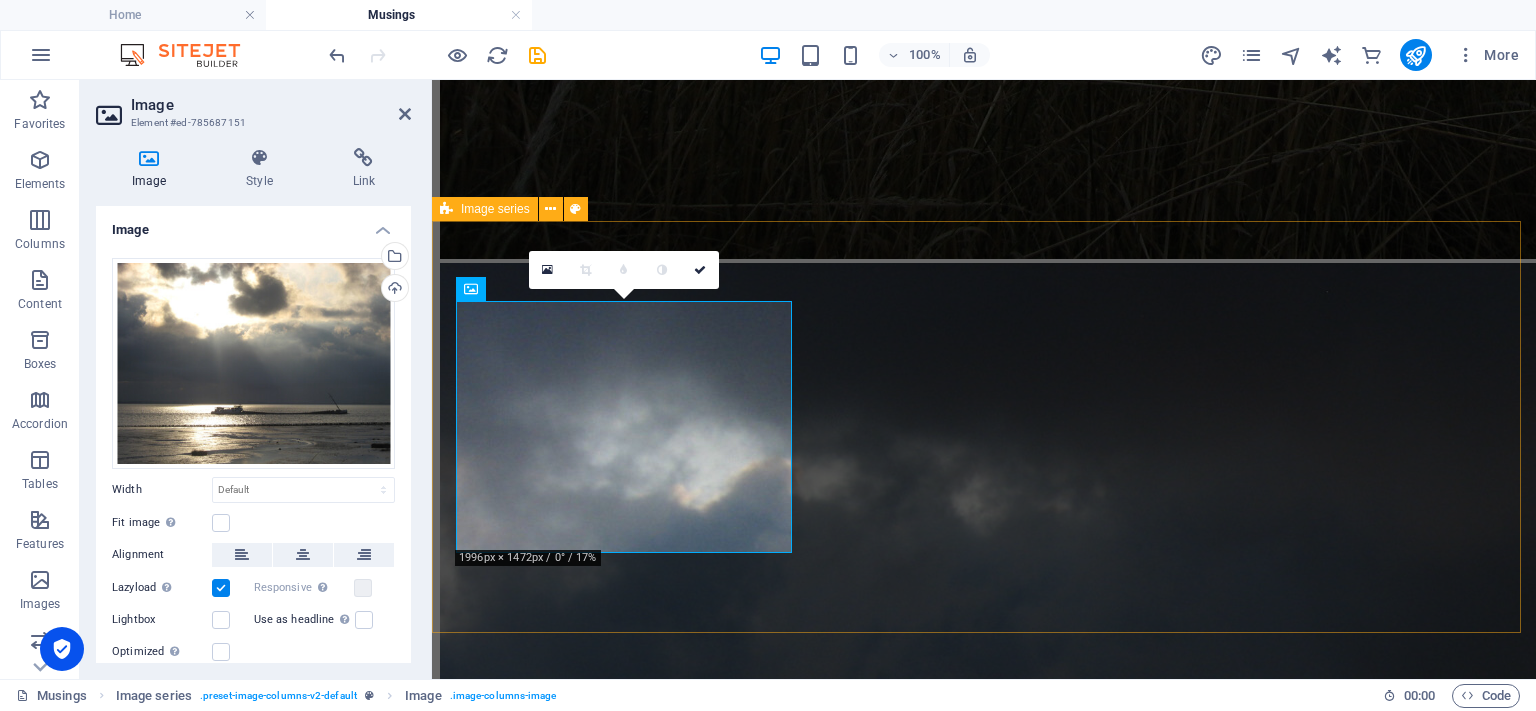 click at bounding box center (984, 14585) 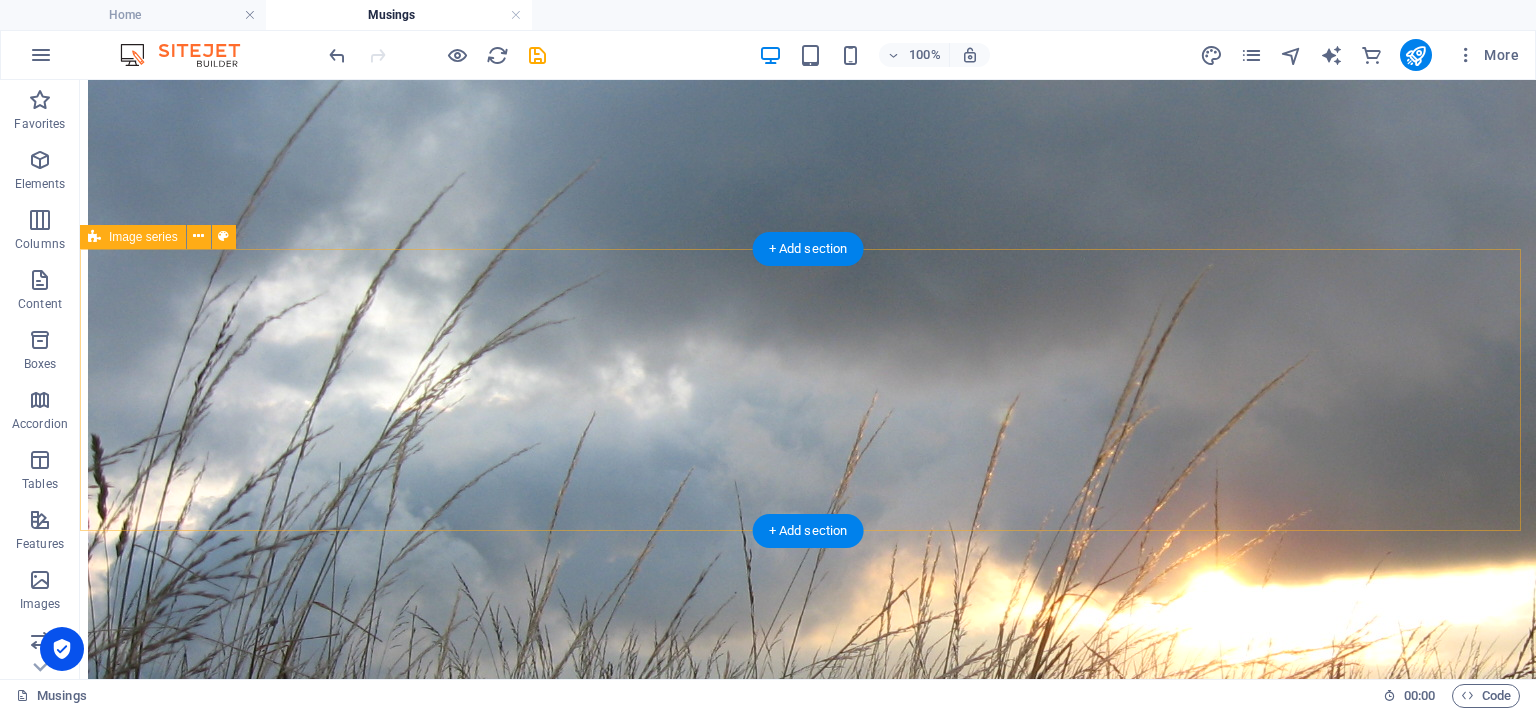 scroll, scrollTop: 2490, scrollLeft: 0, axis: vertical 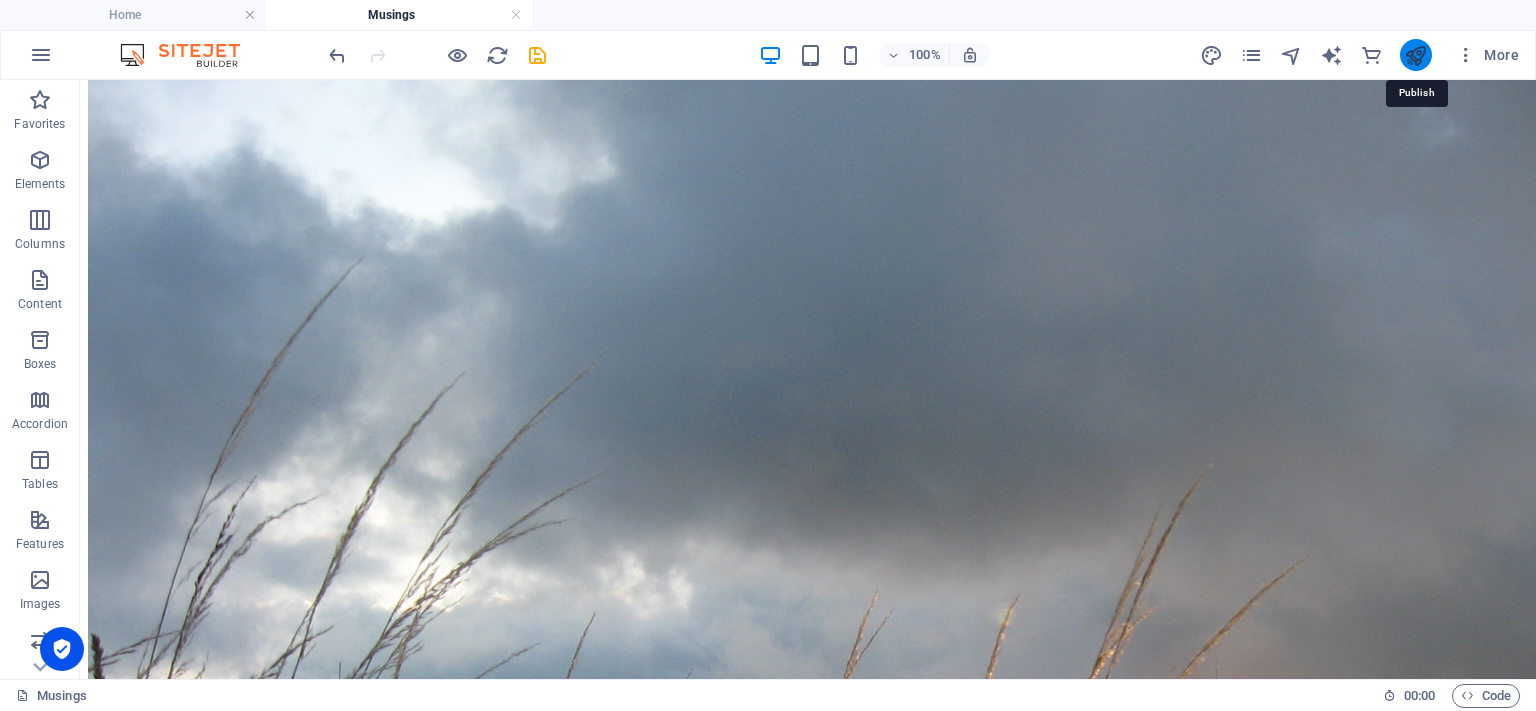 click at bounding box center [1415, 55] 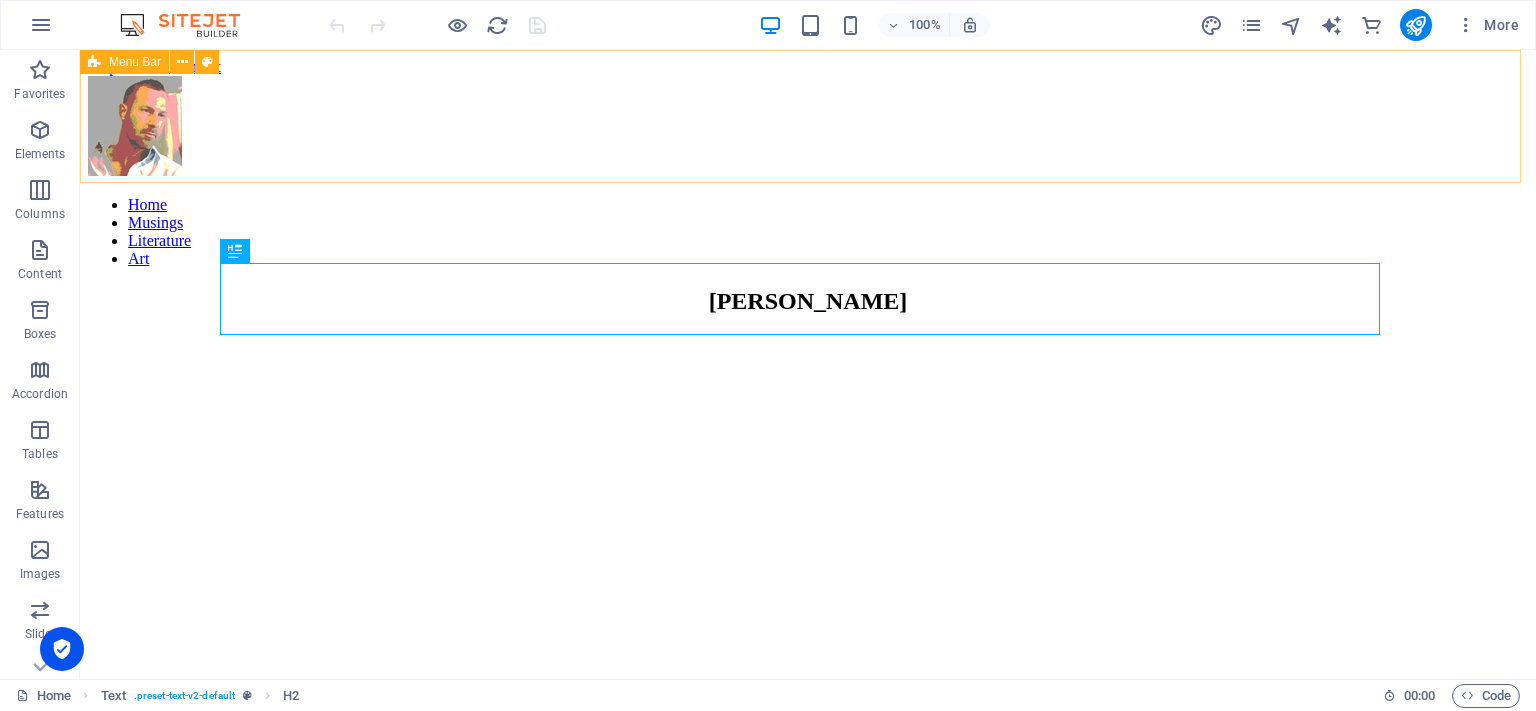 scroll, scrollTop: 0, scrollLeft: 0, axis: both 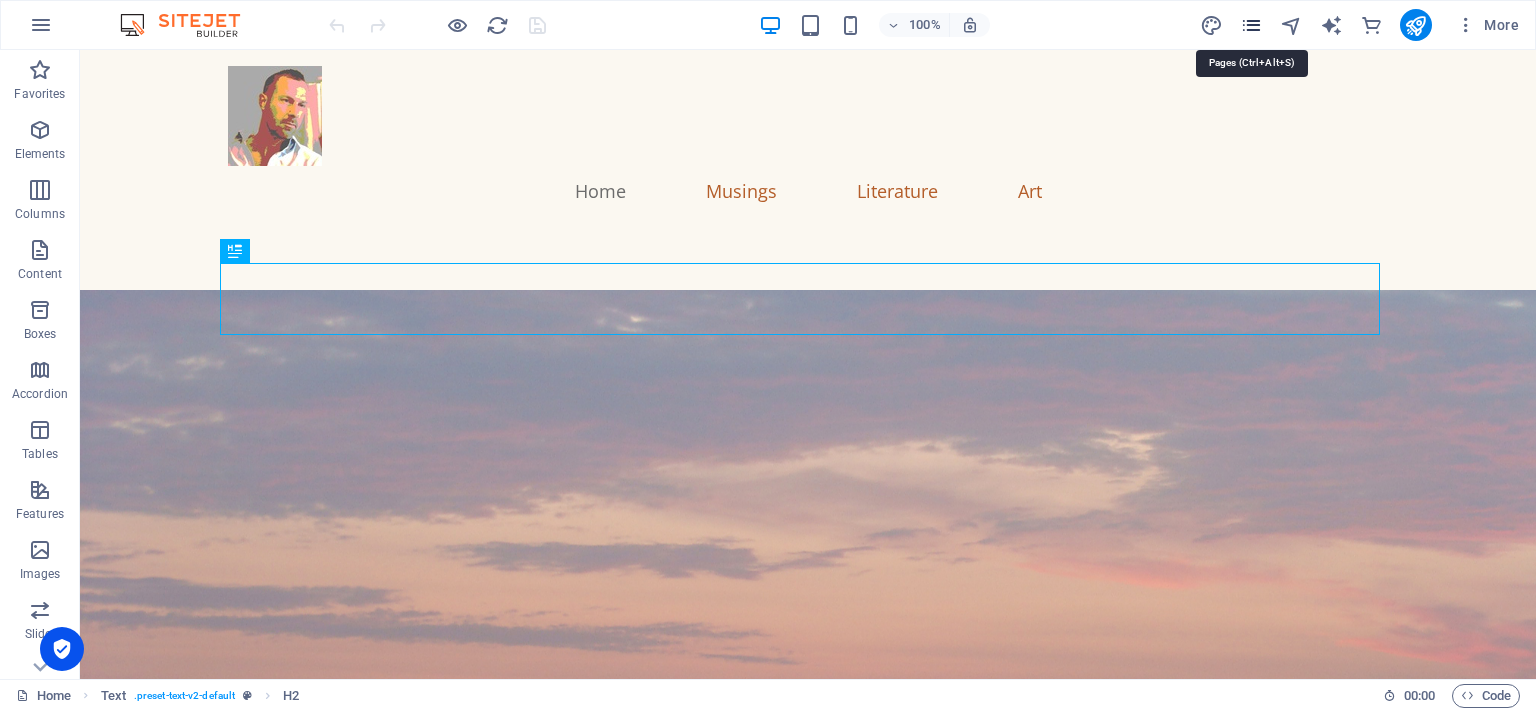 click at bounding box center [1251, 25] 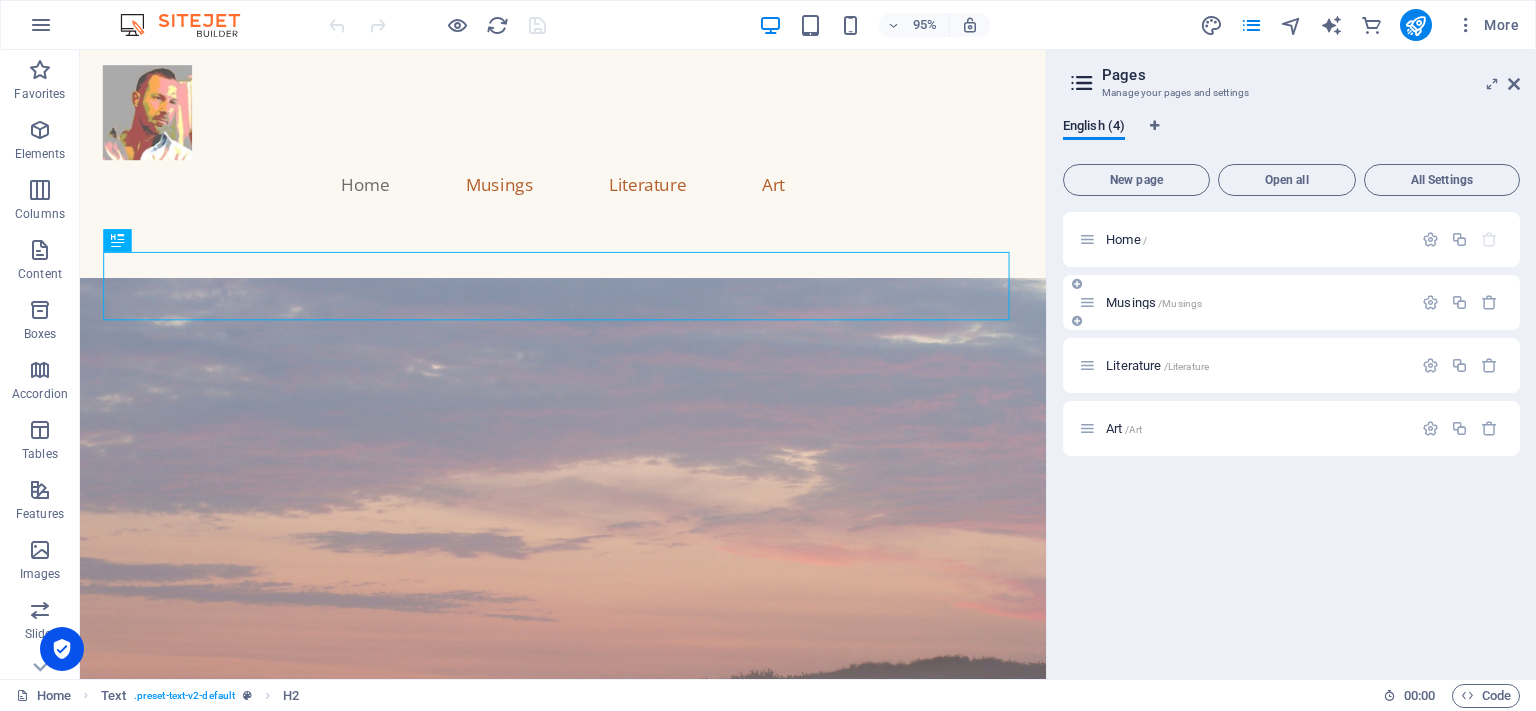 click on "/Musings" at bounding box center (1180, 303) 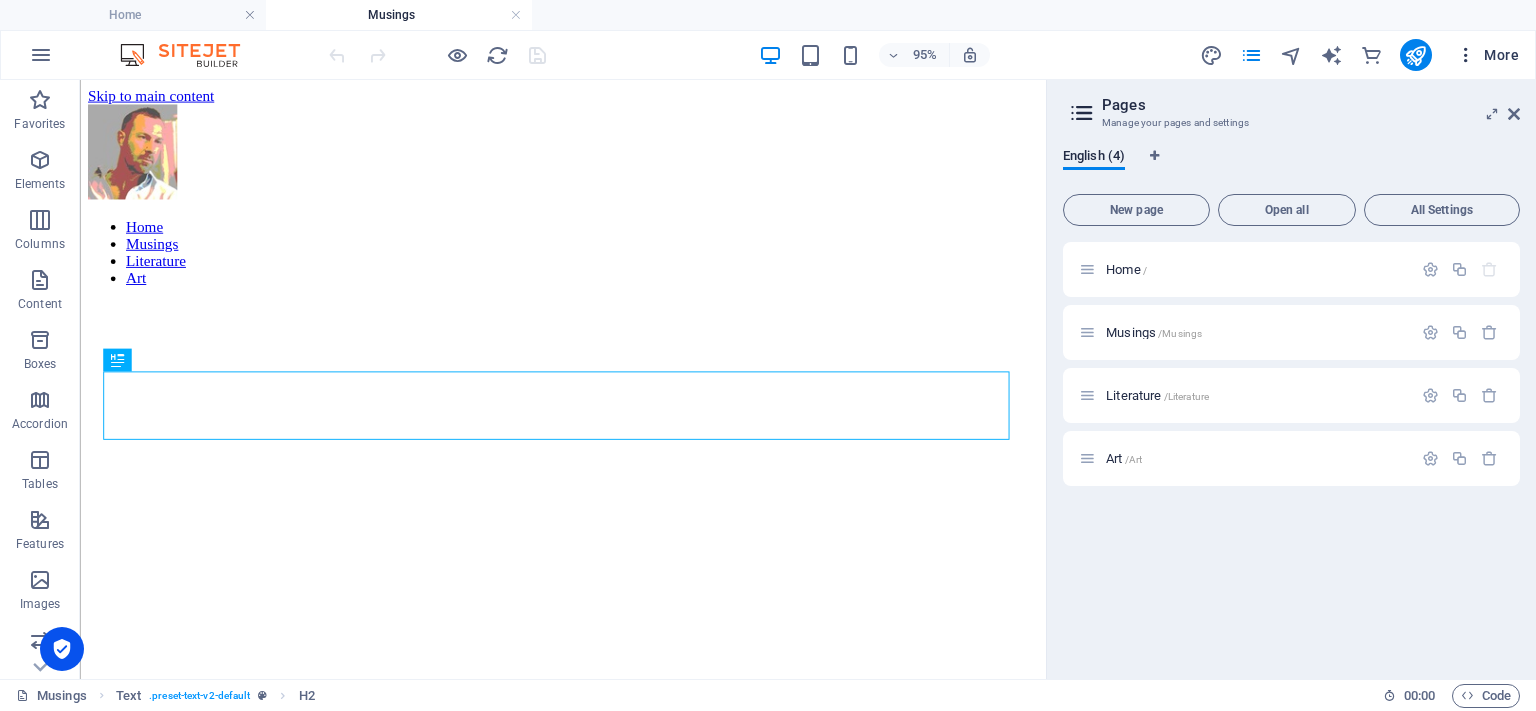 scroll, scrollTop: 790, scrollLeft: 0, axis: vertical 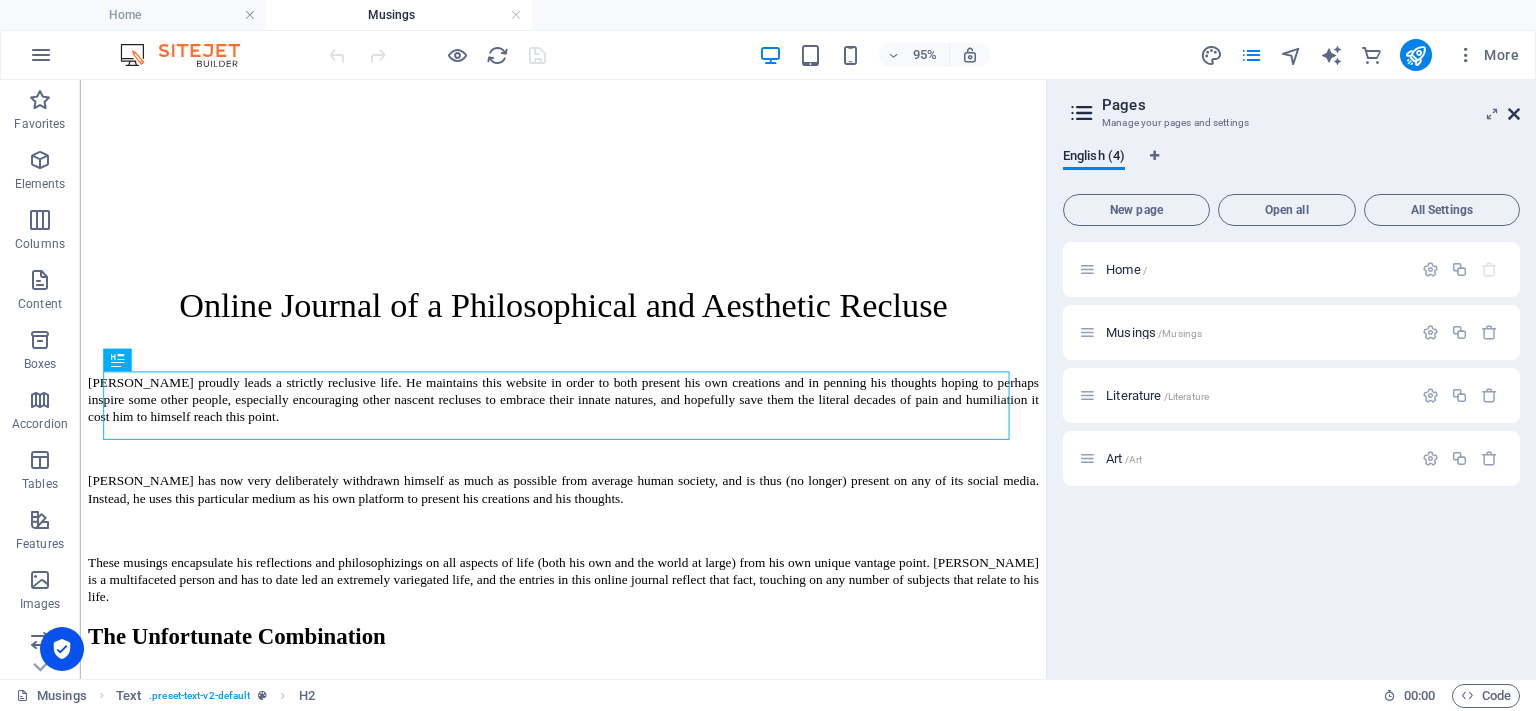 click at bounding box center (1514, 114) 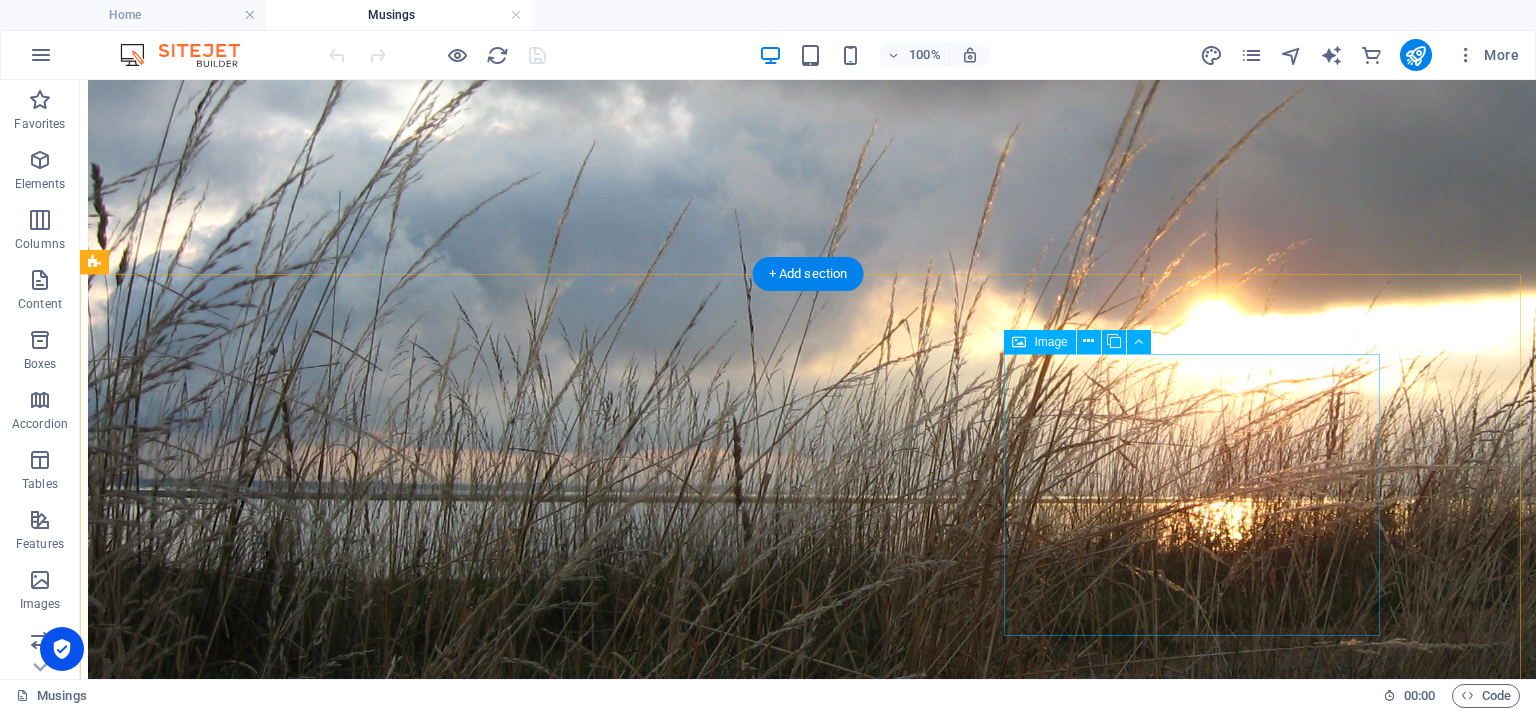 scroll, scrollTop: 2990, scrollLeft: 0, axis: vertical 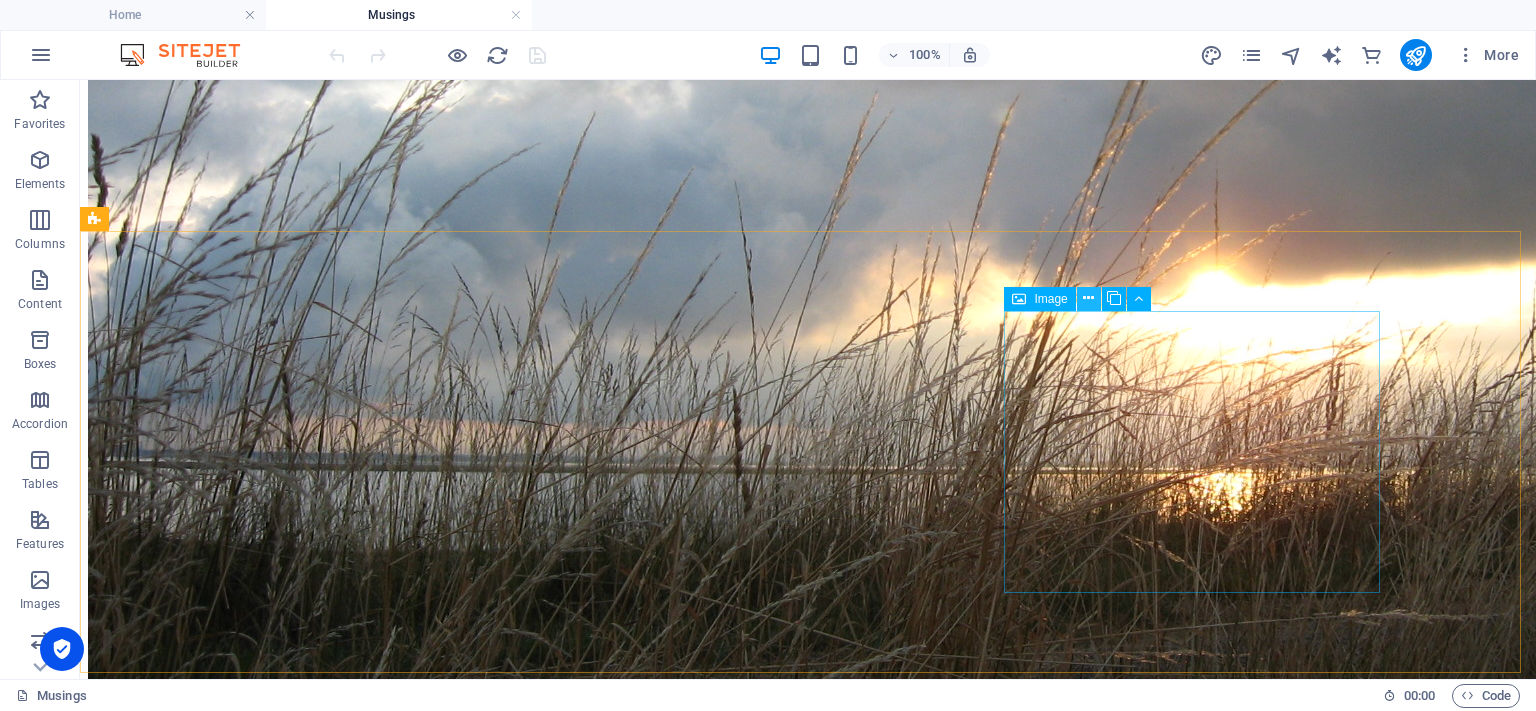 click at bounding box center [1089, 299] 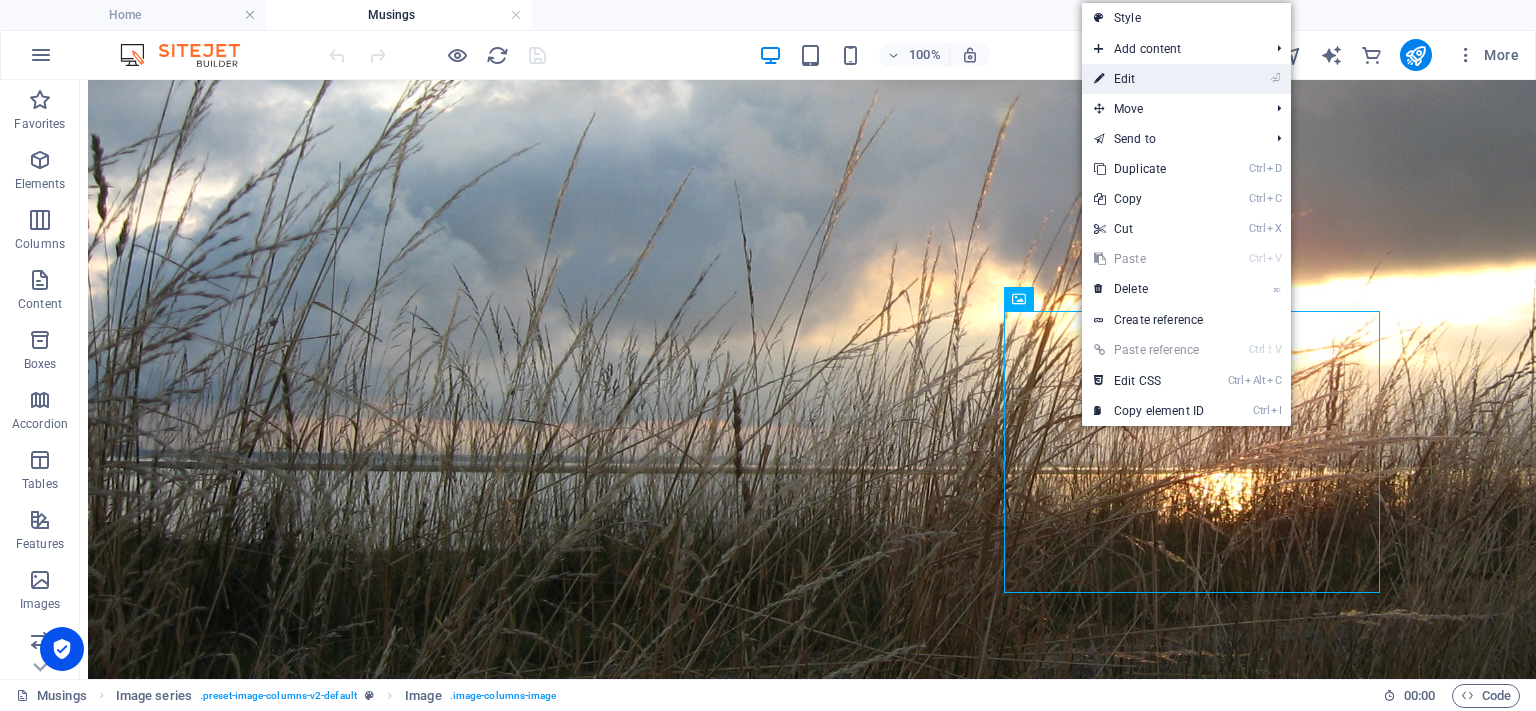 click on "⏎  Edit" at bounding box center [1149, 79] 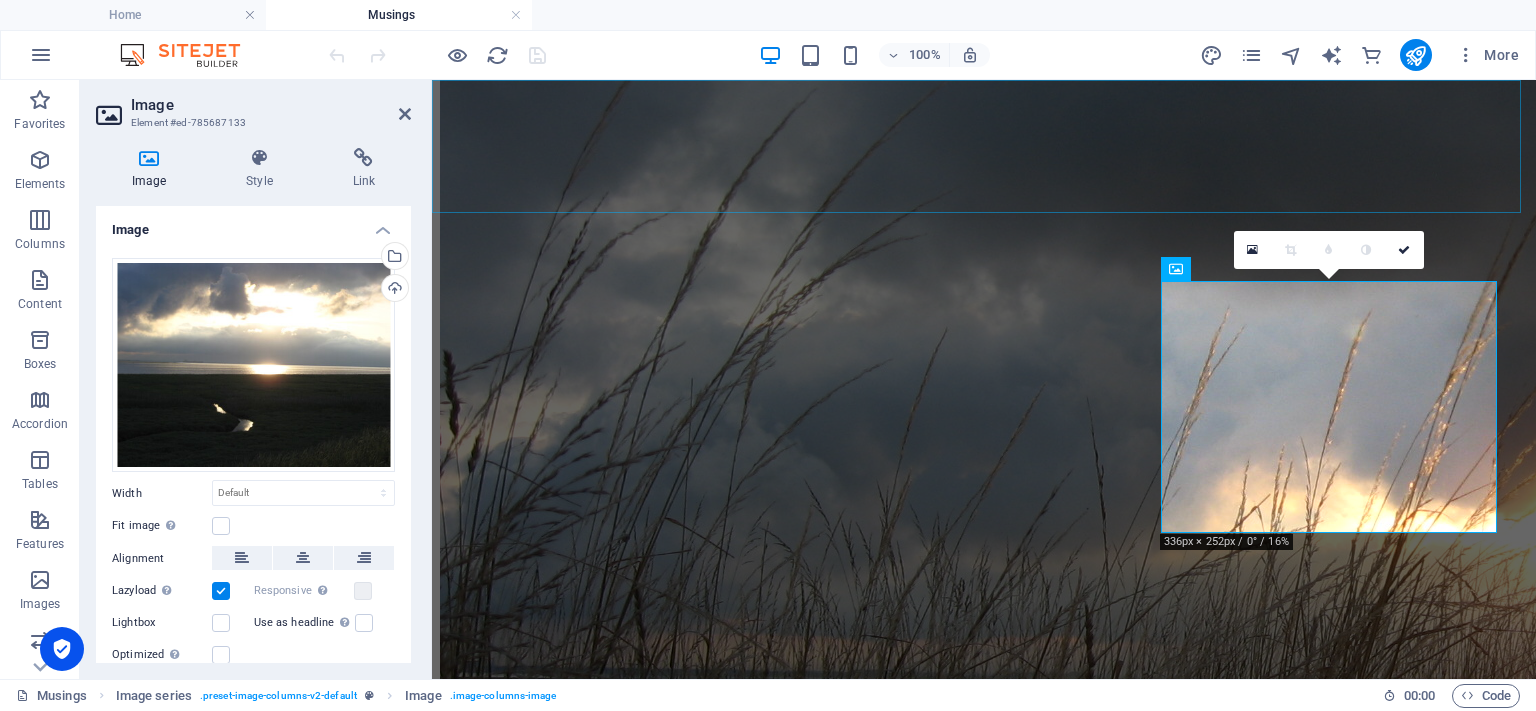 scroll, scrollTop: 3287, scrollLeft: 0, axis: vertical 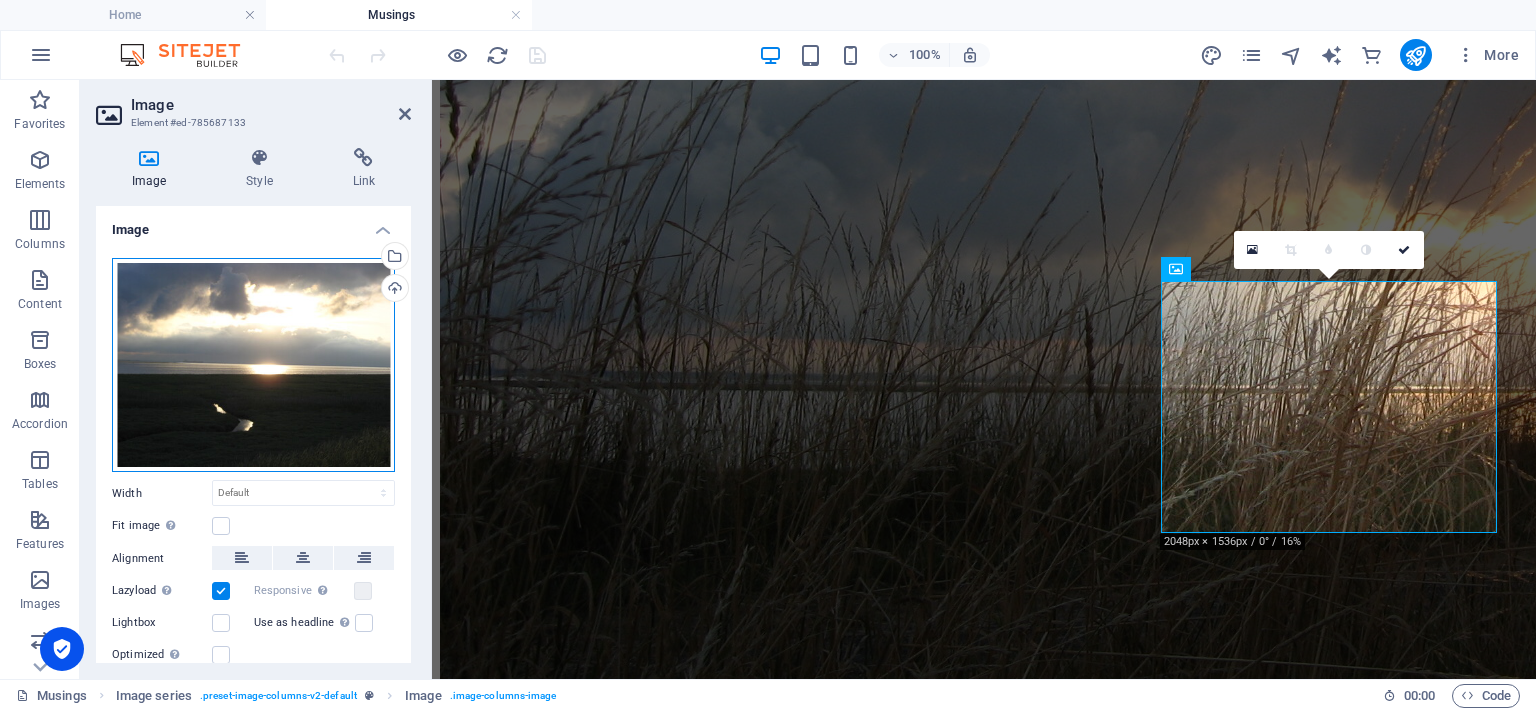 click on "Drag files here, click to choose files or select files from Files or our free stock photos & videos" at bounding box center [253, 365] 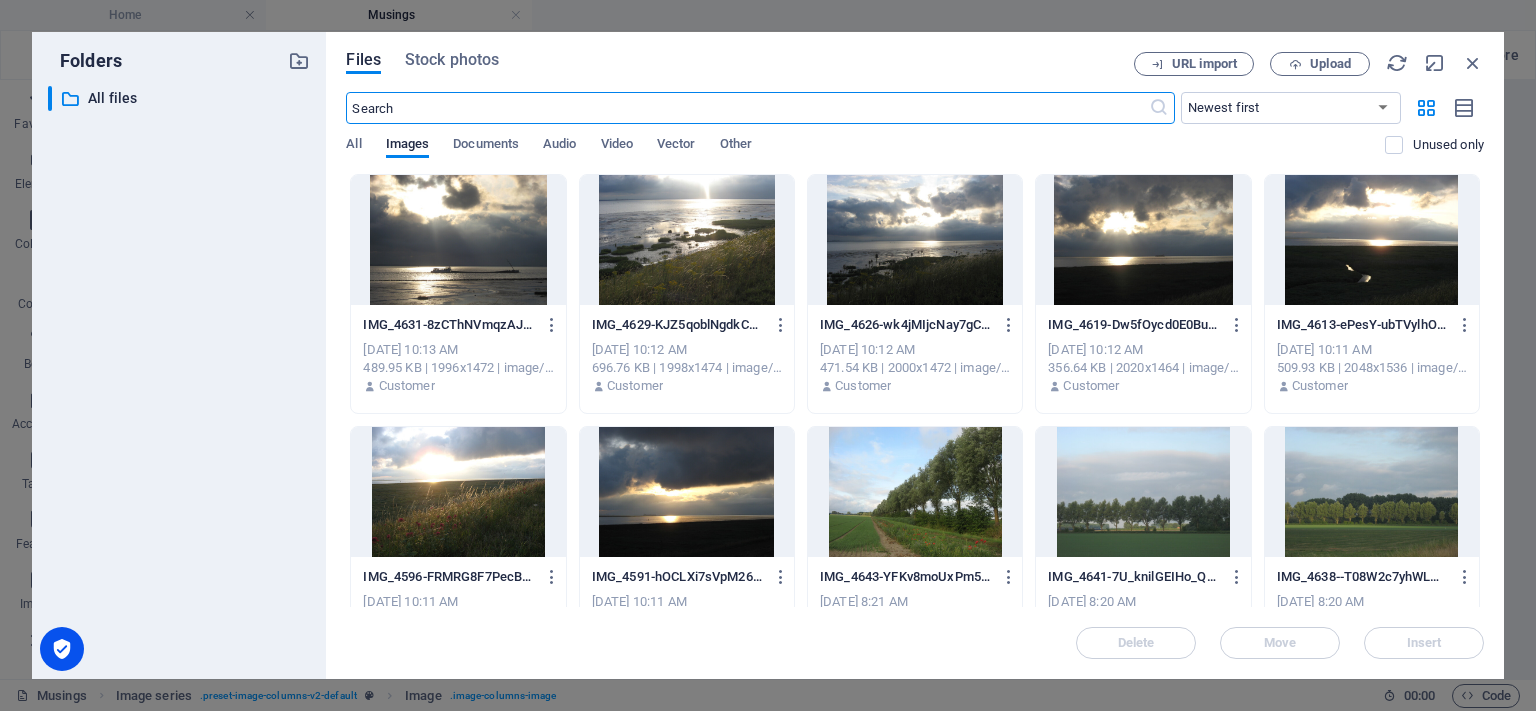 scroll, scrollTop: 3368, scrollLeft: 0, axis: vertical 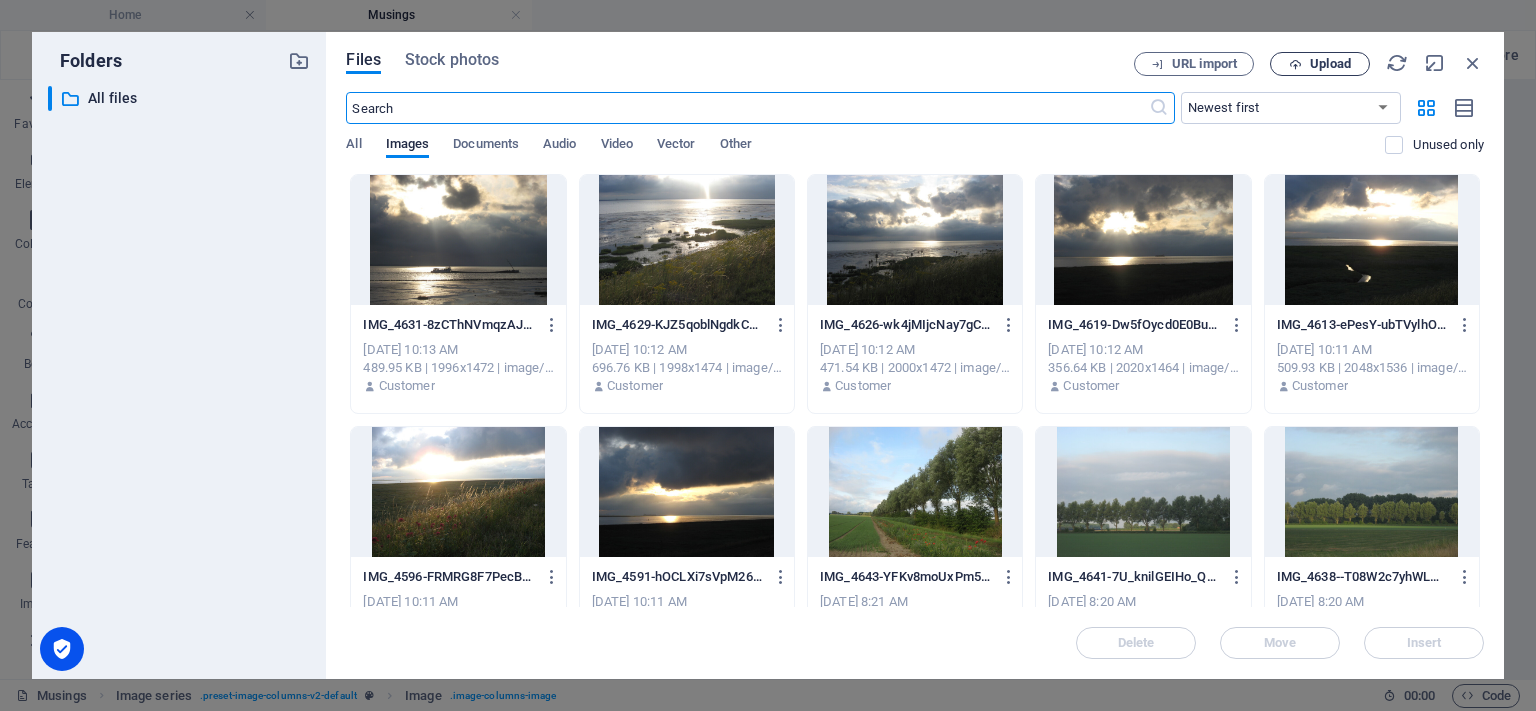 click on "Upload" at bounding box center [1330, 64] 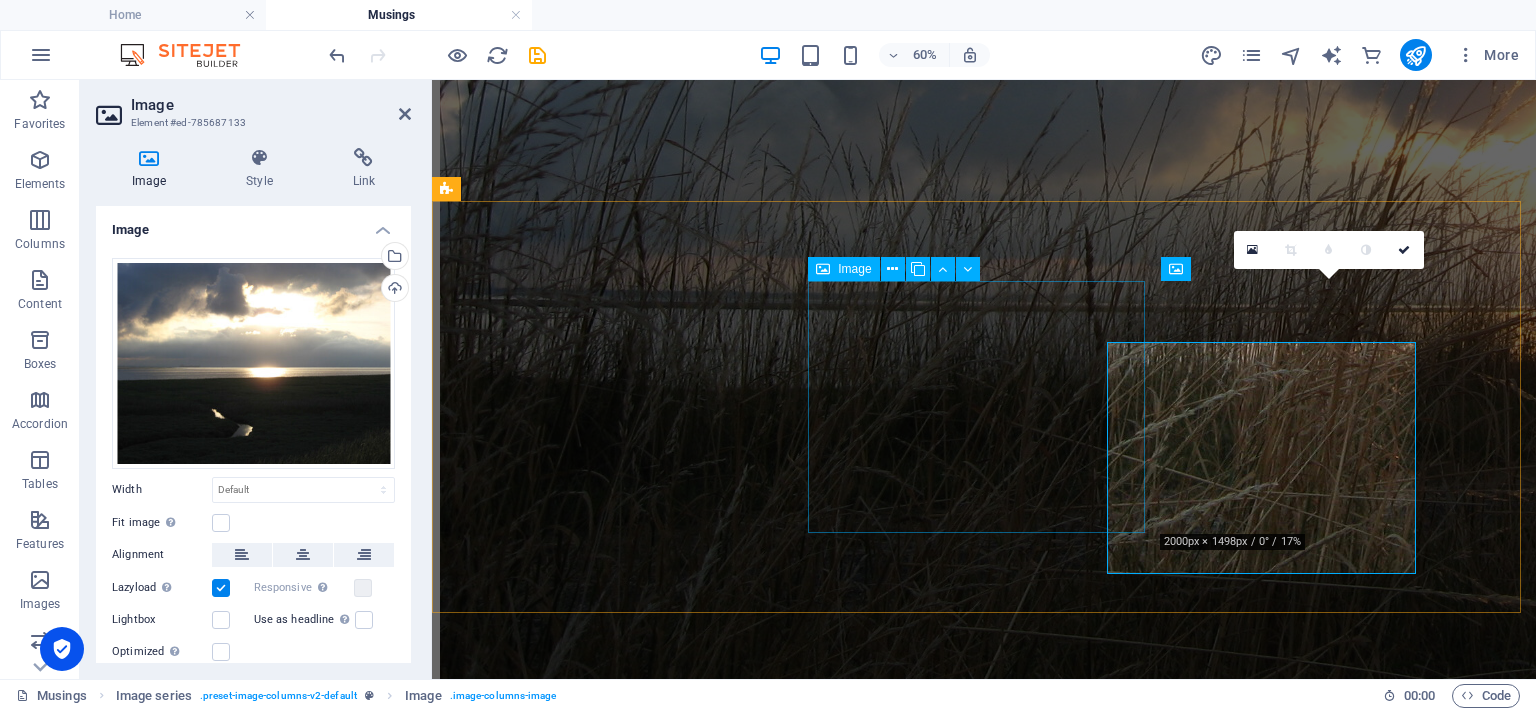 scroll, scrollTop: 3287, scrollLeft: 0, axis: vertical 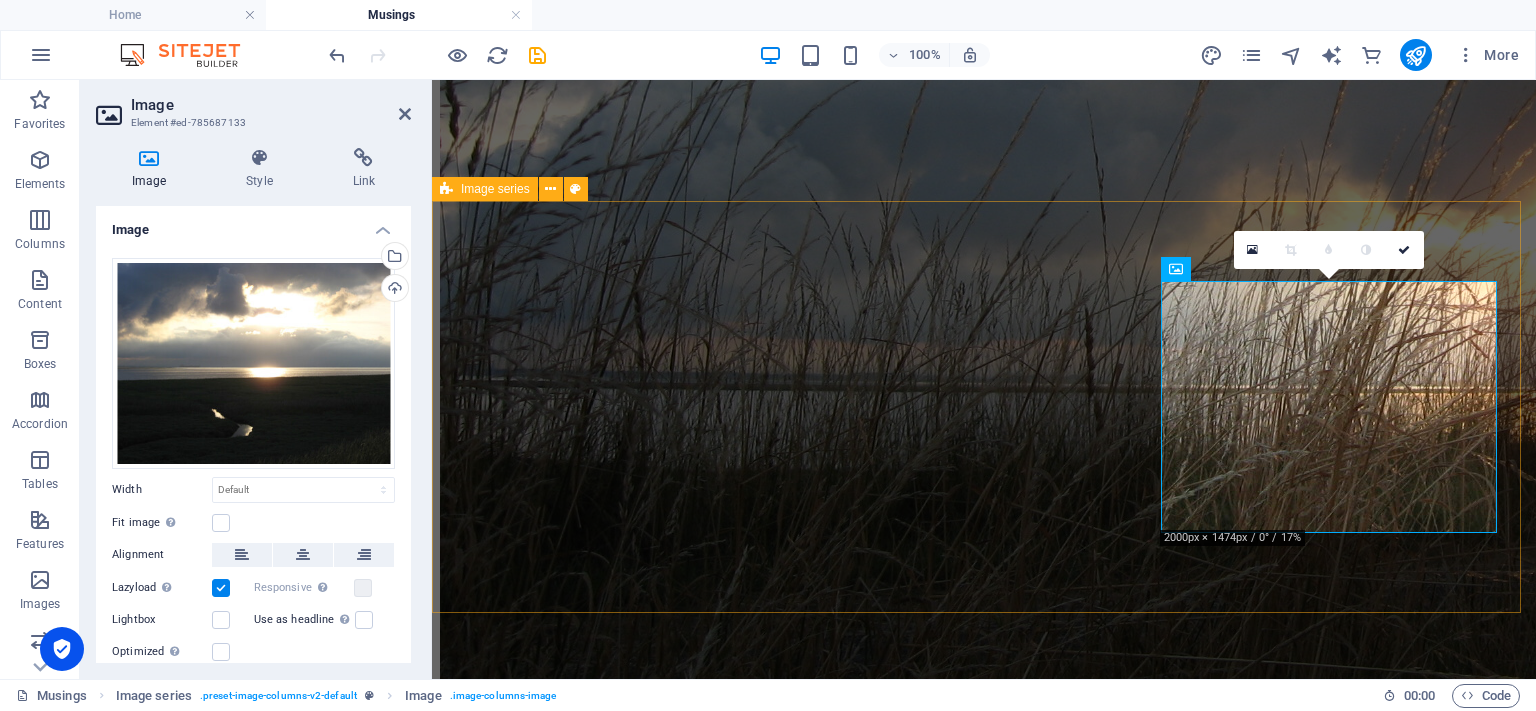 click at bounding box center [984, 6184] 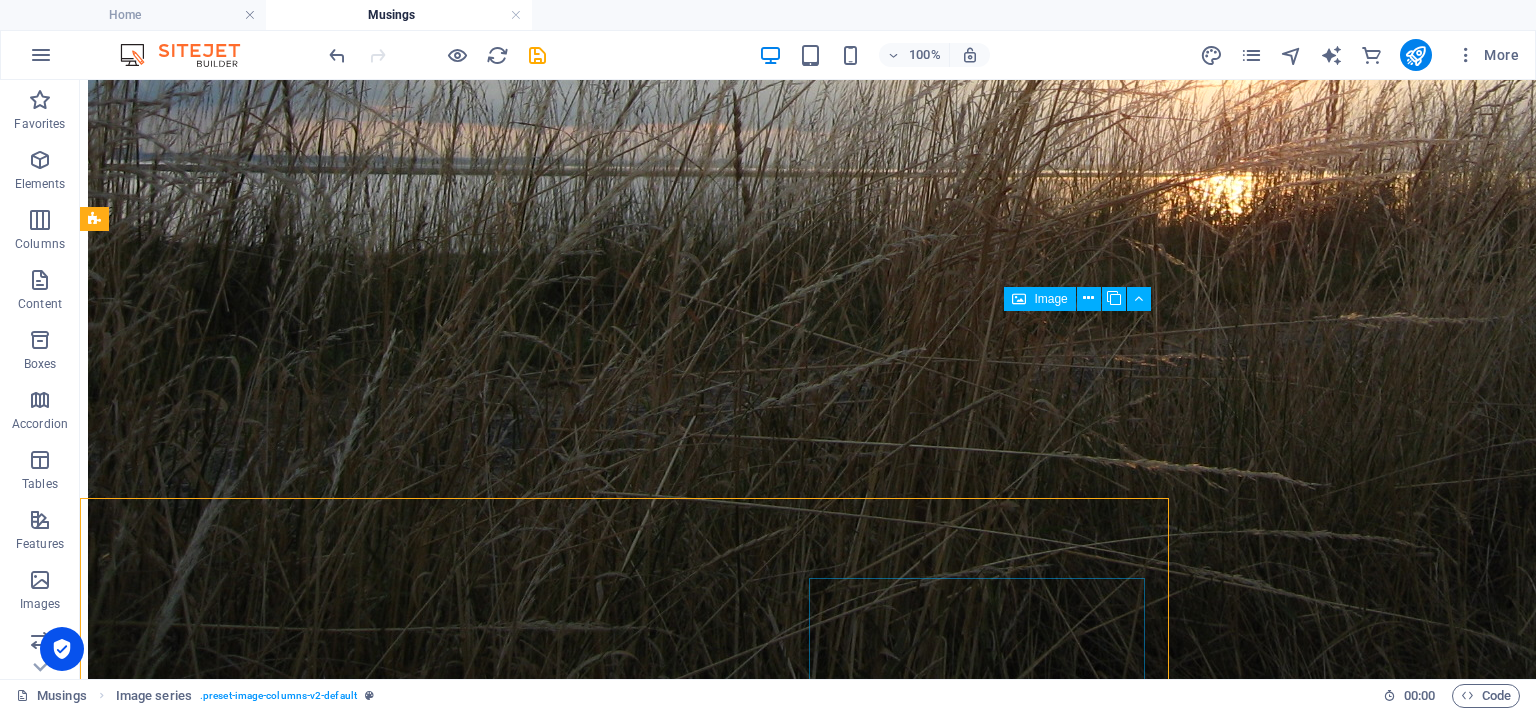 scroll, scrollTop: 2990, scrollLeft: 0, axis: vertical 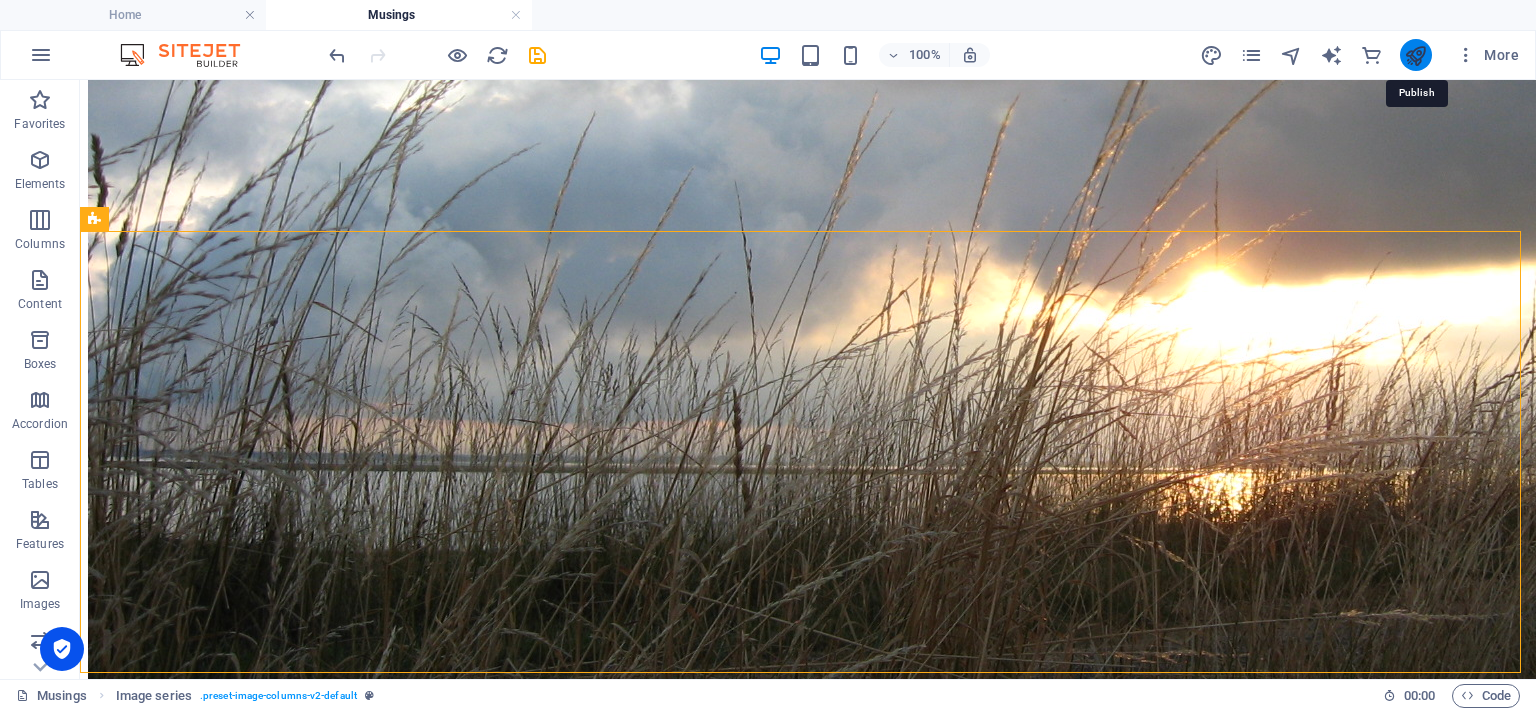click at bounding box center [1415, 55] 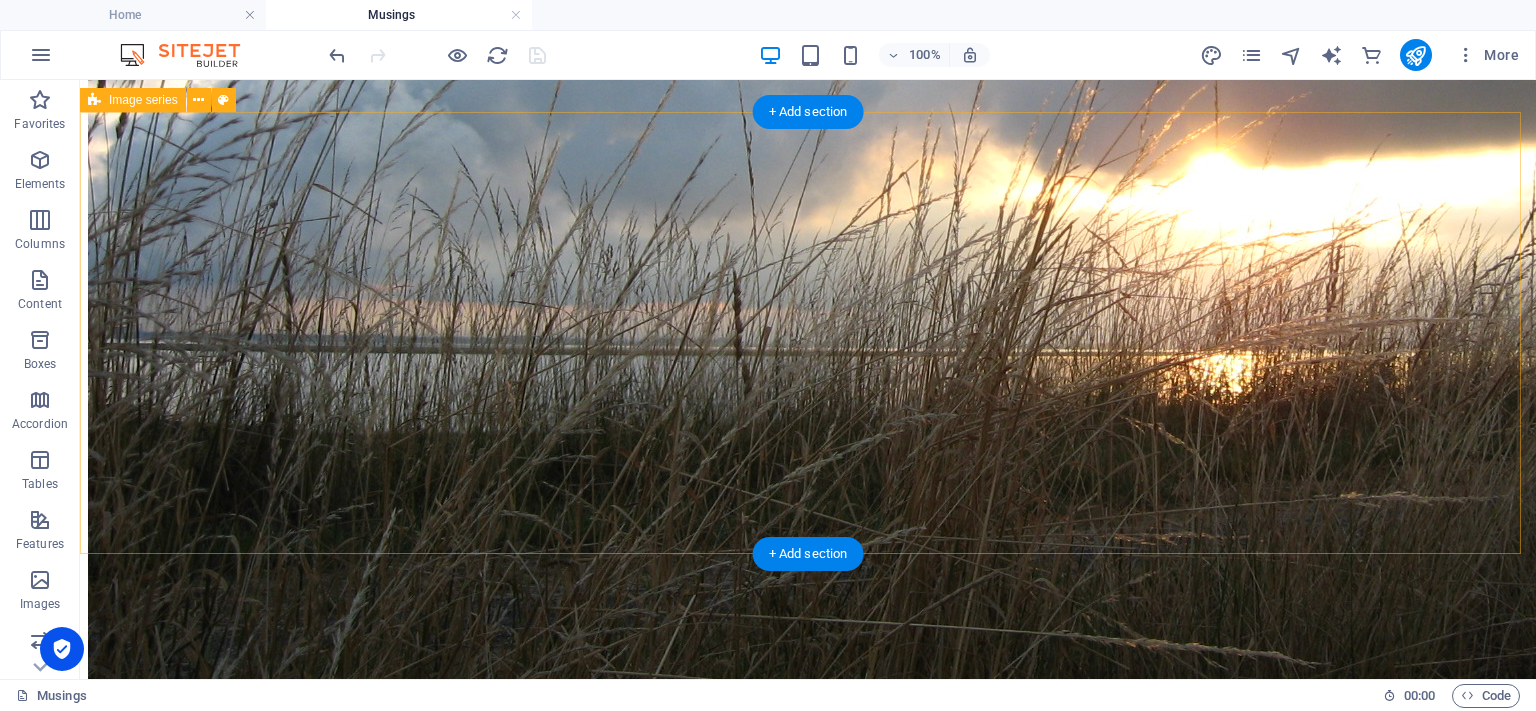 scroll, scrollTop: 3290, scrollLeft: 0, axis: vertical 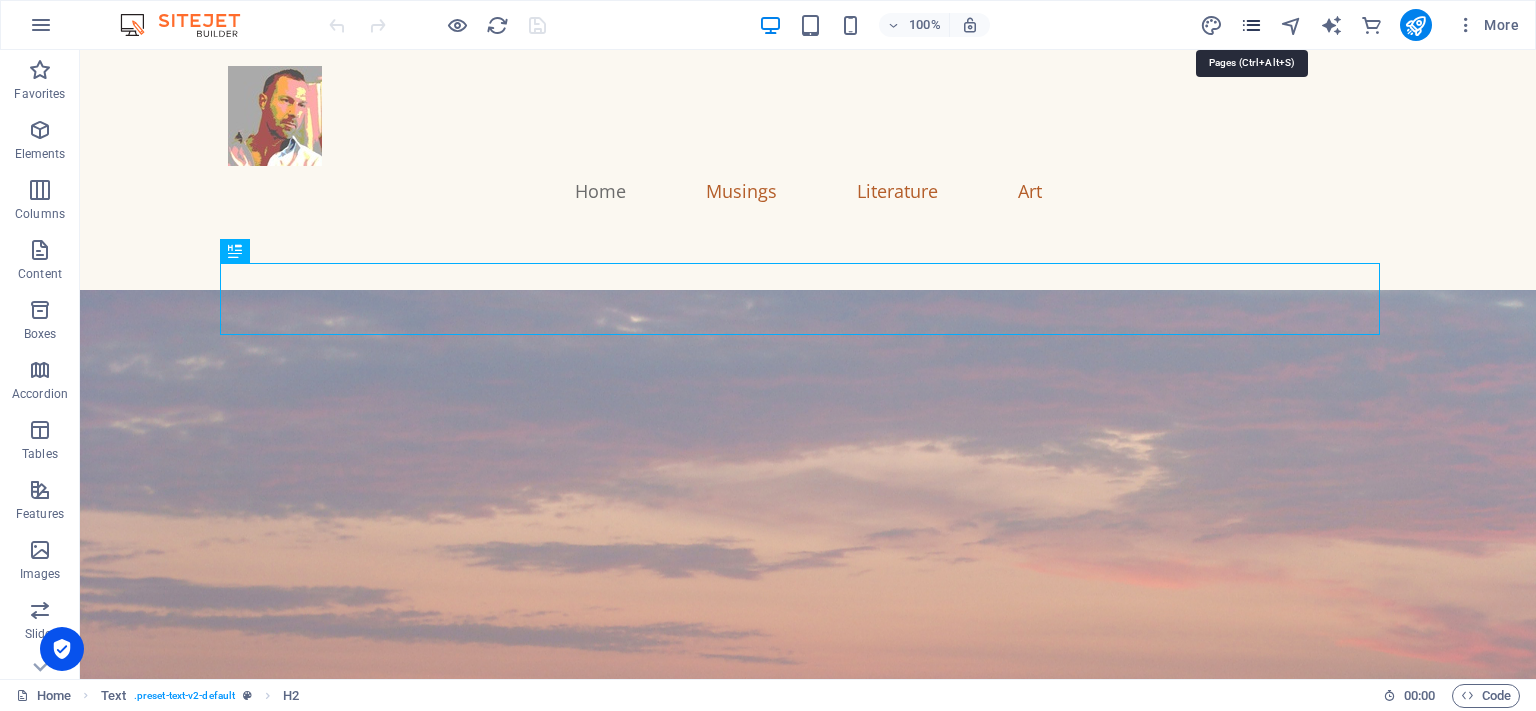 click at bounding box center [1251, 25] 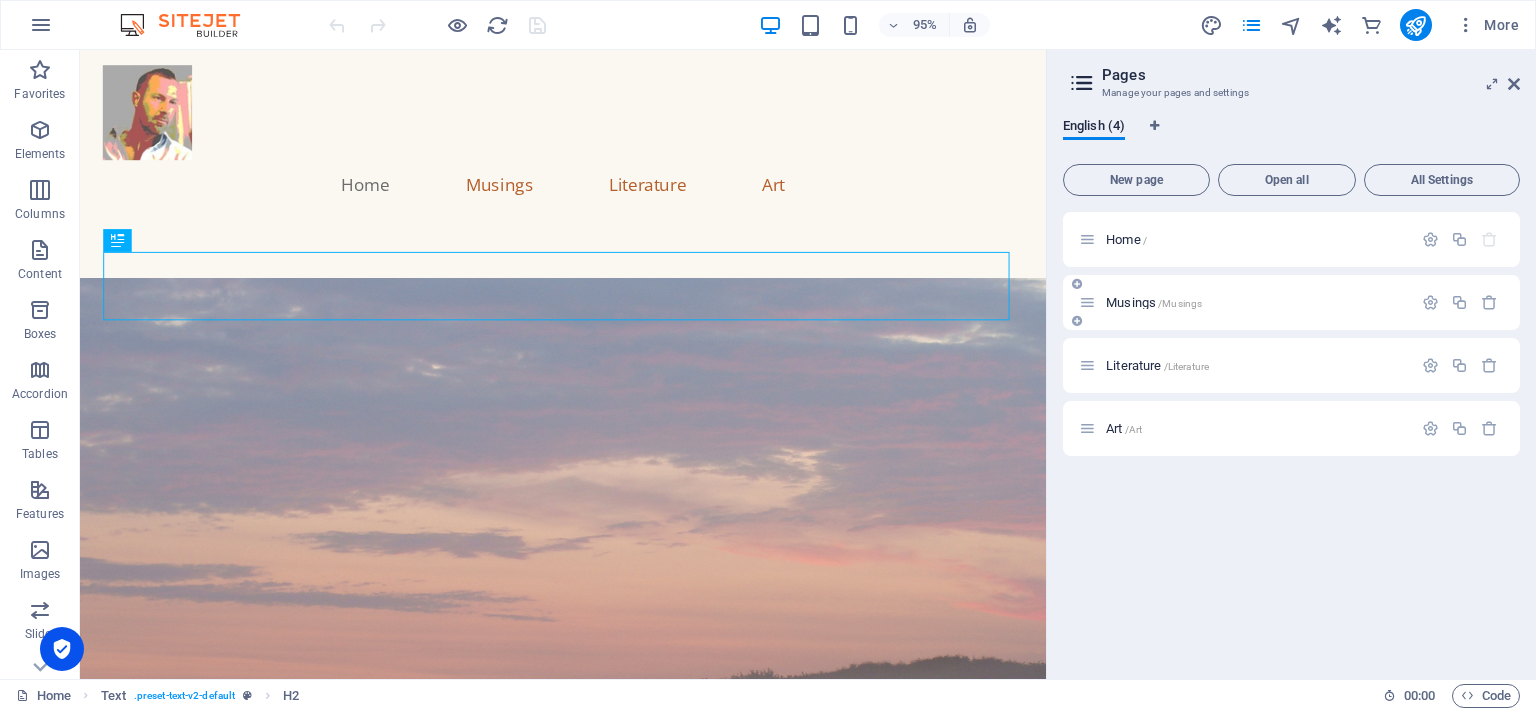 click on "/Musings" at bounding box center (1180, 303) 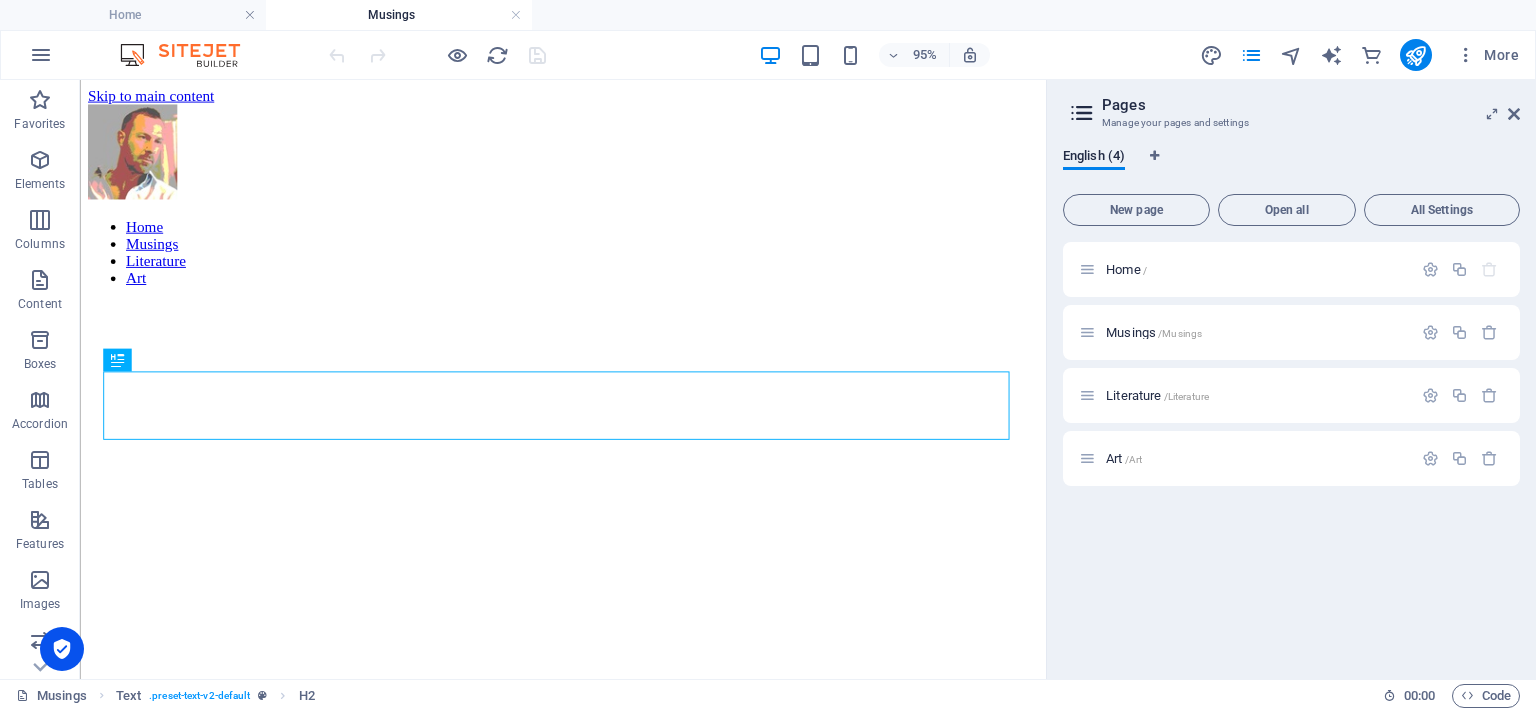 scroll, scrollTop: 790, scrollLeft: 0, axis: vertical 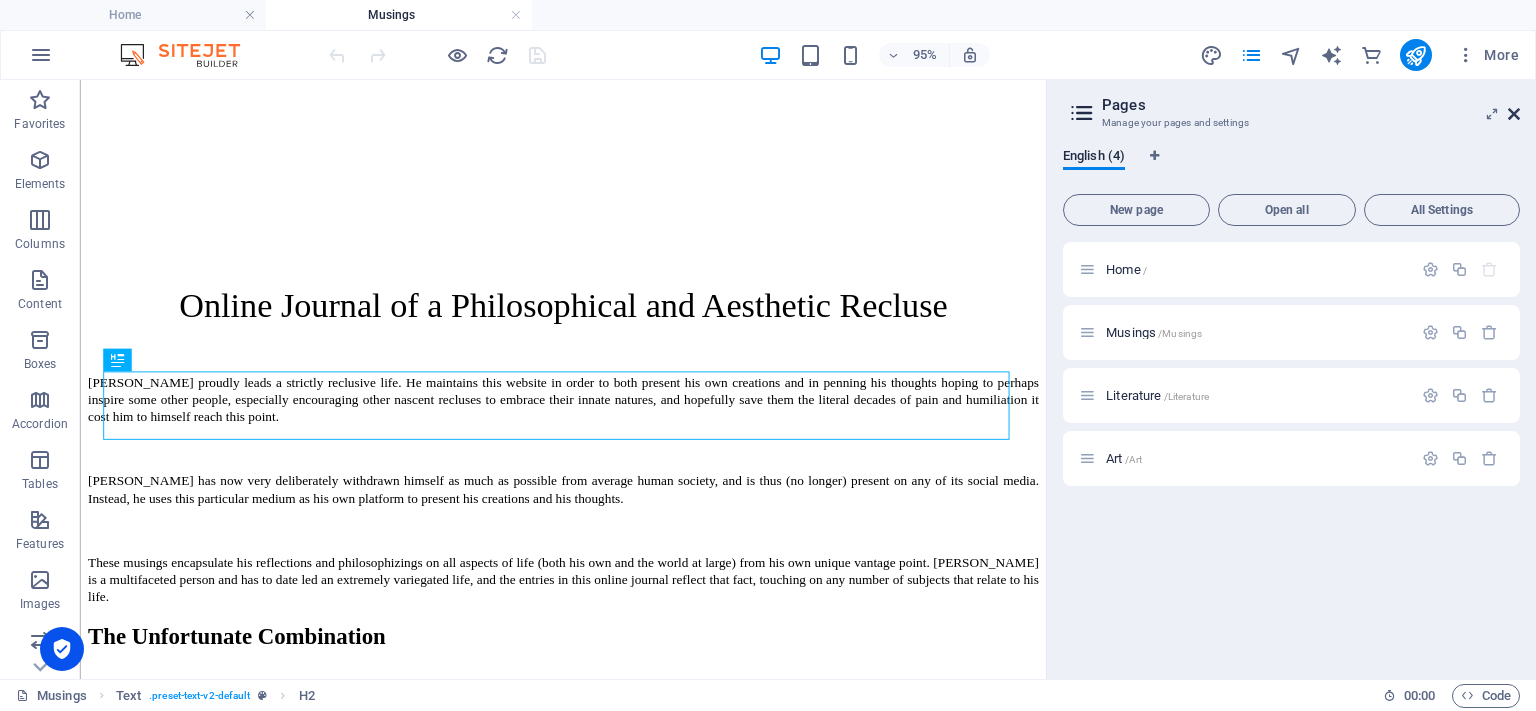 click at bounding box center (1514, 114) 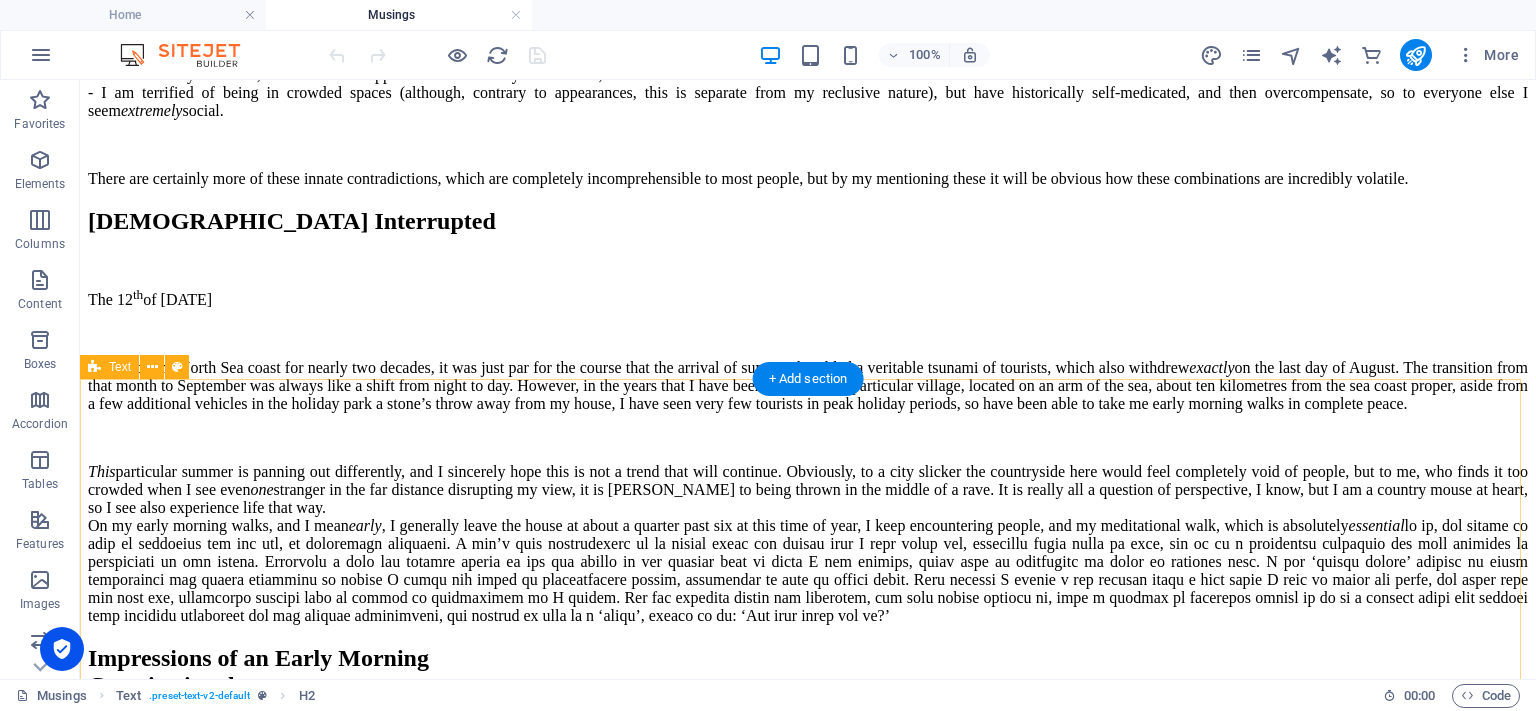 scroll, scrollTop: 1690, scrollLeft: 0, axis: vertical 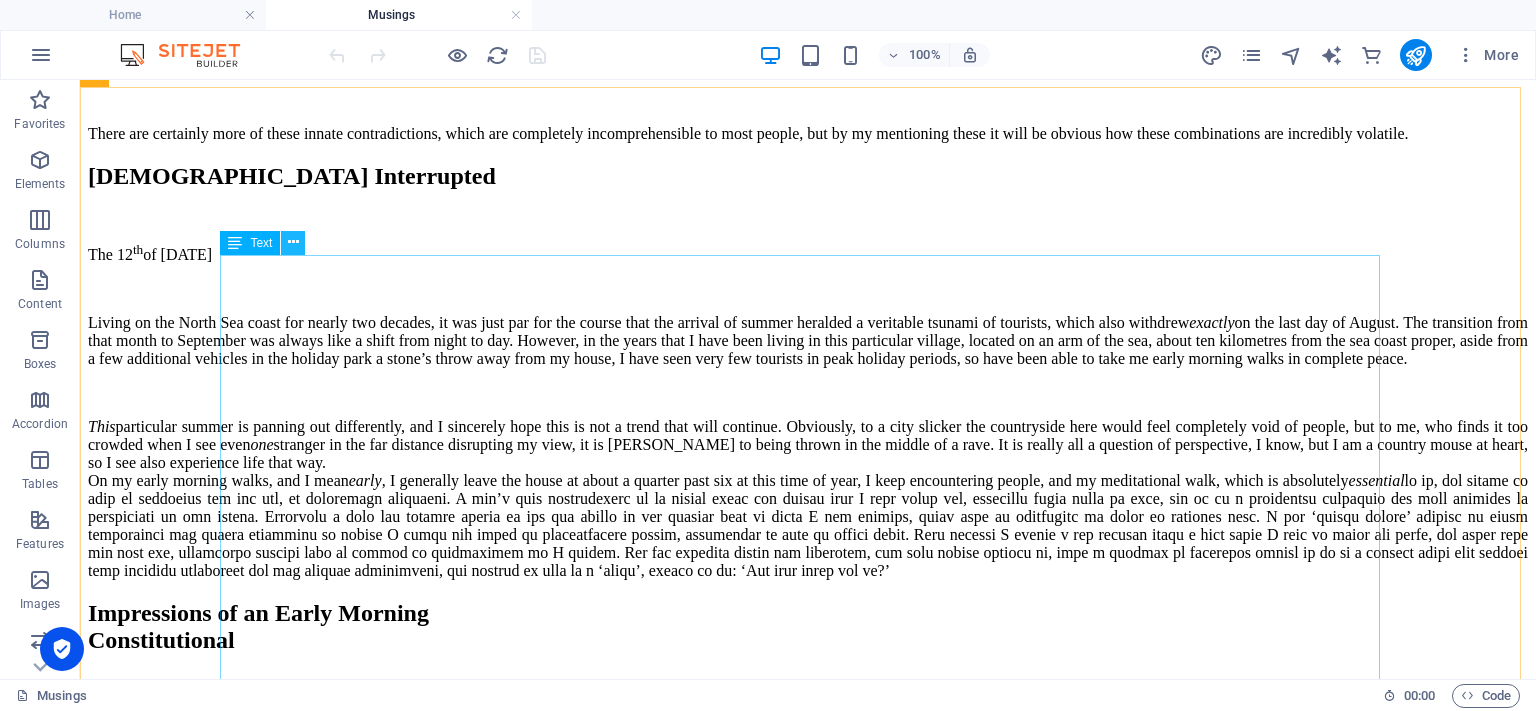 click at bounding box center (293, 242) 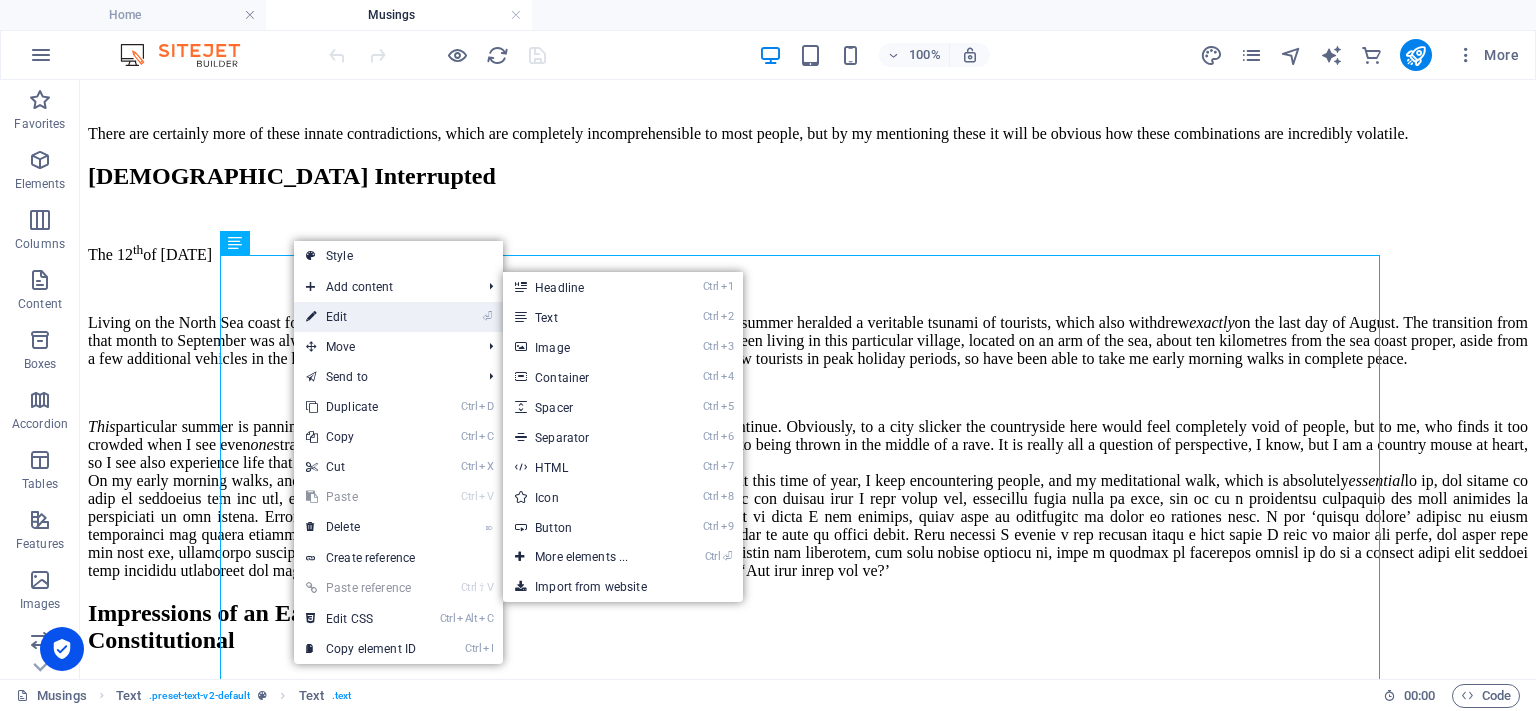click on "⏎  Edit" at bounding box center [361, 317] 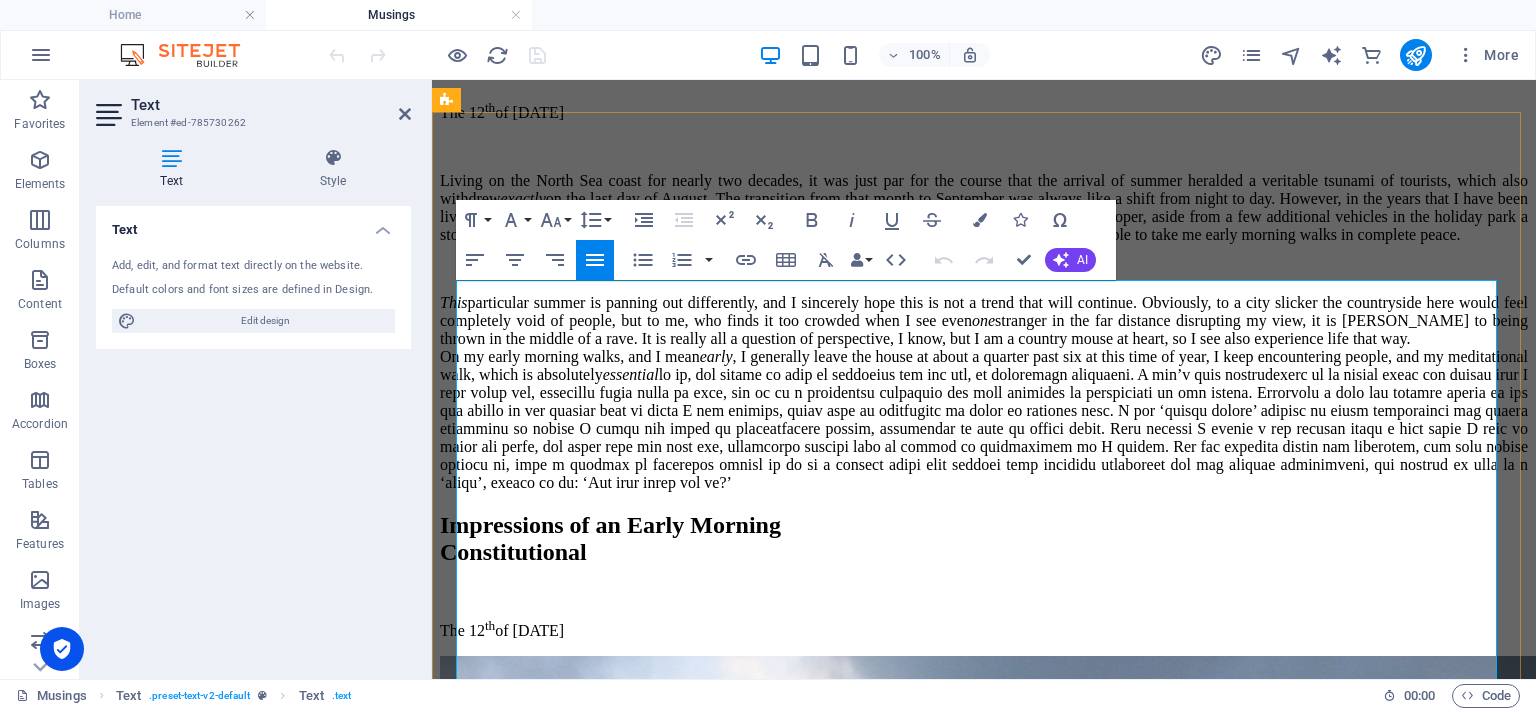 scroll, scrollTop: 2106, scrollLeft: 0, axis: vertical 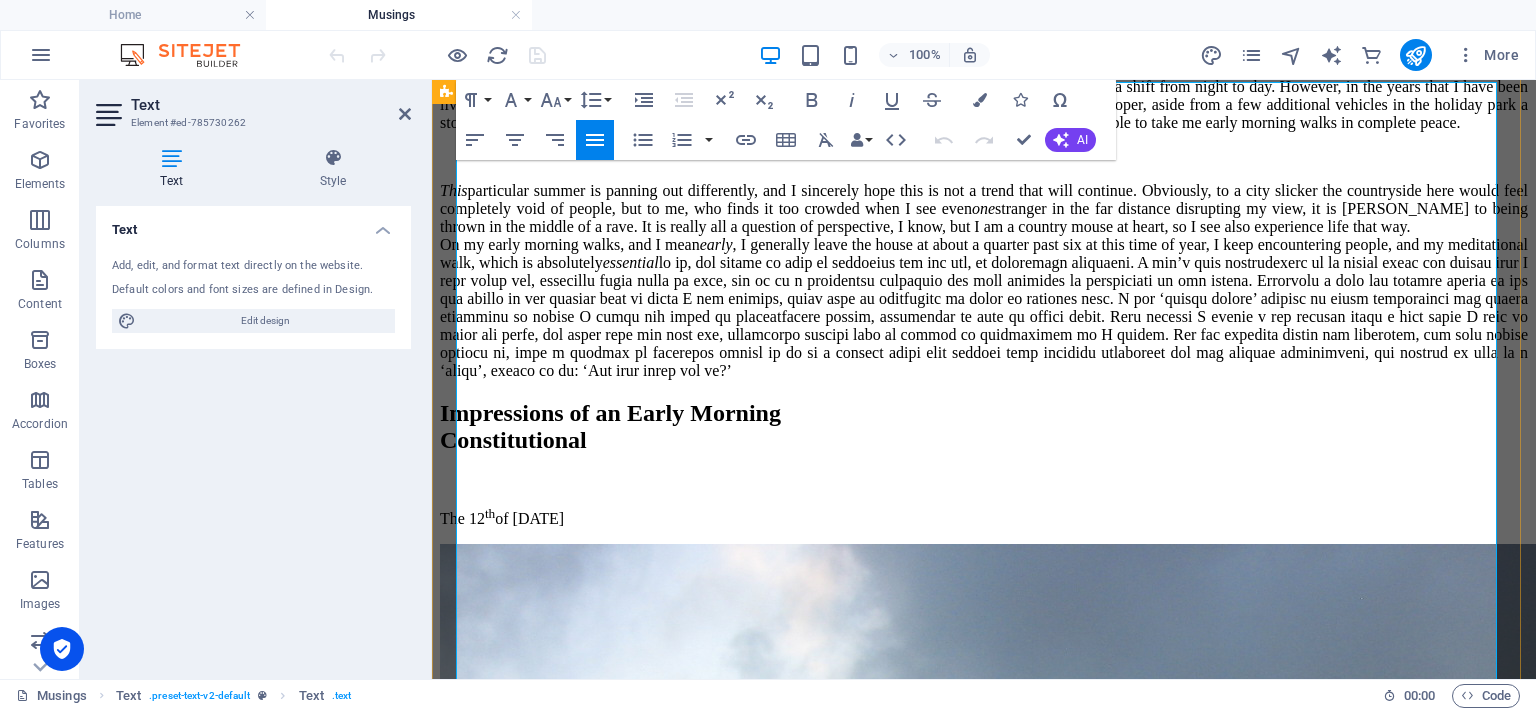 click on "This  particular summer is panning out differently, and I sincerely hope this is not a trend that will continue. Obviously, to a city slicker the countryside here would feel completely void of people, but to me, who finds it too crowded when I see even  one  stranger in the far distance disrupting my view, it is akin to being thrown in the middle of a rave. It is really all a question of perspective, I know, but I am a country mouse at heart, so I see also experience life that way." at bounding box center (984, 209) 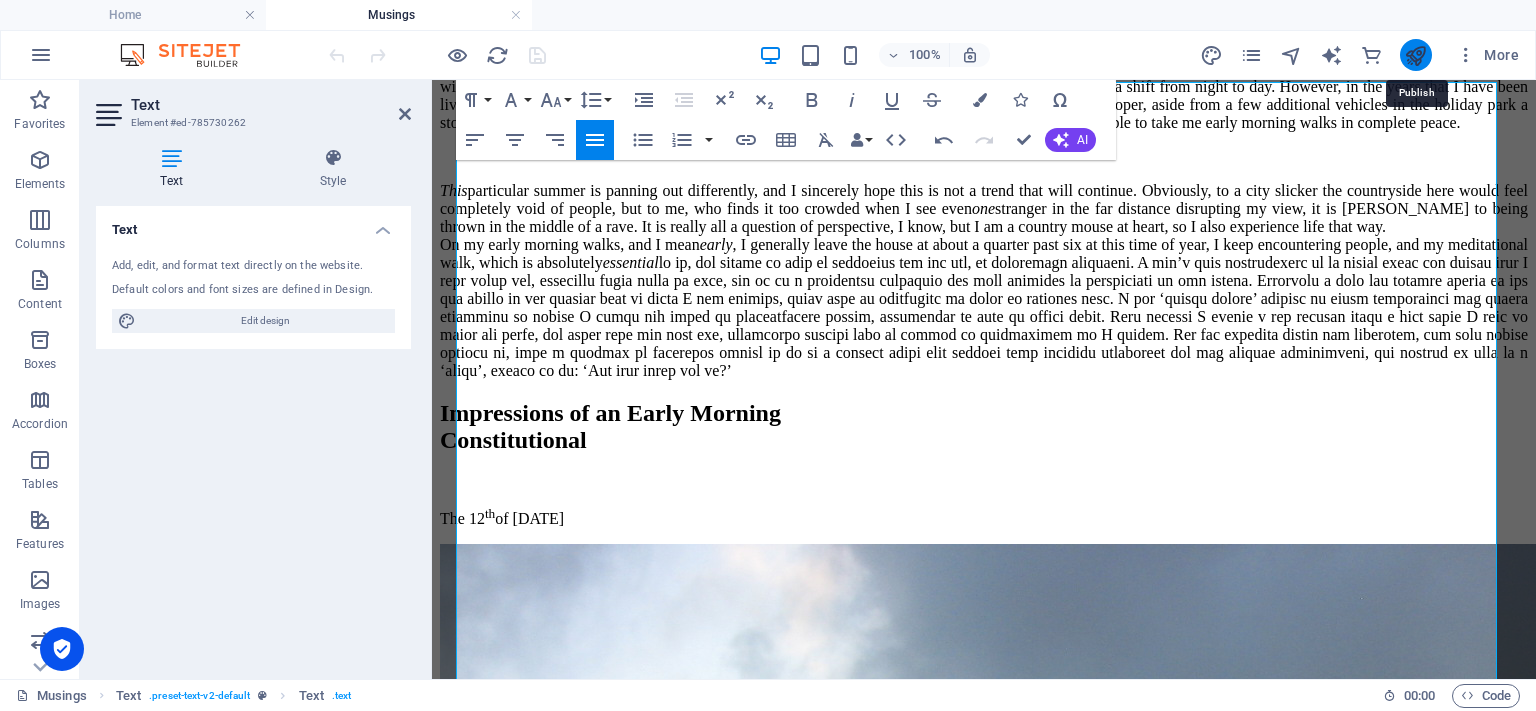 click at bounding box center [1415, 55] 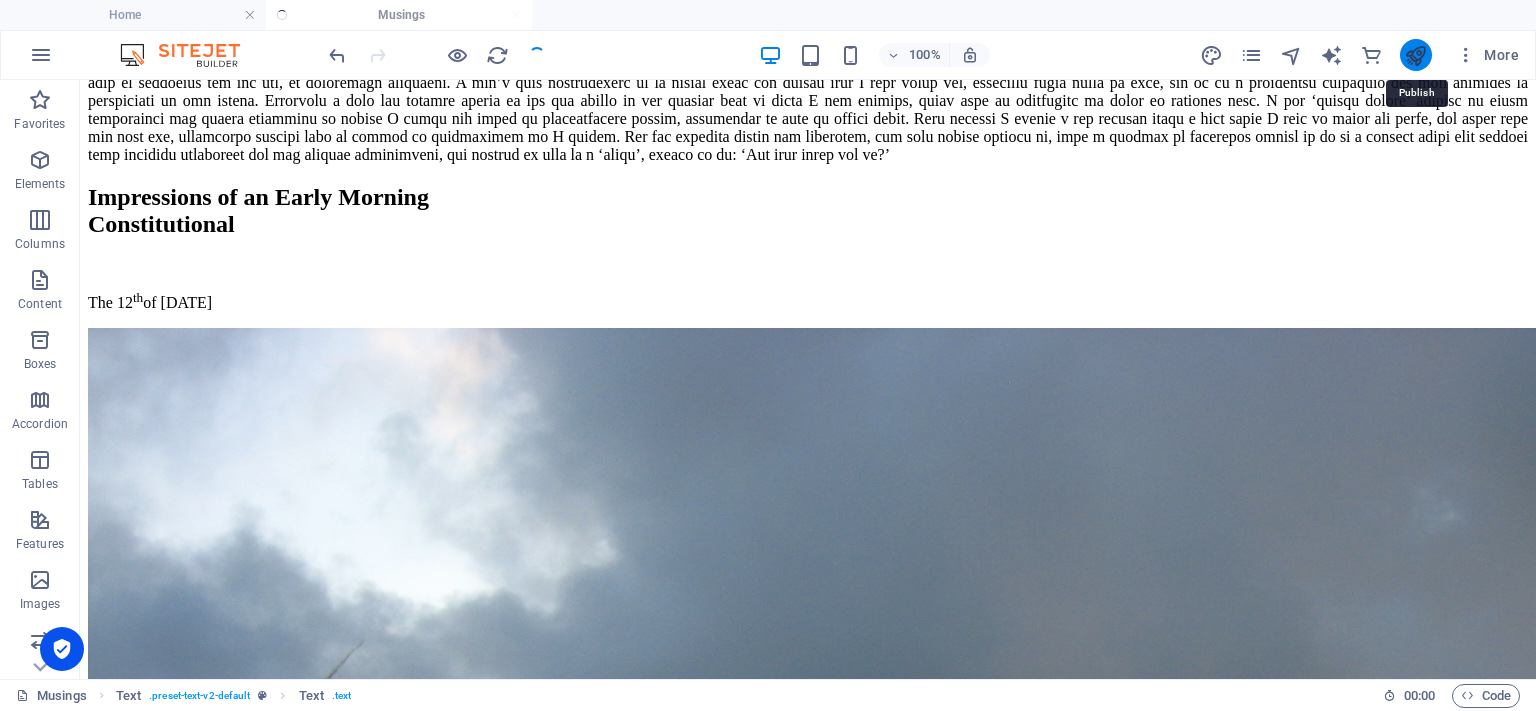 scroll, scrollTop: 1863, scrollLeft: 0, axis: vertical 